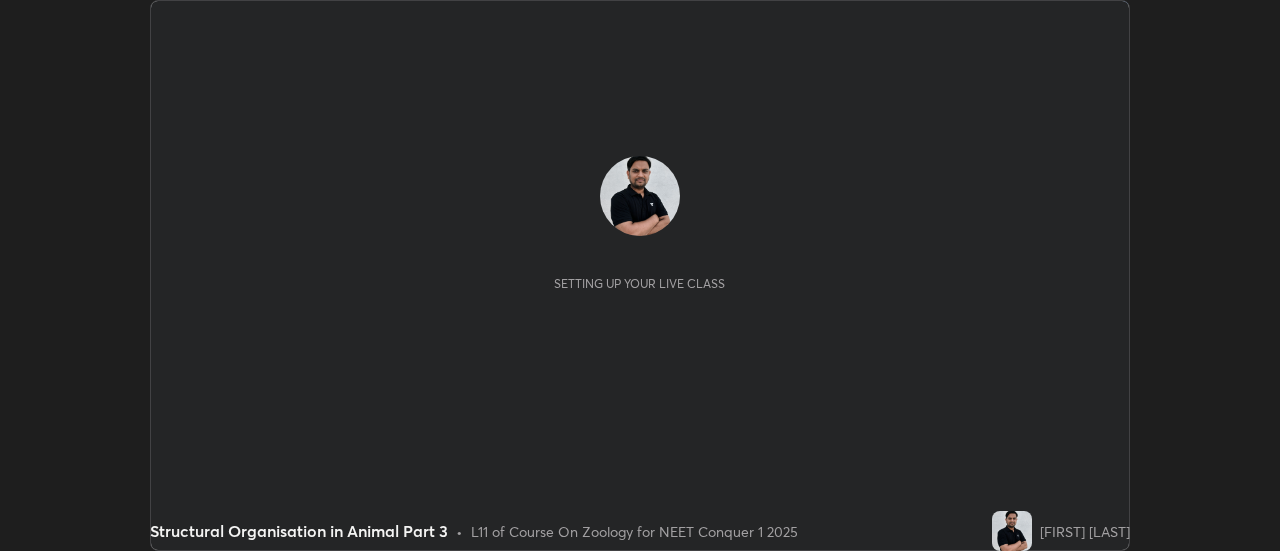 scroll, scrollTop: 0, scrollLeft: 0, axis: both 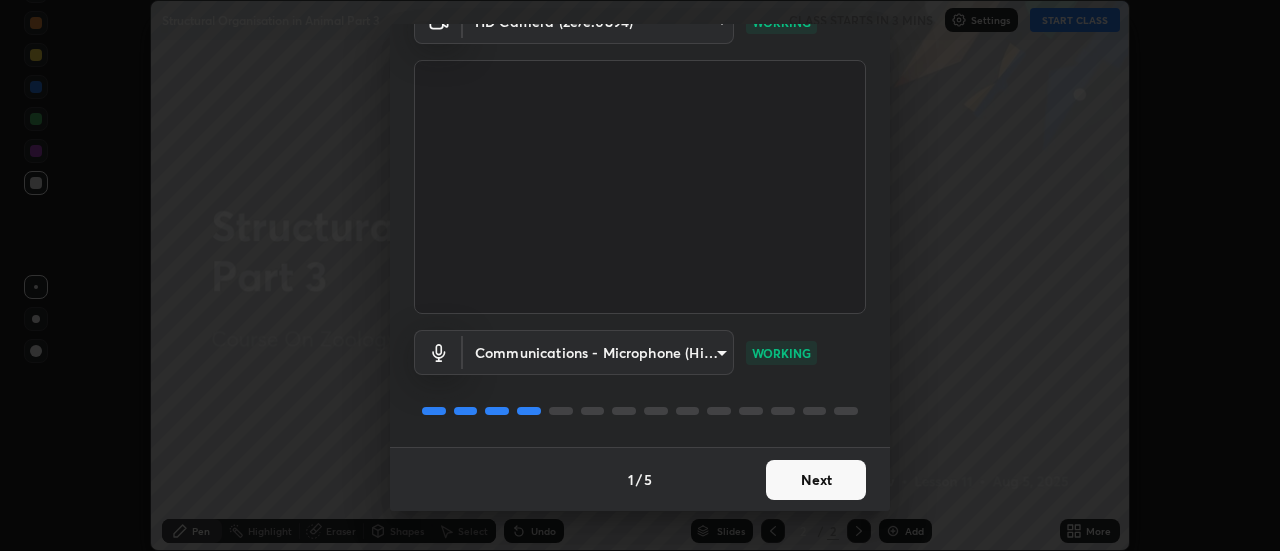 click on "Next" at bounding box center (816, 480) 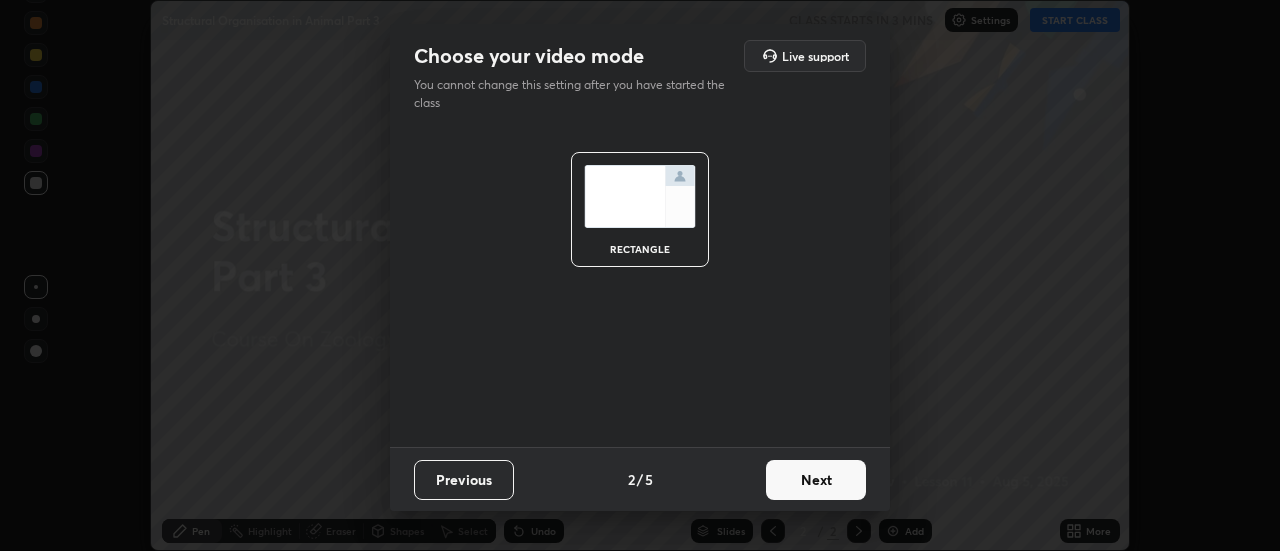 scroll, scrollTop: 0, scrollLeft: 0, axis: both 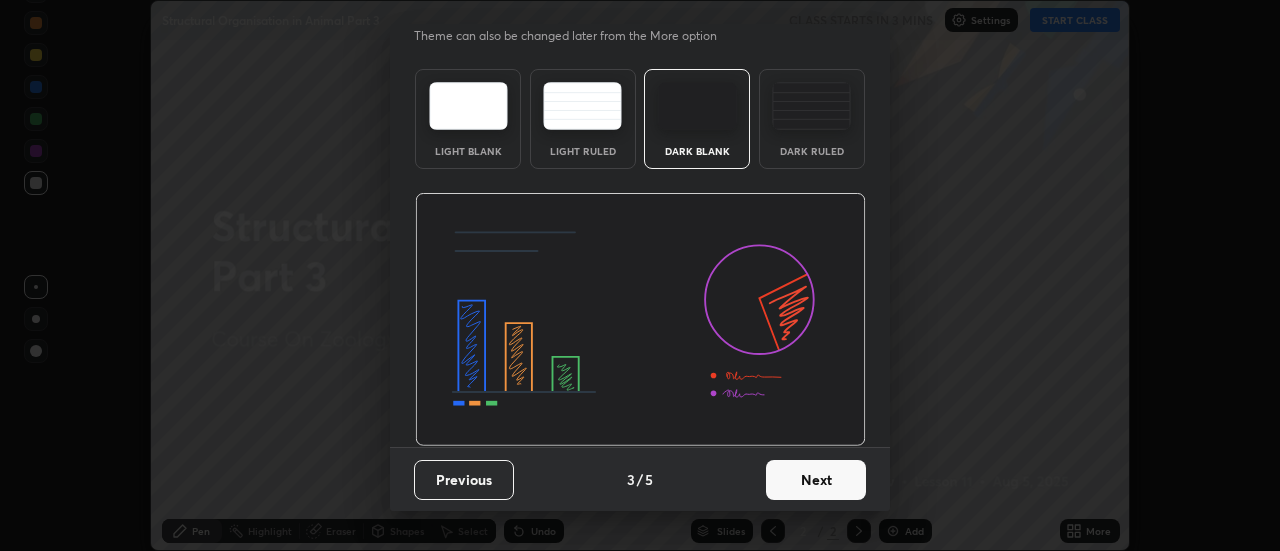 click on "Next" at bounding box center [816, 480] 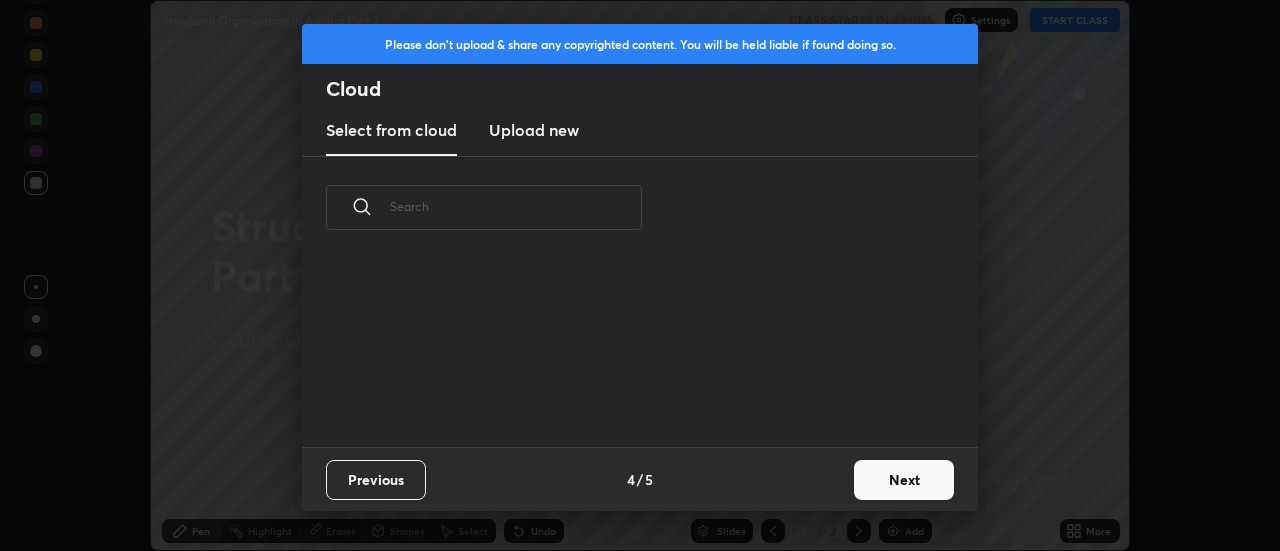 scroll, scrollTop: 0, scrollLeft: 0, axis: both 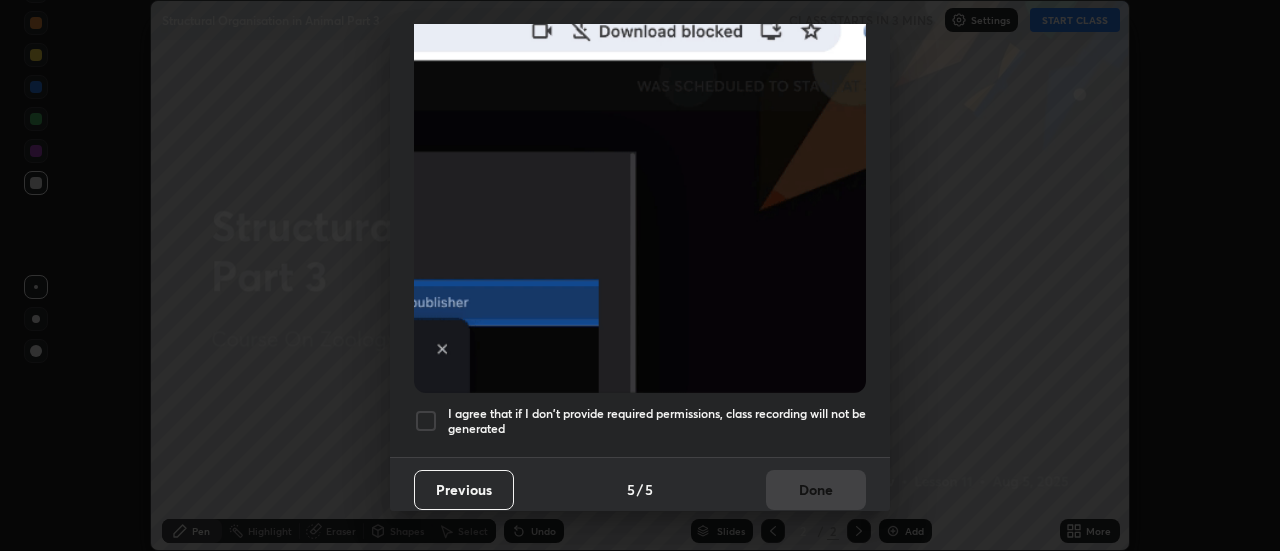 click on "I agree that if I don't provide required permissions, class recording will not be generated" at bounding box center [657, 421] 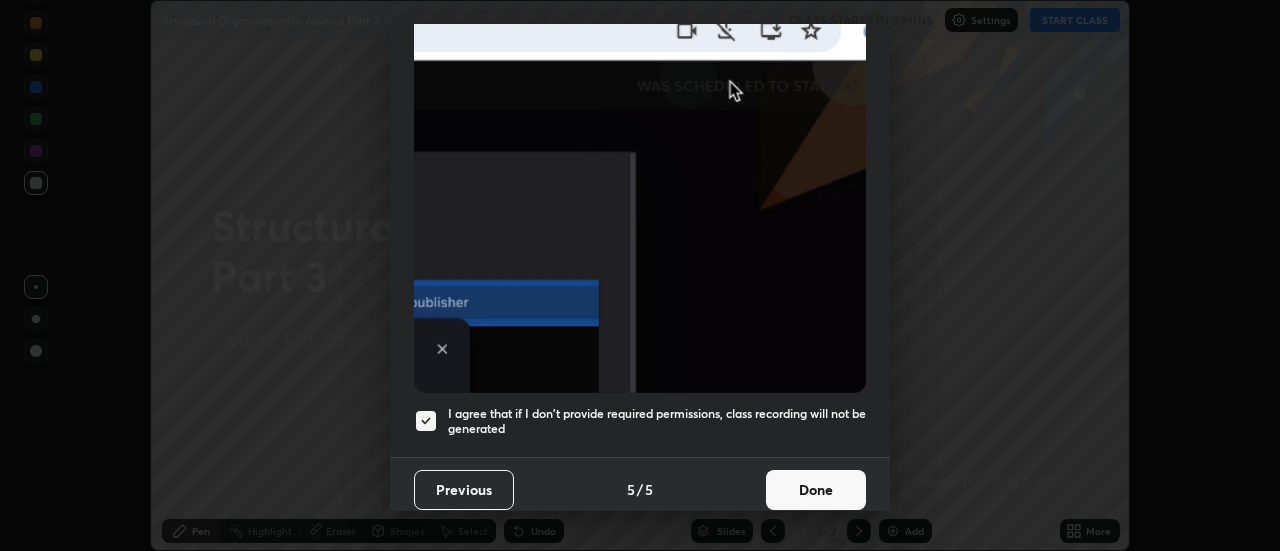 click on "Done" at bounding box center [816, 490] 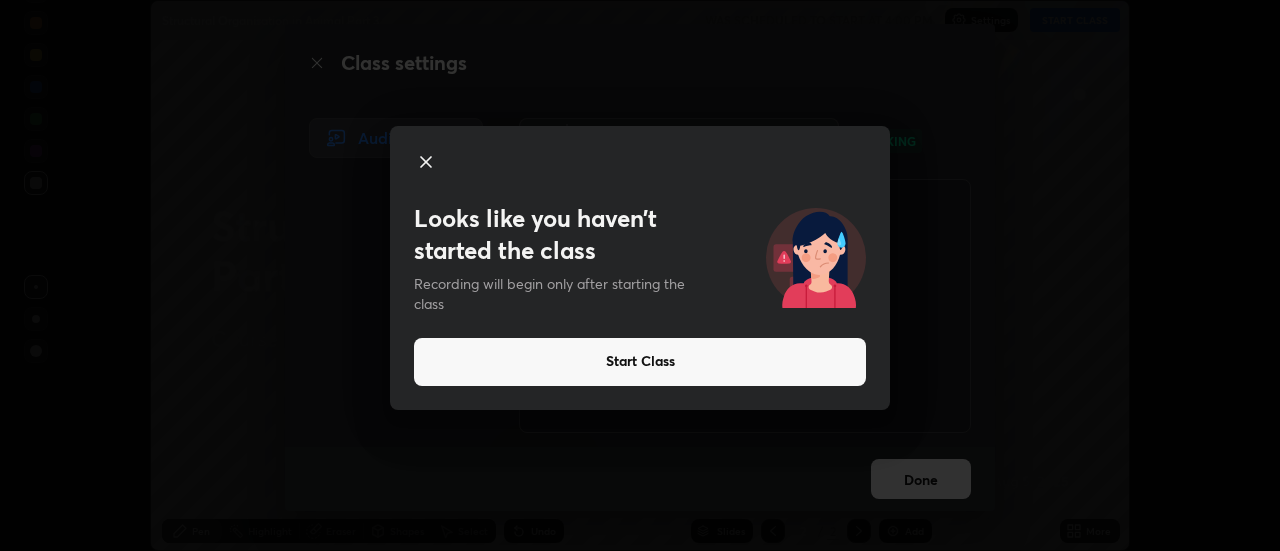 click 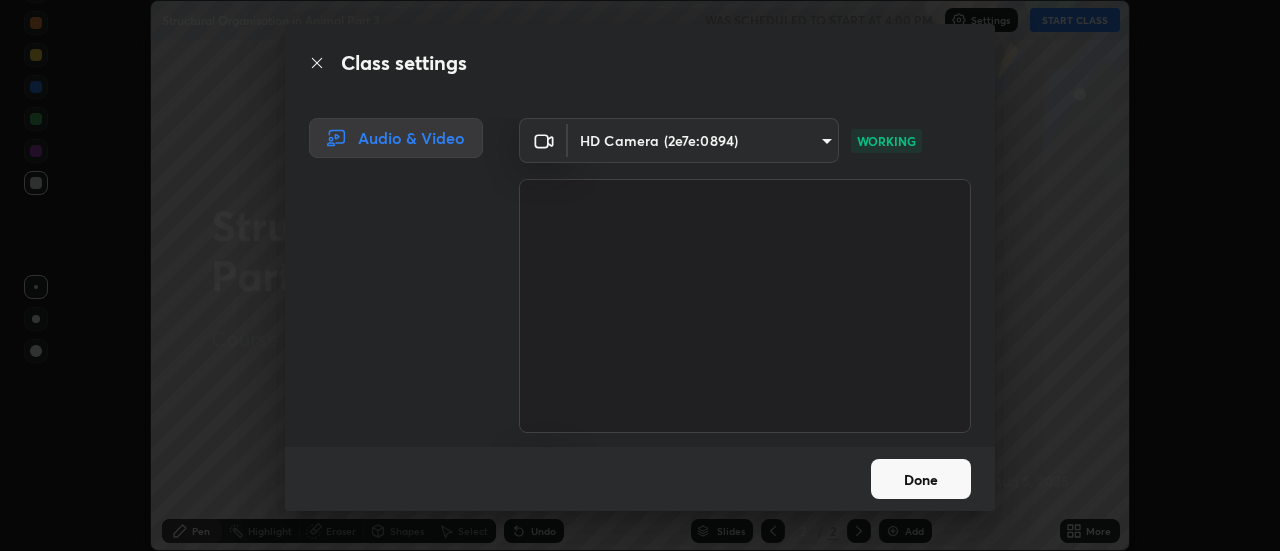 click on "Done" at bounding box center (921, 479) 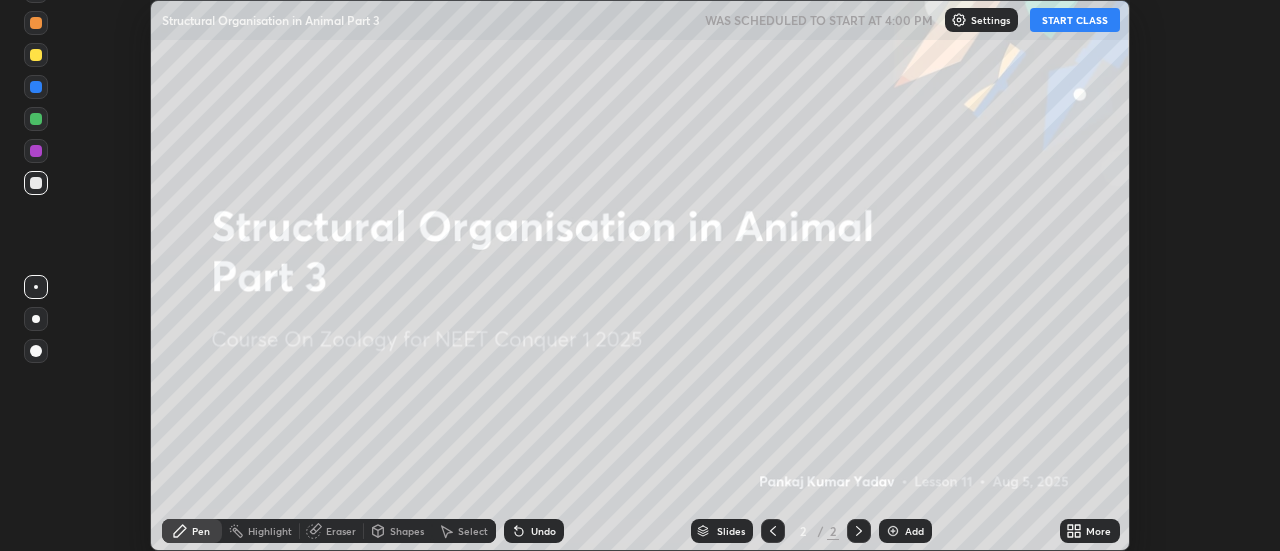 click on "START CLASS" at bounding box center (1075, 20) 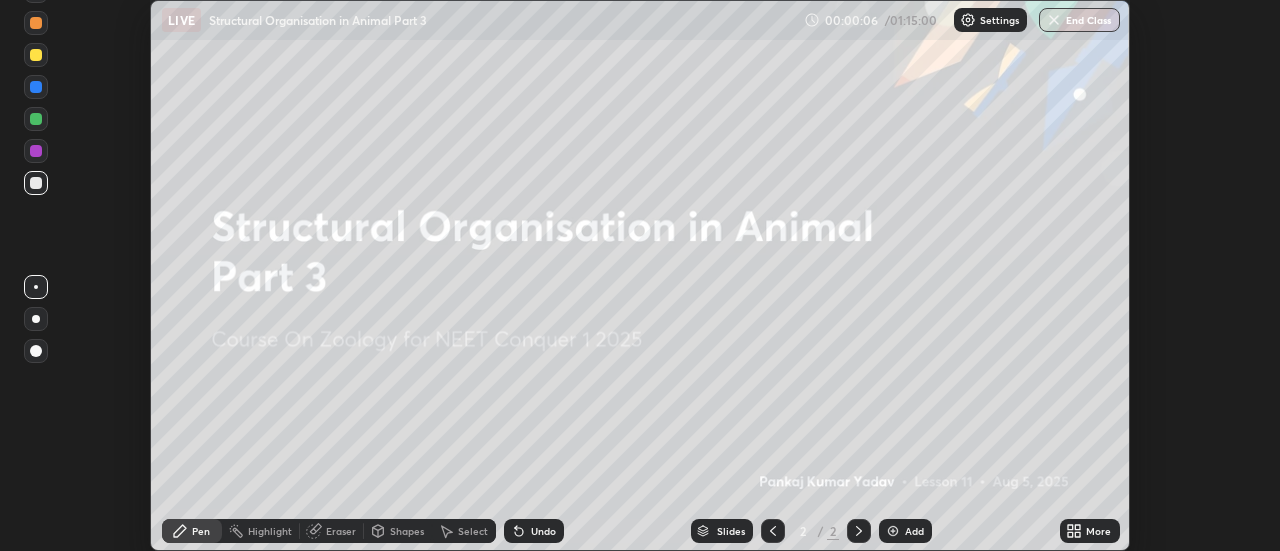click 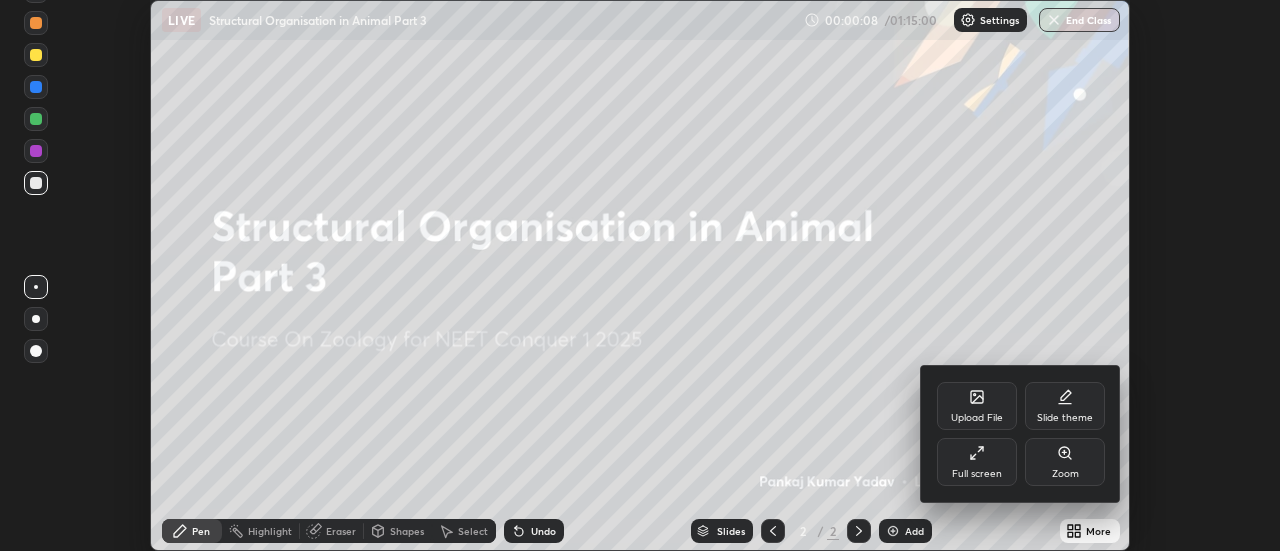 click on "Full screen" at bounding box center (977, 474) 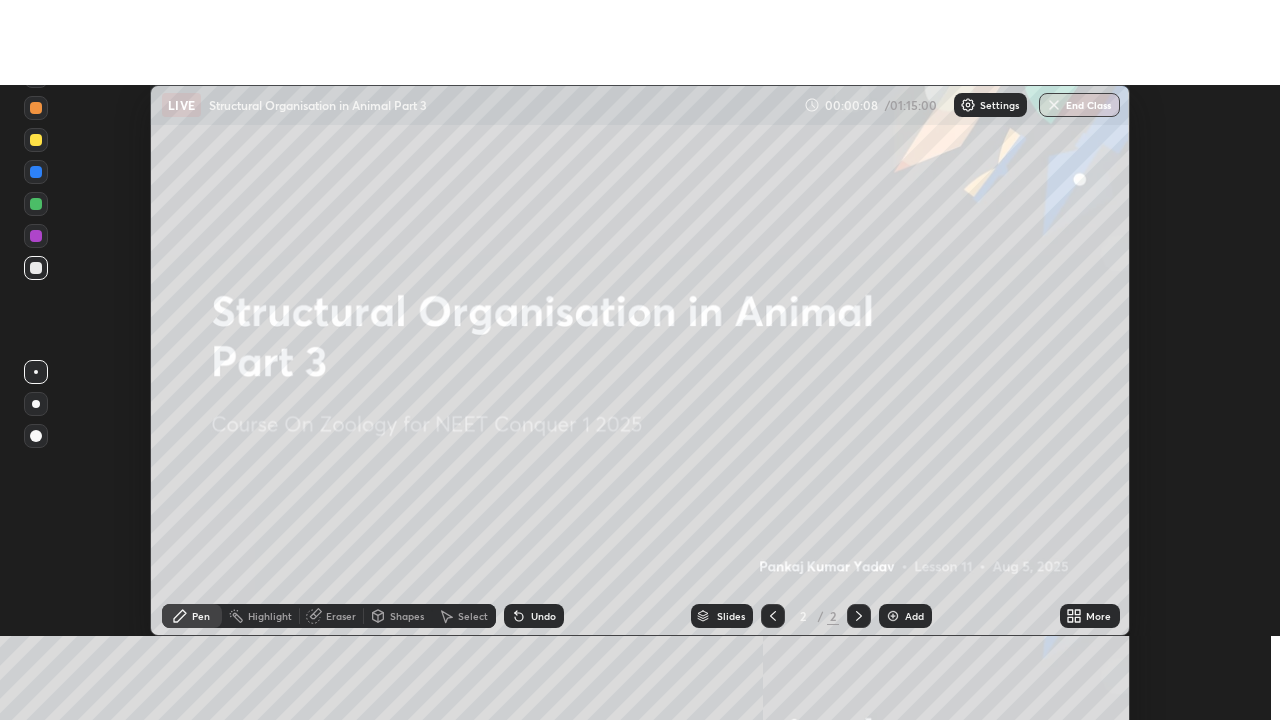 scroll, scrollTop: 99280, scrollLeft: 98720, axis: both 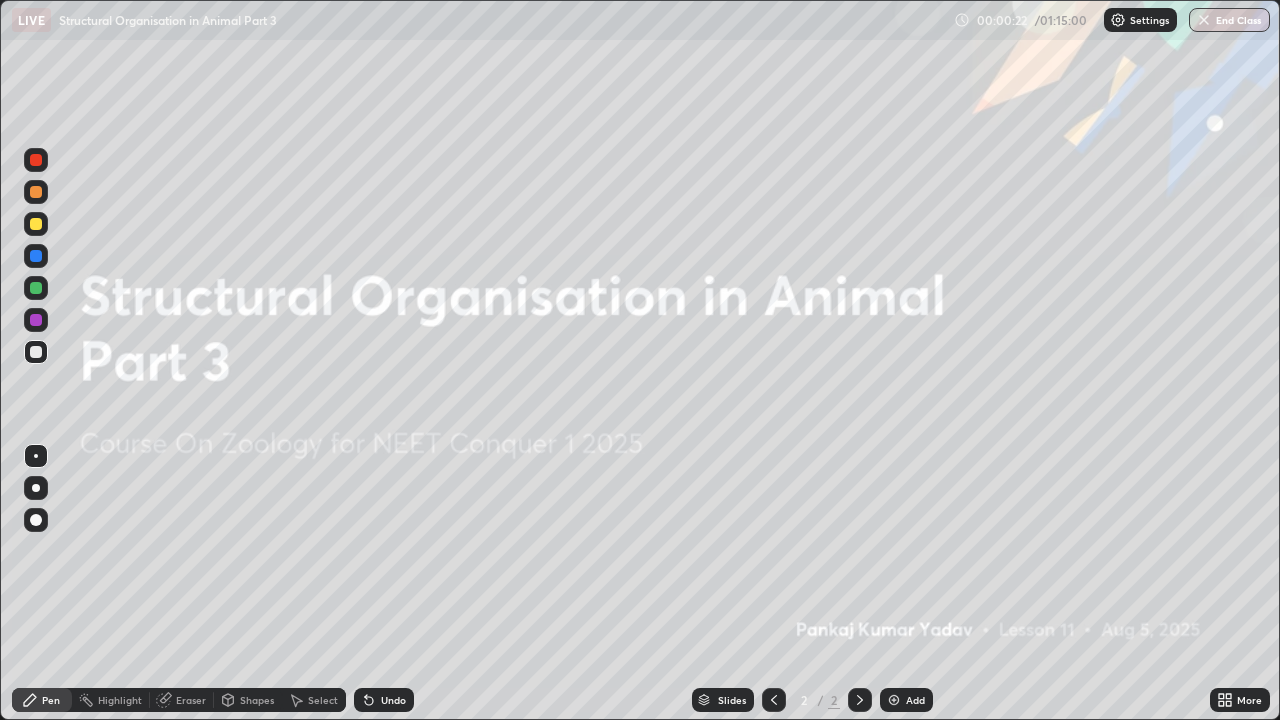 click at bounding box center (36, 192) 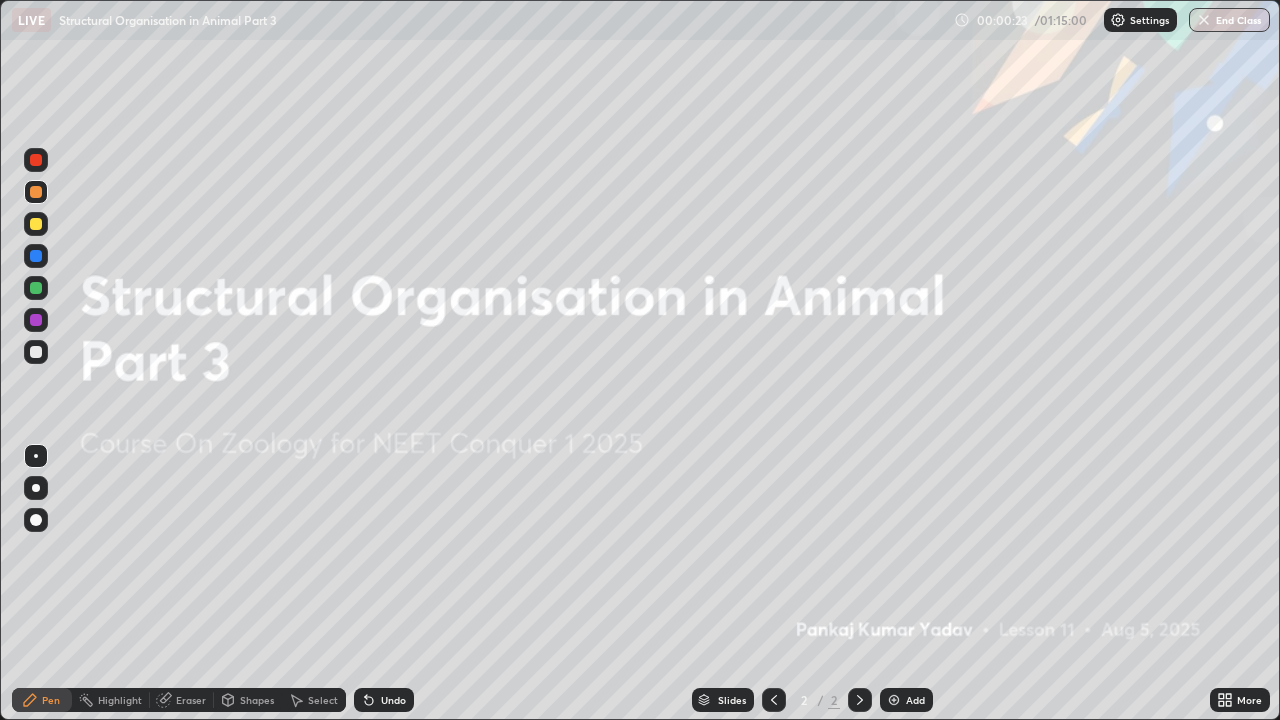 click at bounding box center (36, 488) 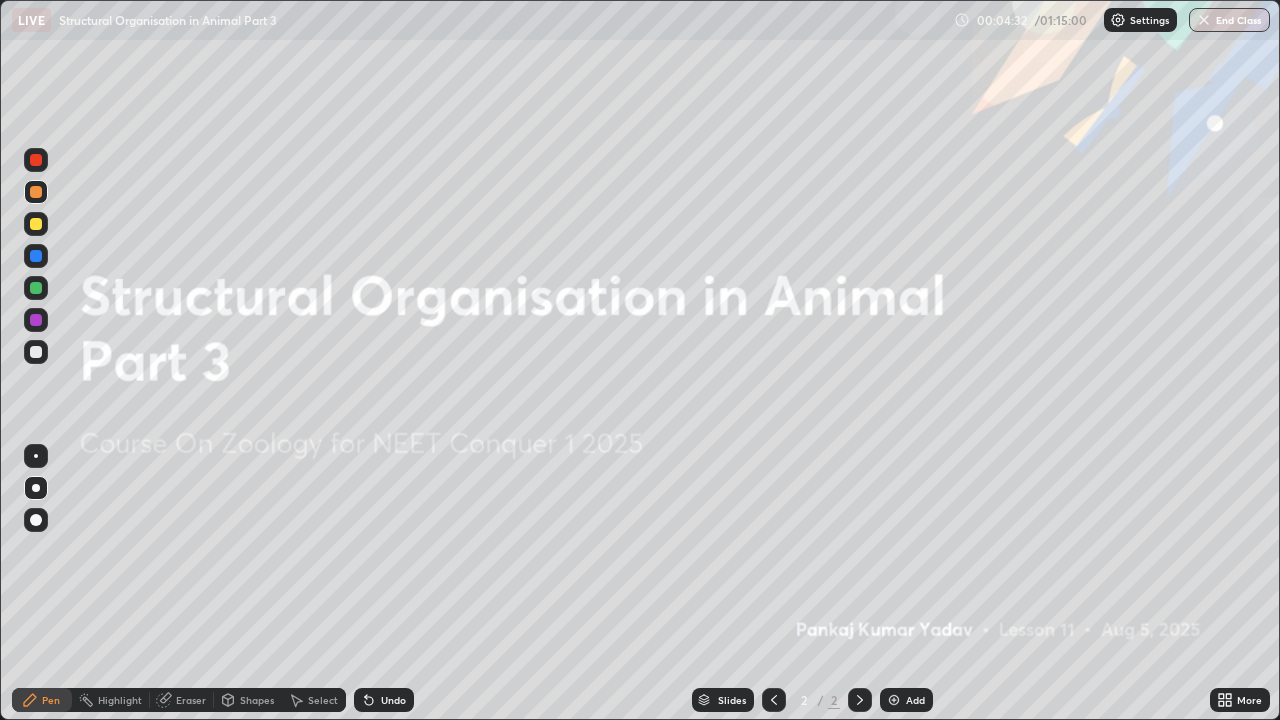 click 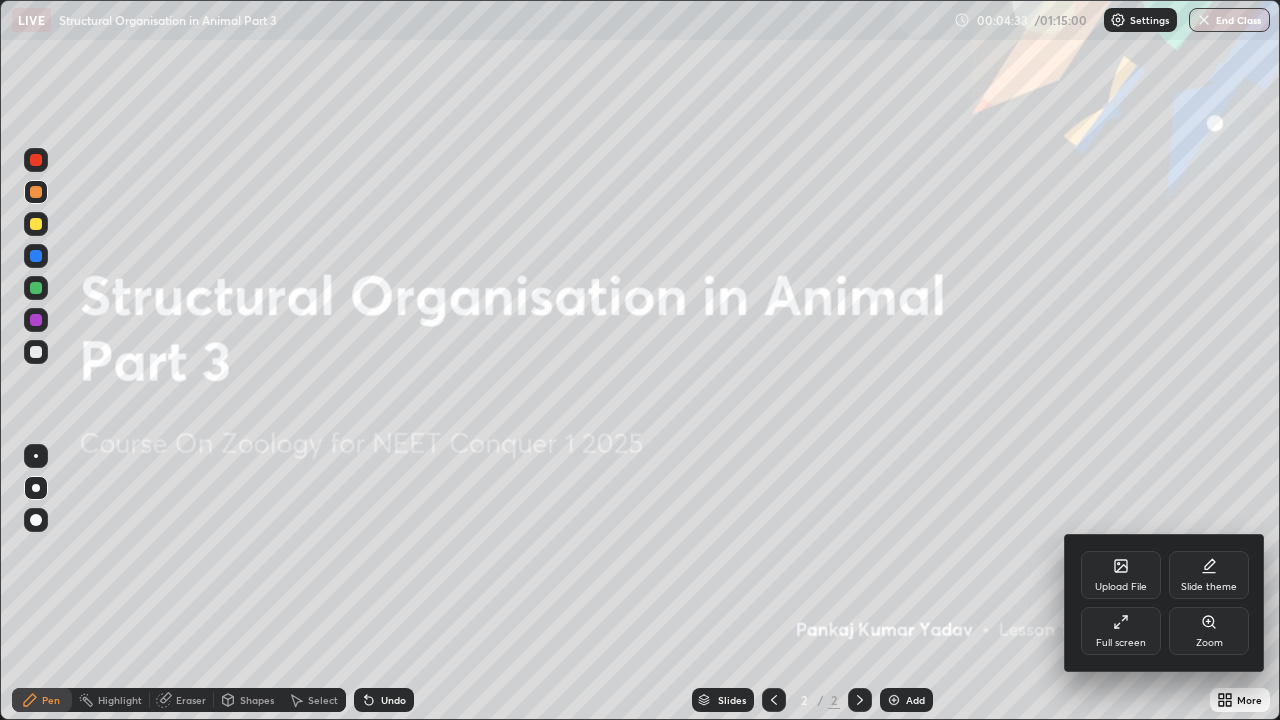 click on "Upload File" at bounding box center (1121, 587) 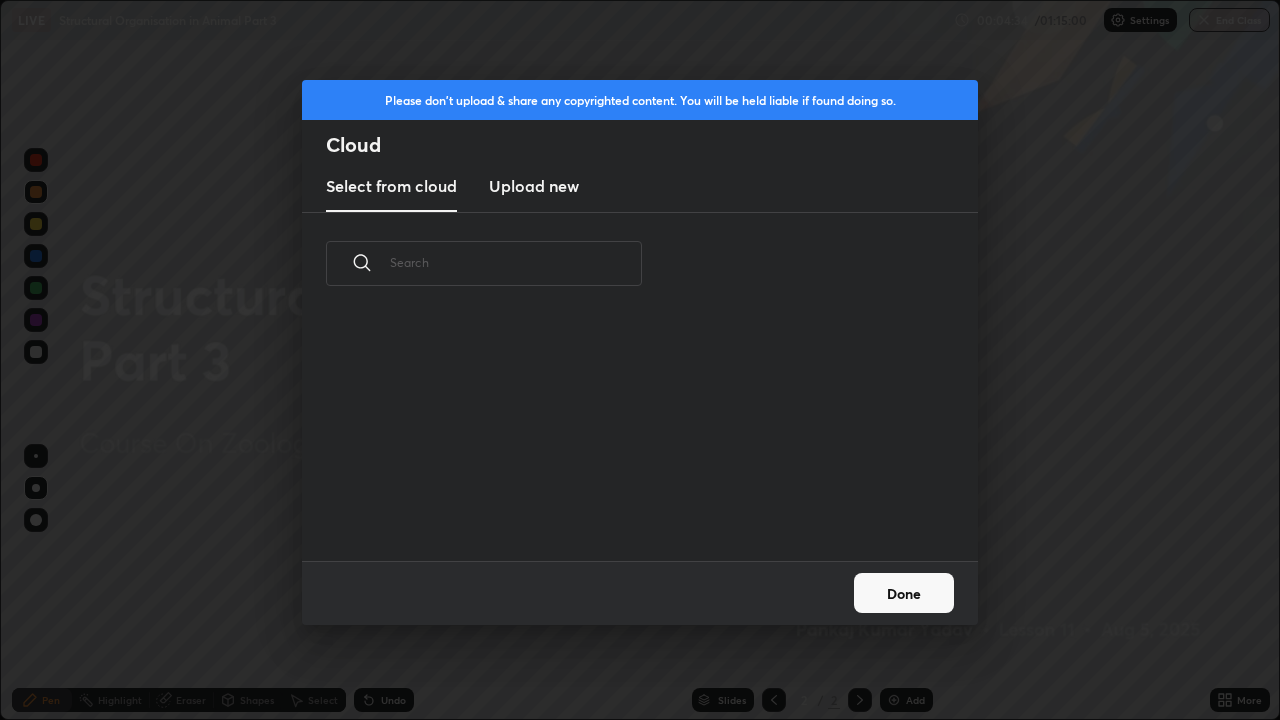 scroll, scrollTop: 7, scrollLeft: 11, axis: both 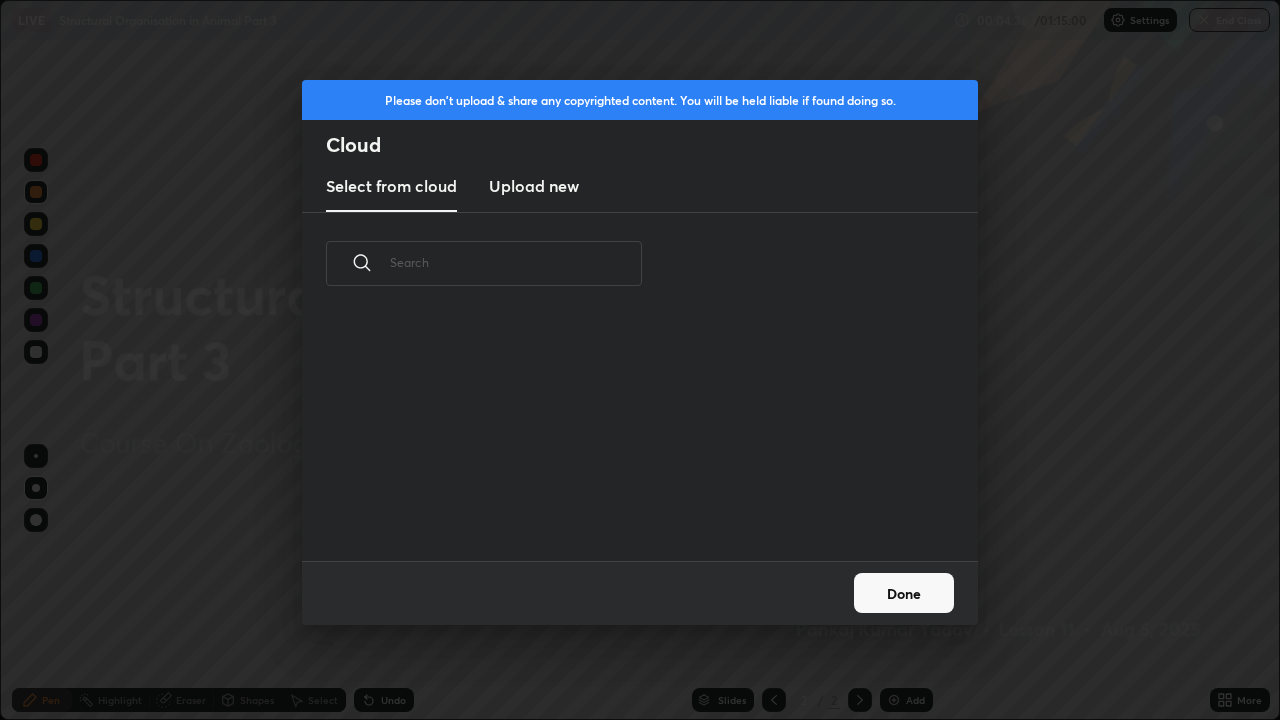 click on "Upload new" at bounding box center [534, 186] 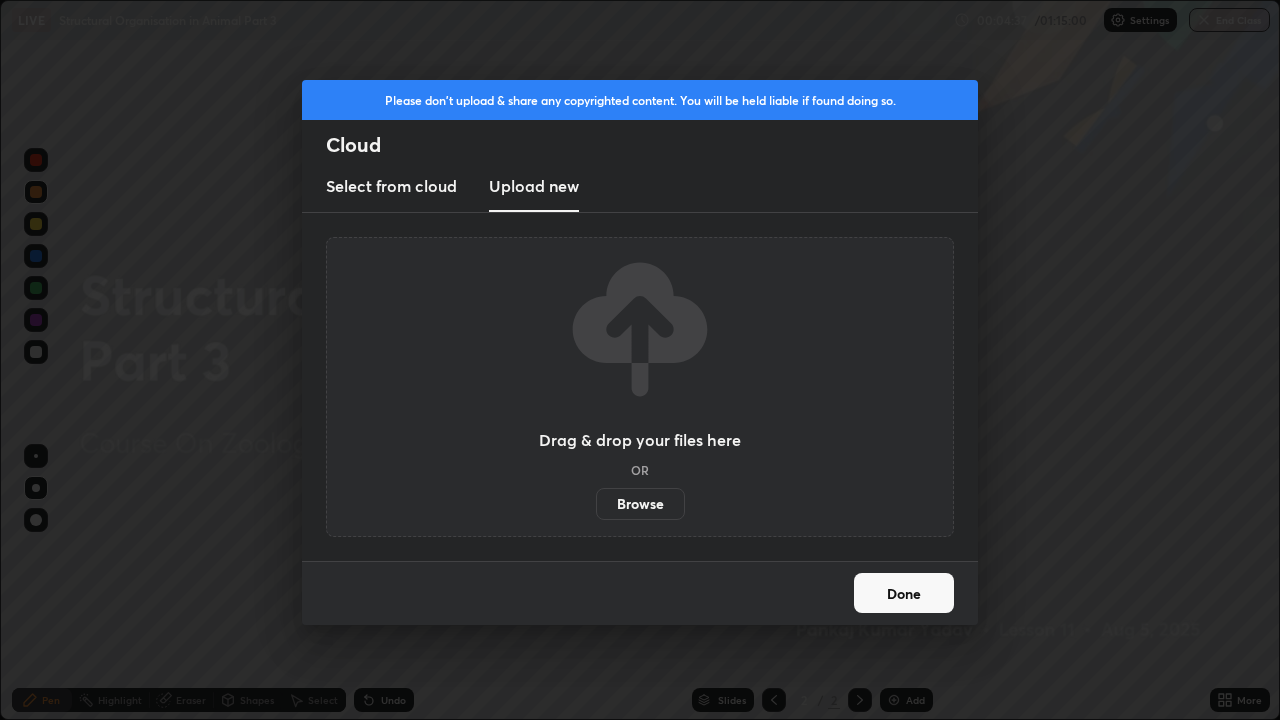 click on "Browse" at bounding box center [640, 504] 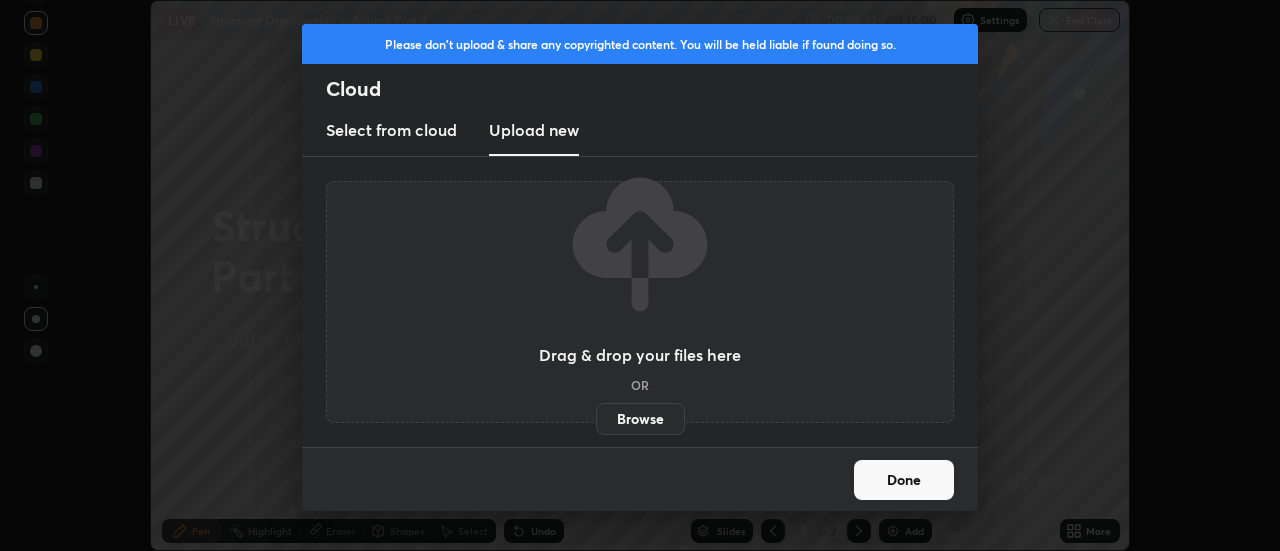scroll, scrollTop: 551, scrollLeft: 1280, axis: both 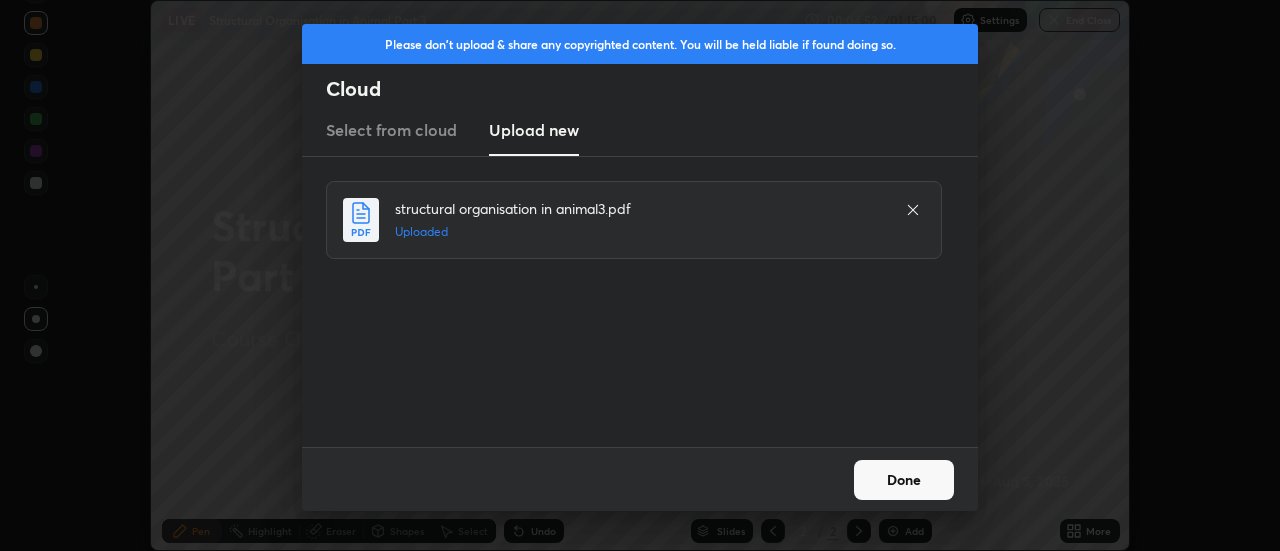 click on "Done" at bounding box center (904, 480) 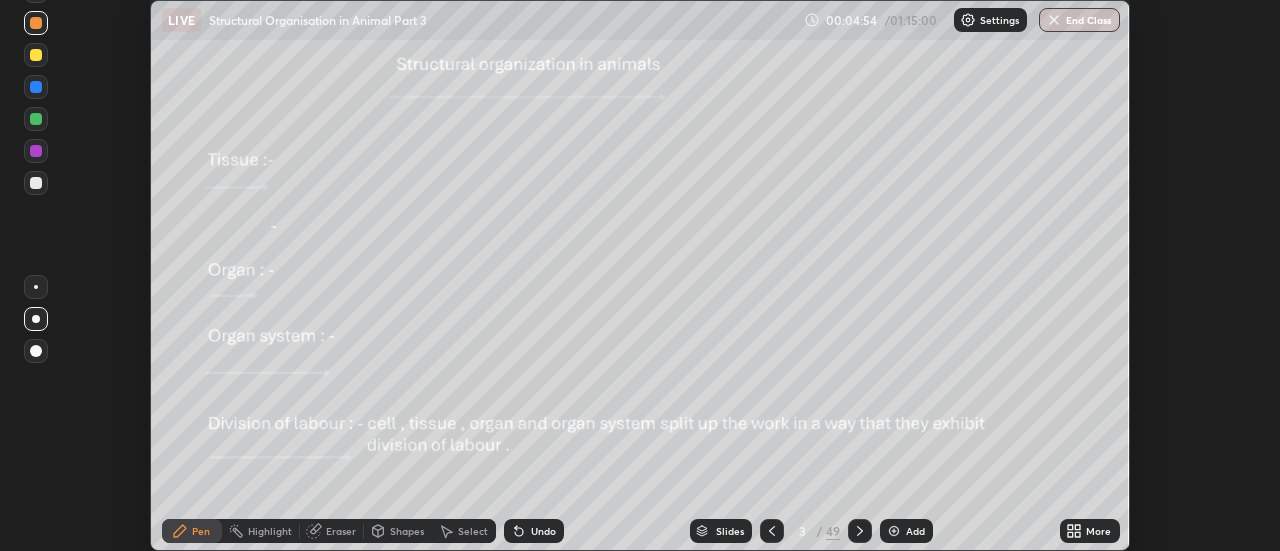 click on "Slides" at bounding box center (730, 531) 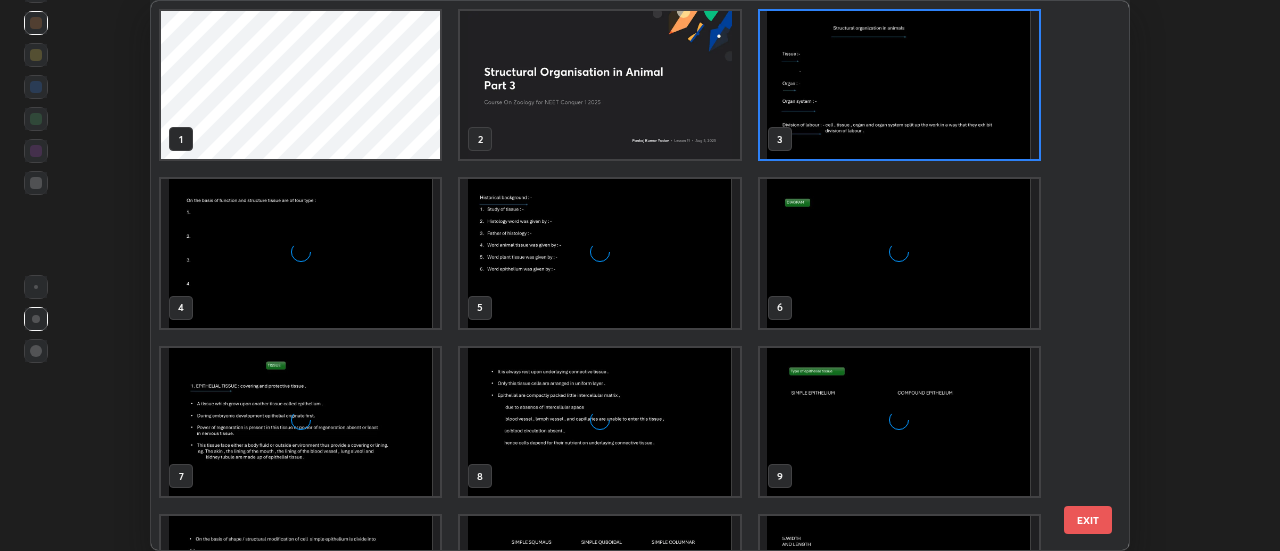 scroll, scrollTop: 7, scrollLeft: 11, axis: both 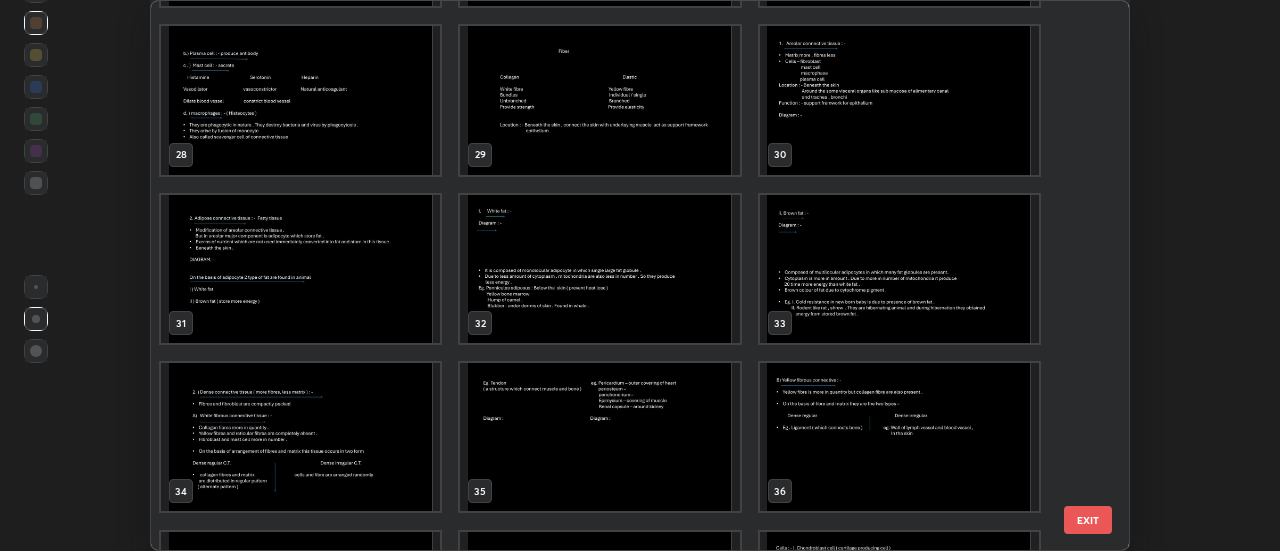 click at bounding box center (600, 100) 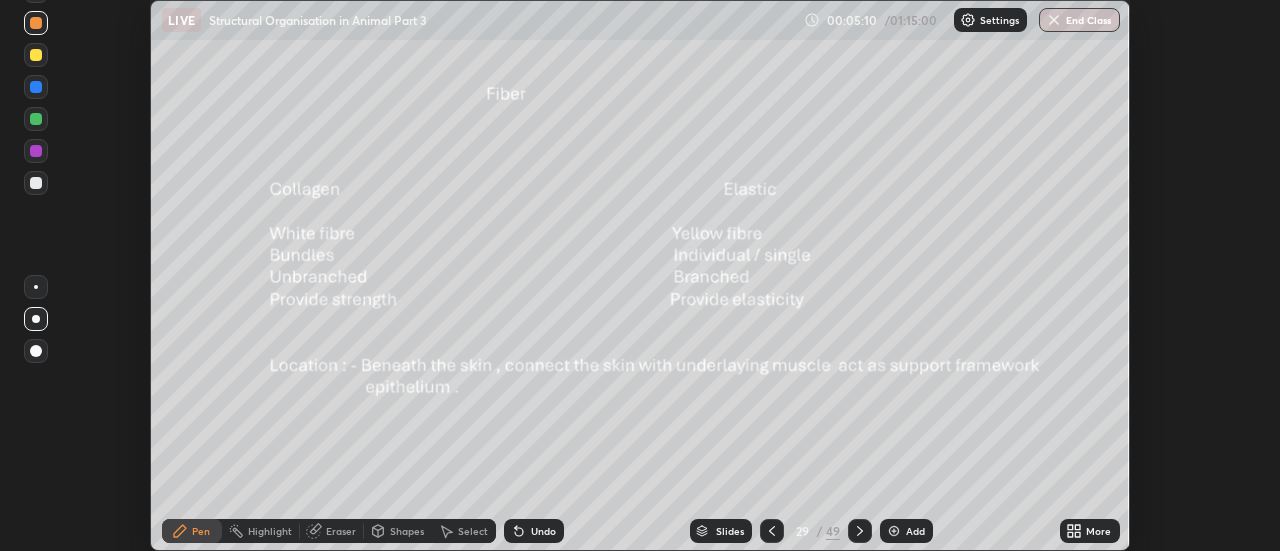 click 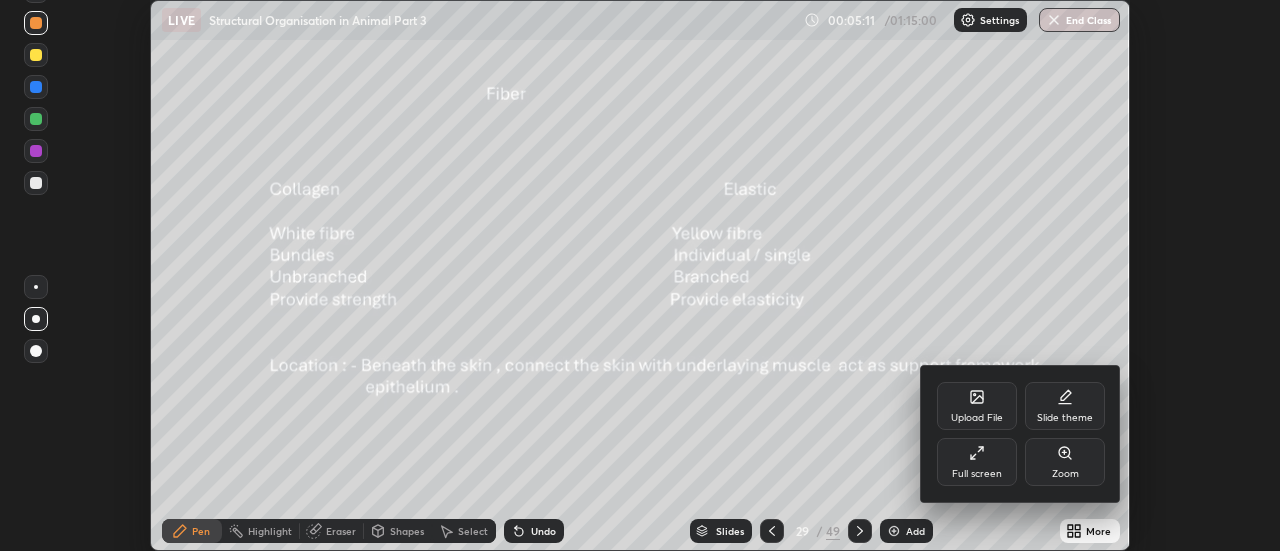 click on "Full screen" at bounding box center (977, 462) 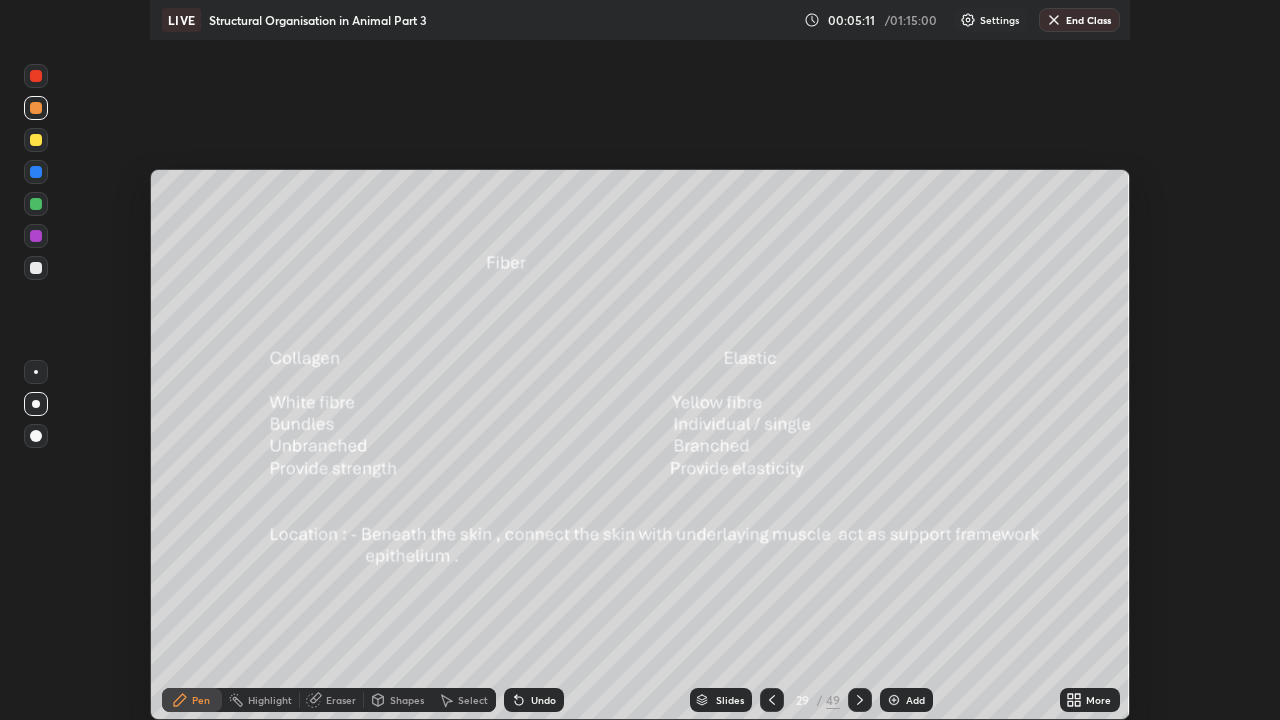 scroll, scrollTop: 99280, scrollLeft: 98720, axis: both 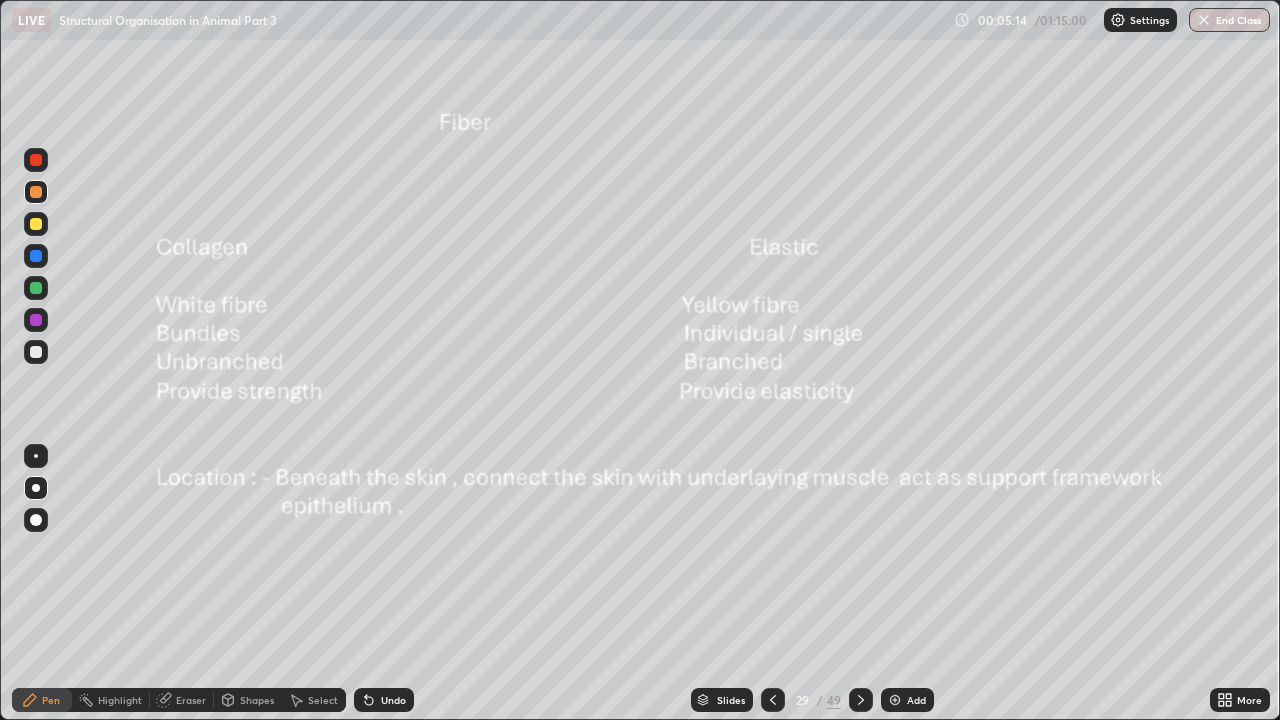 click 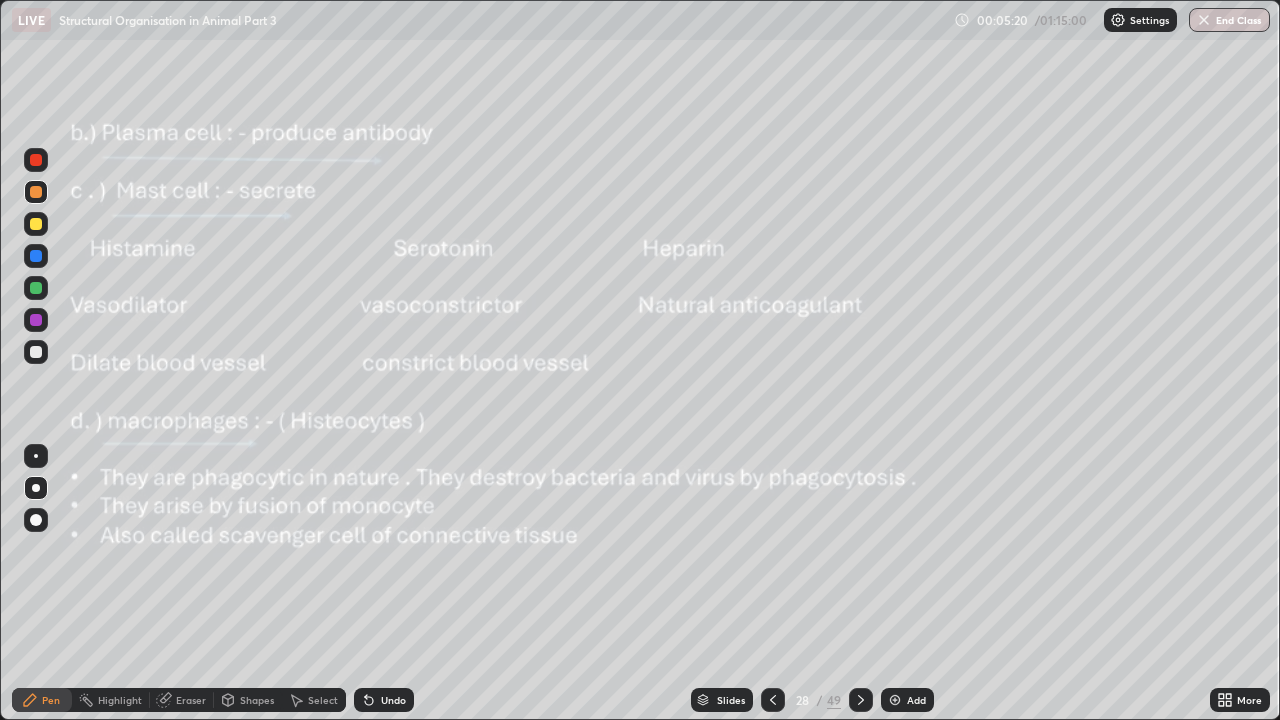 click 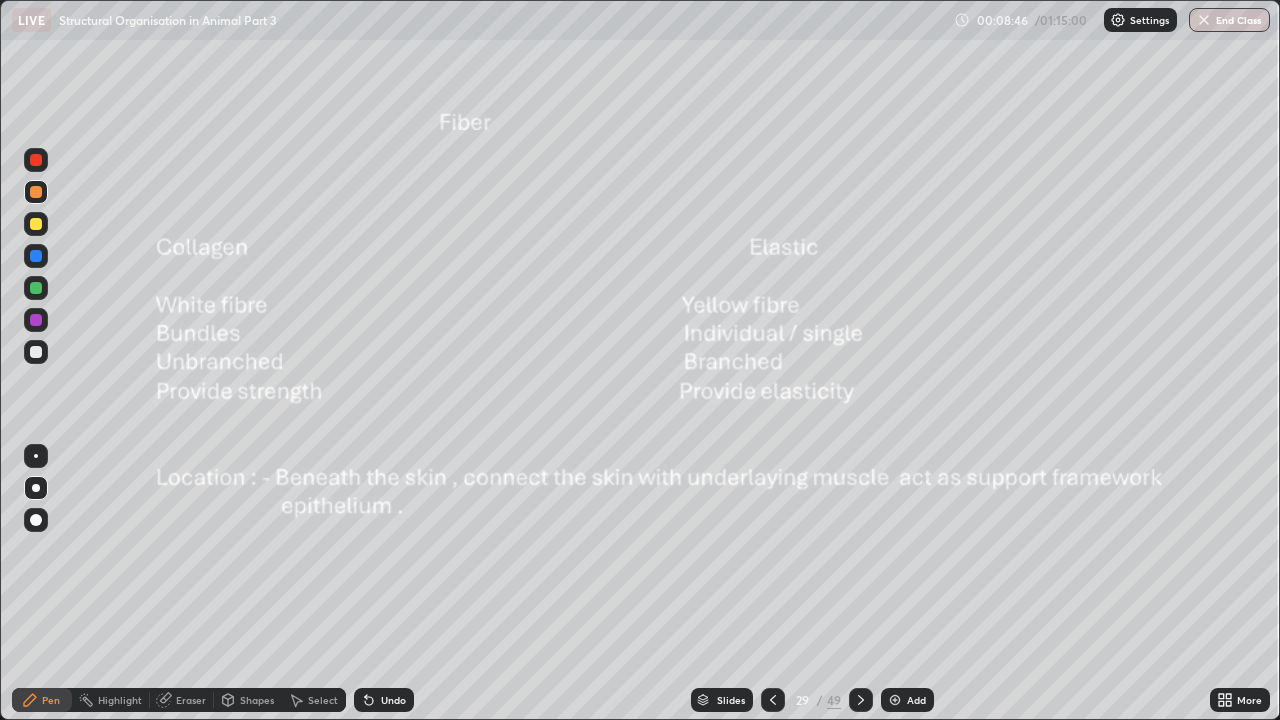 click 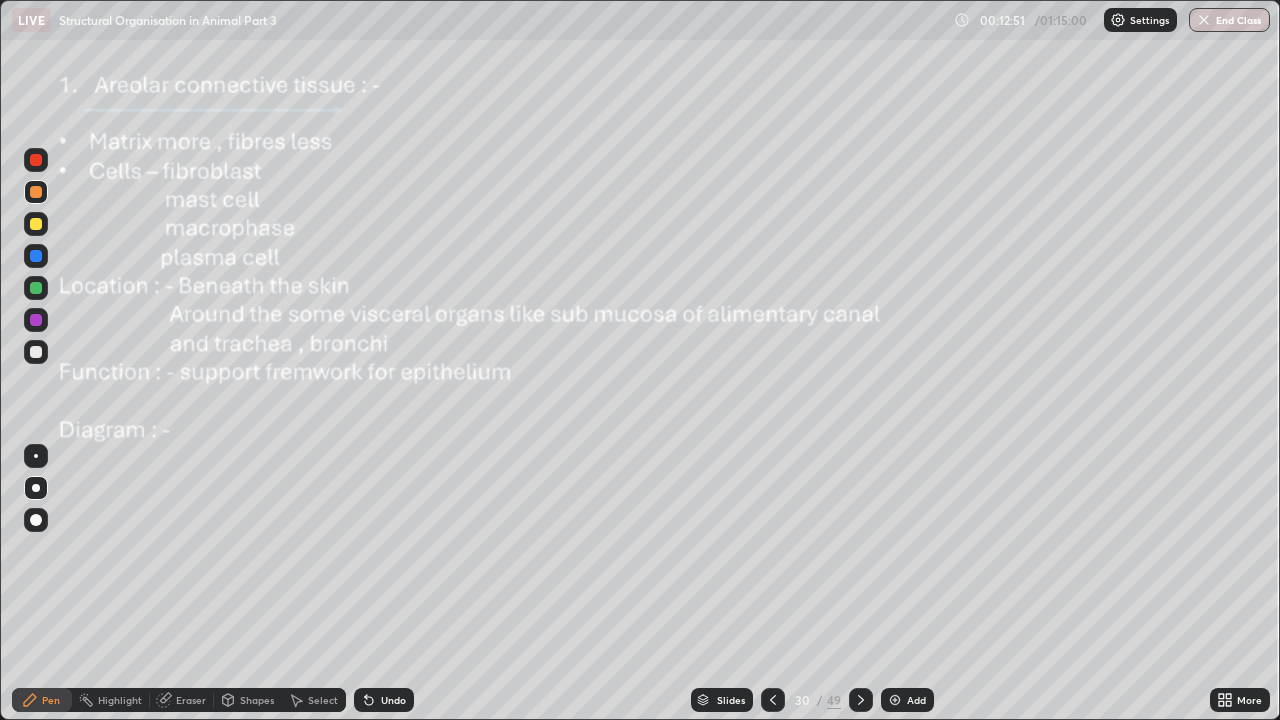 click at bounding box center [895, 700] 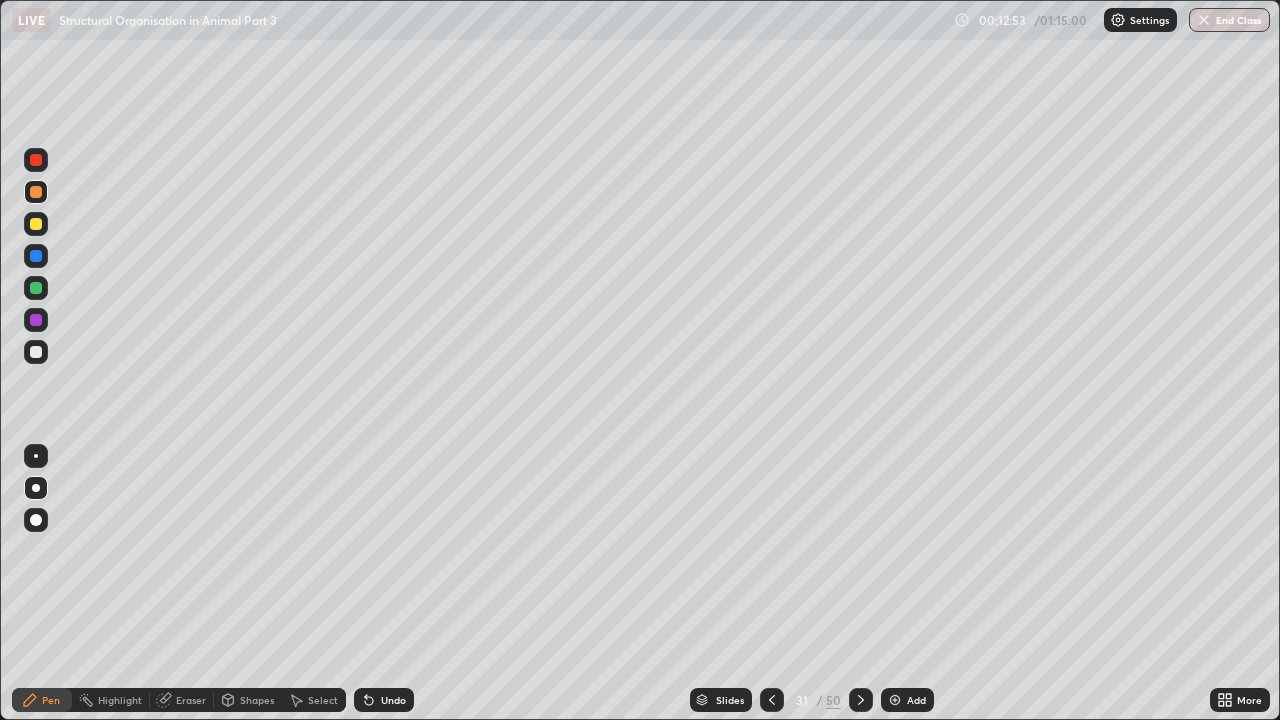 click at bounding box center (36, 456) 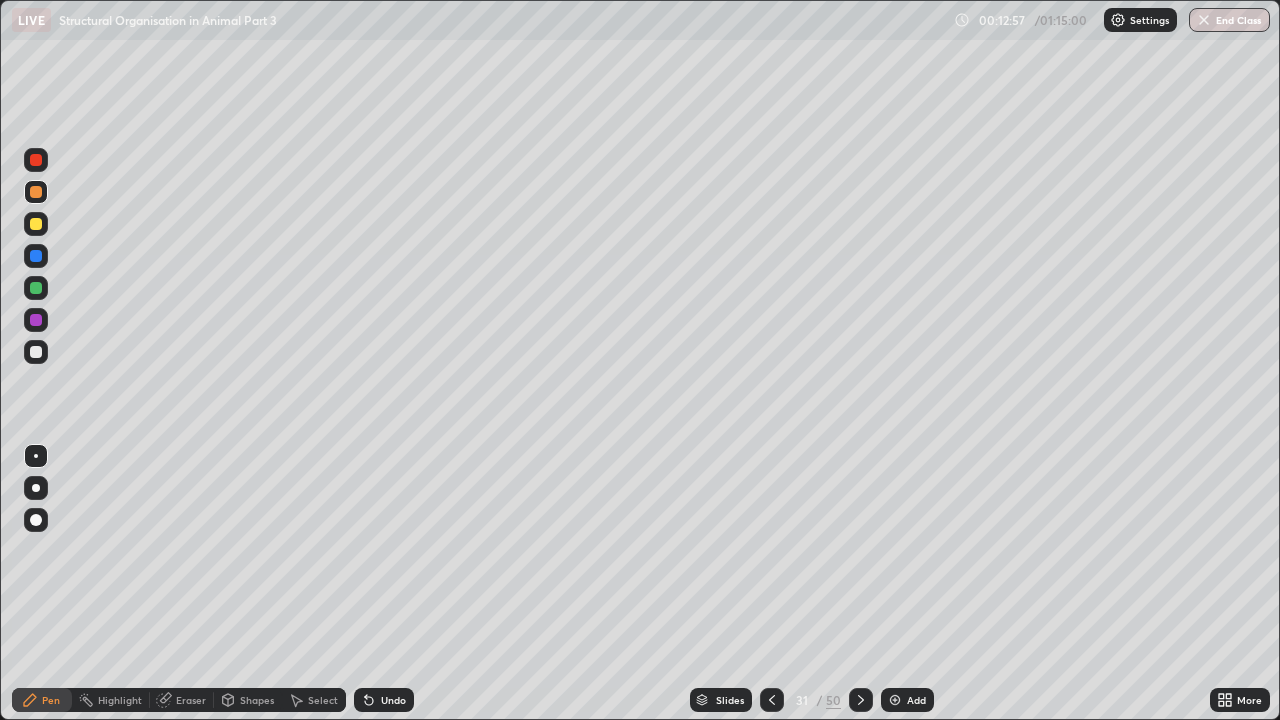 click at bounding box center [36, 352] 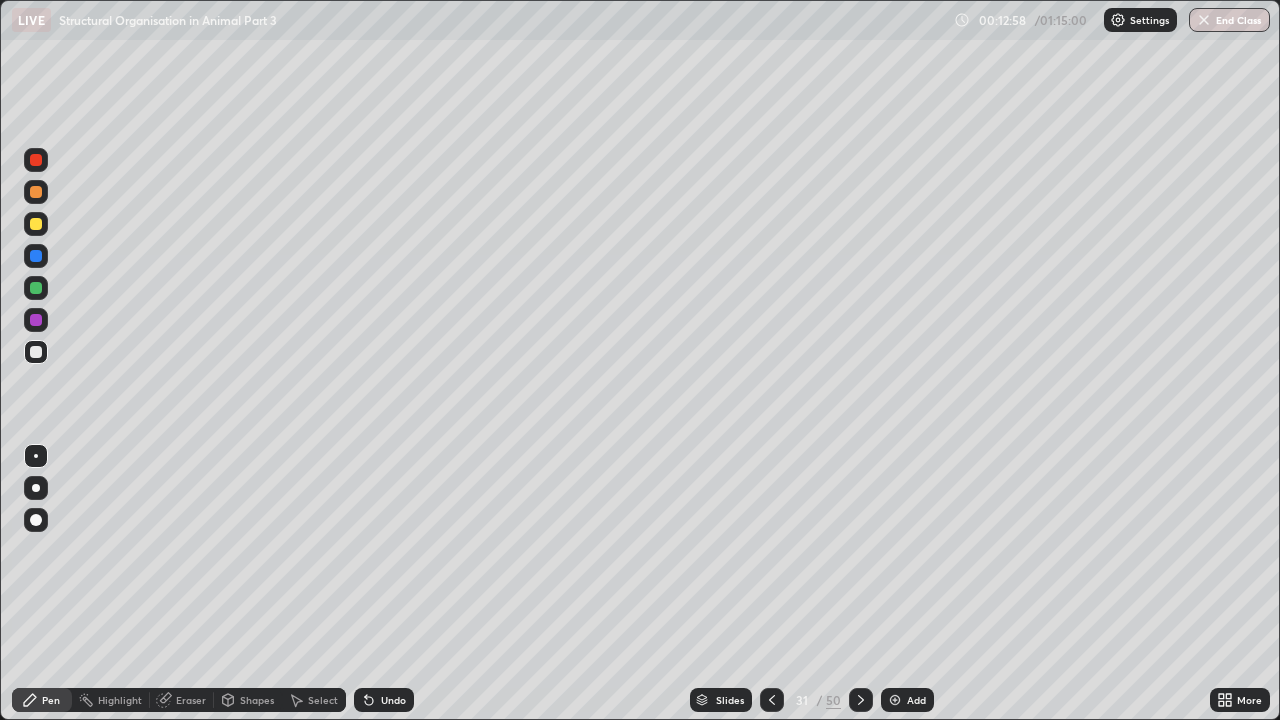 click 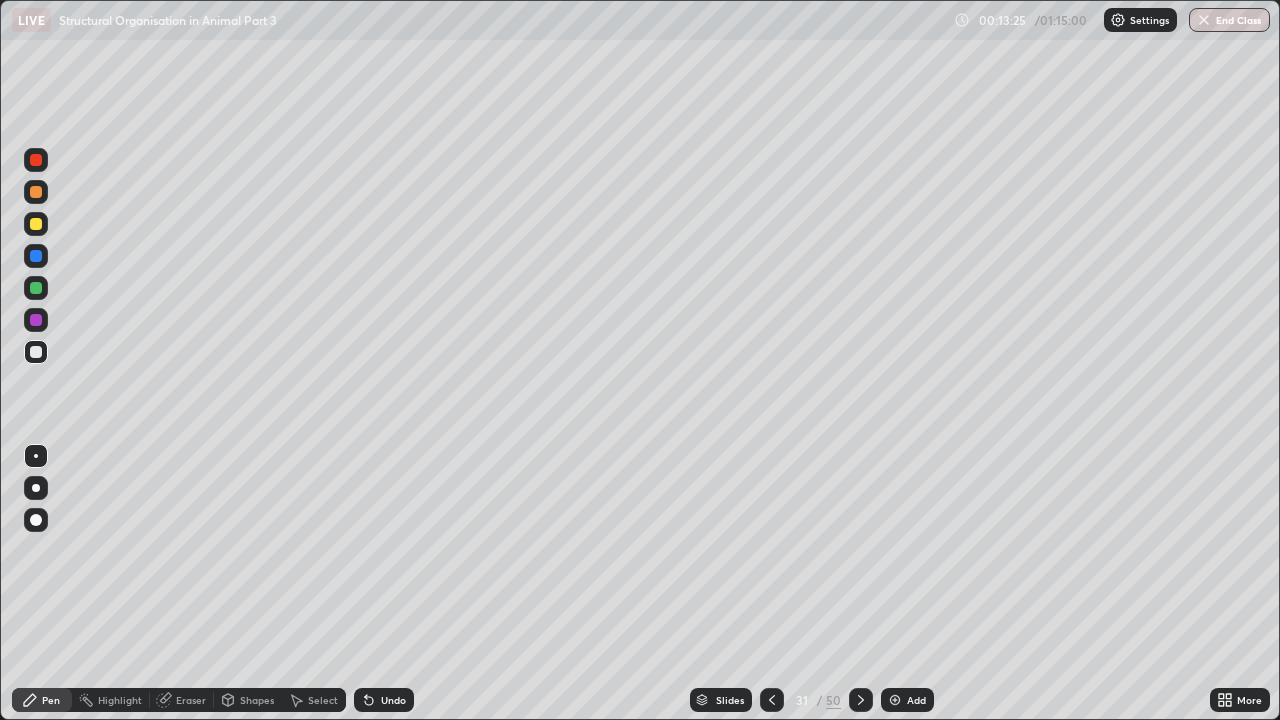 click at bounding box center [36, 160] 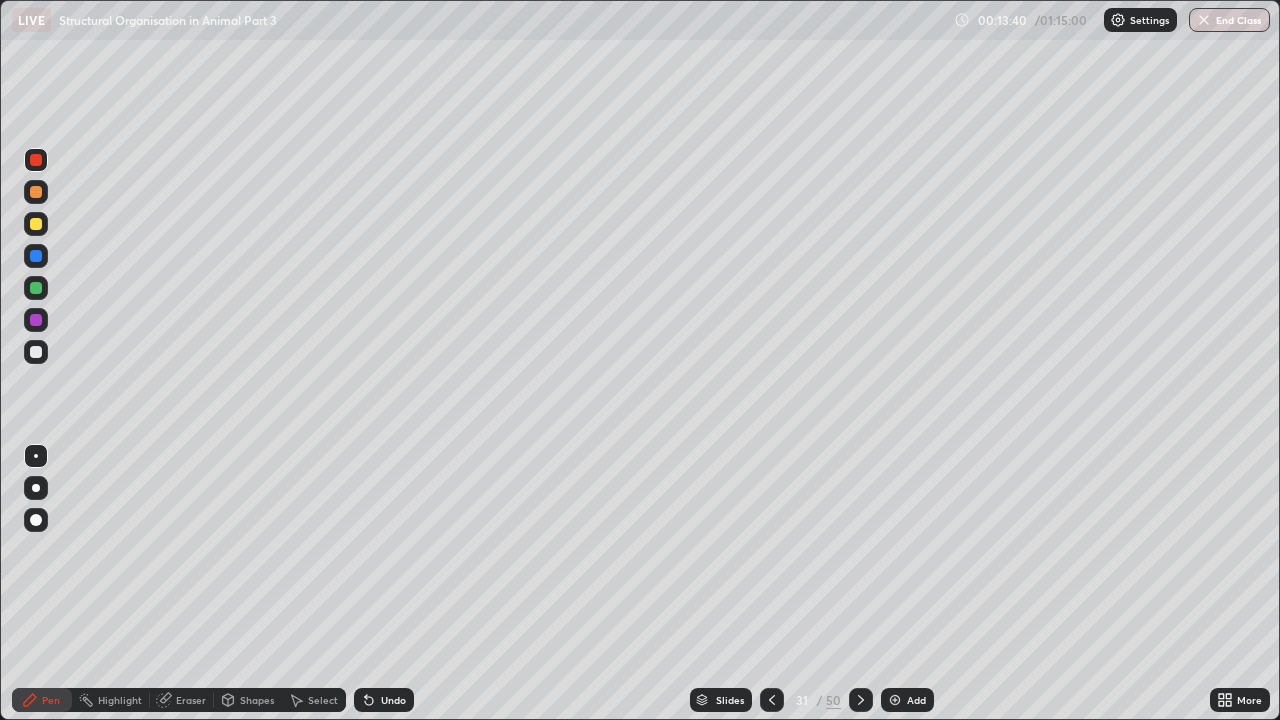 click at bounding box center [36, 192] 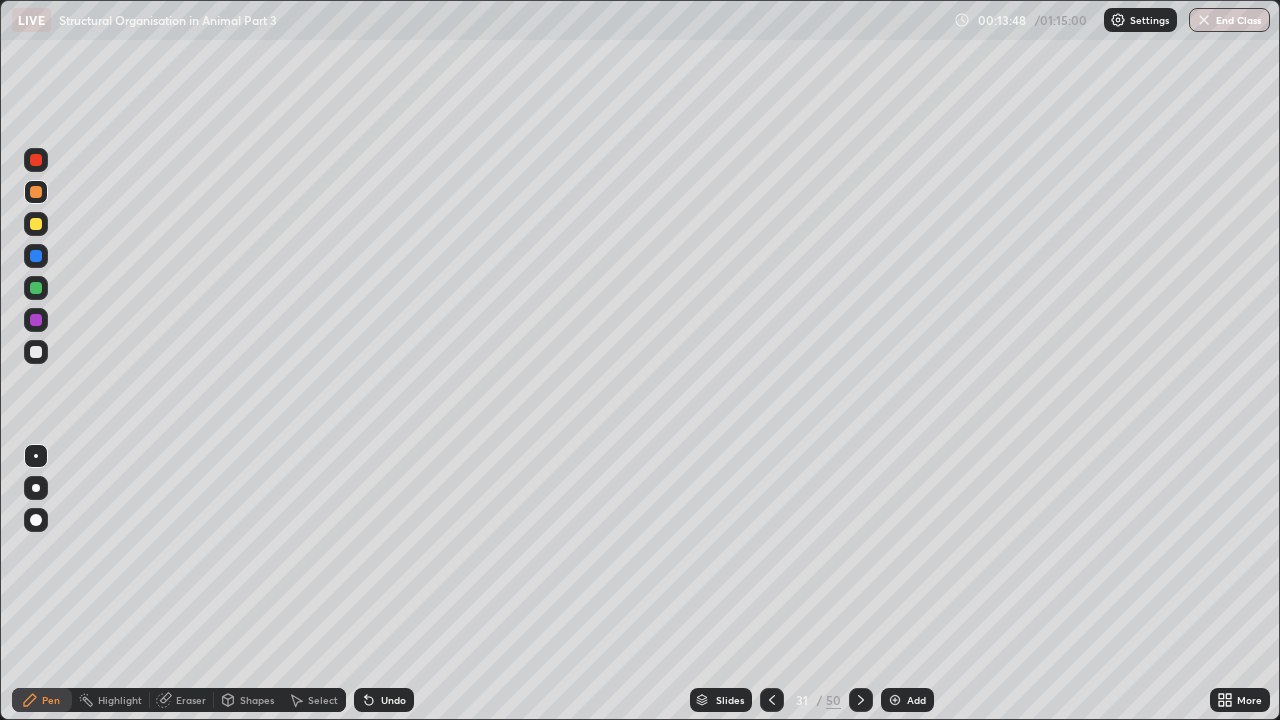click on "Undo" at bounding box center [393, 700] 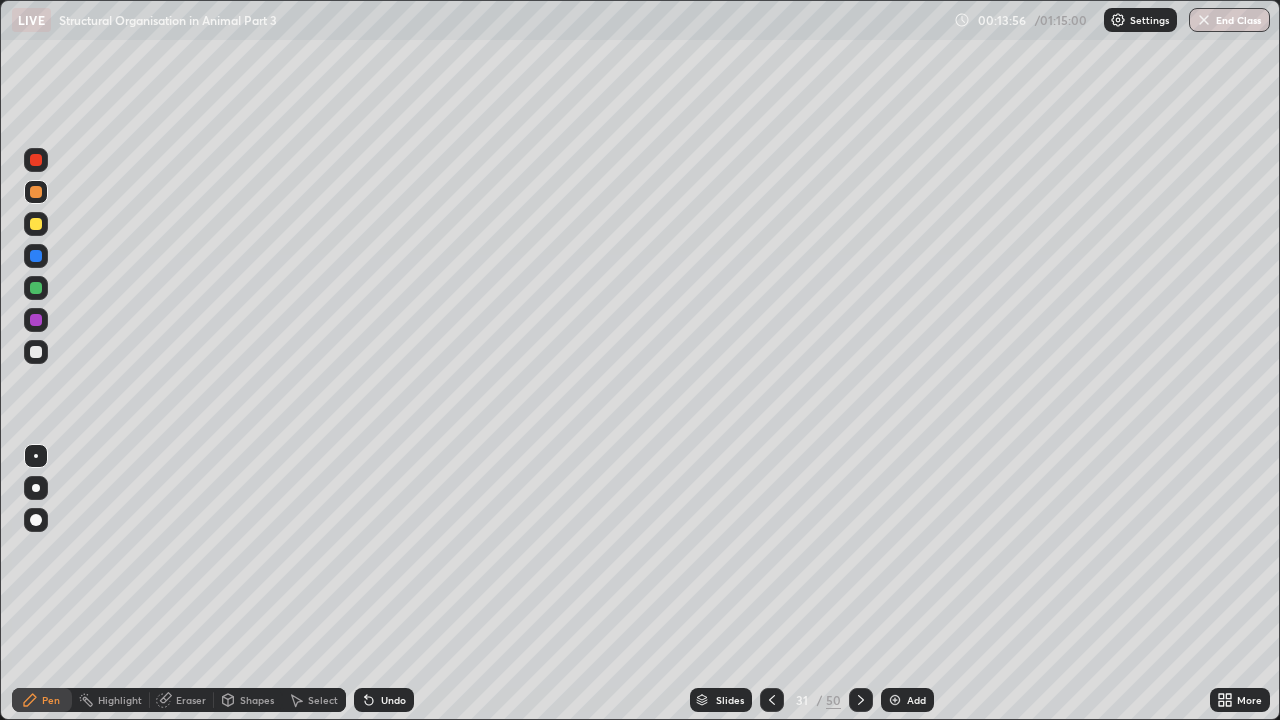 click at bounding box center [36, 224] 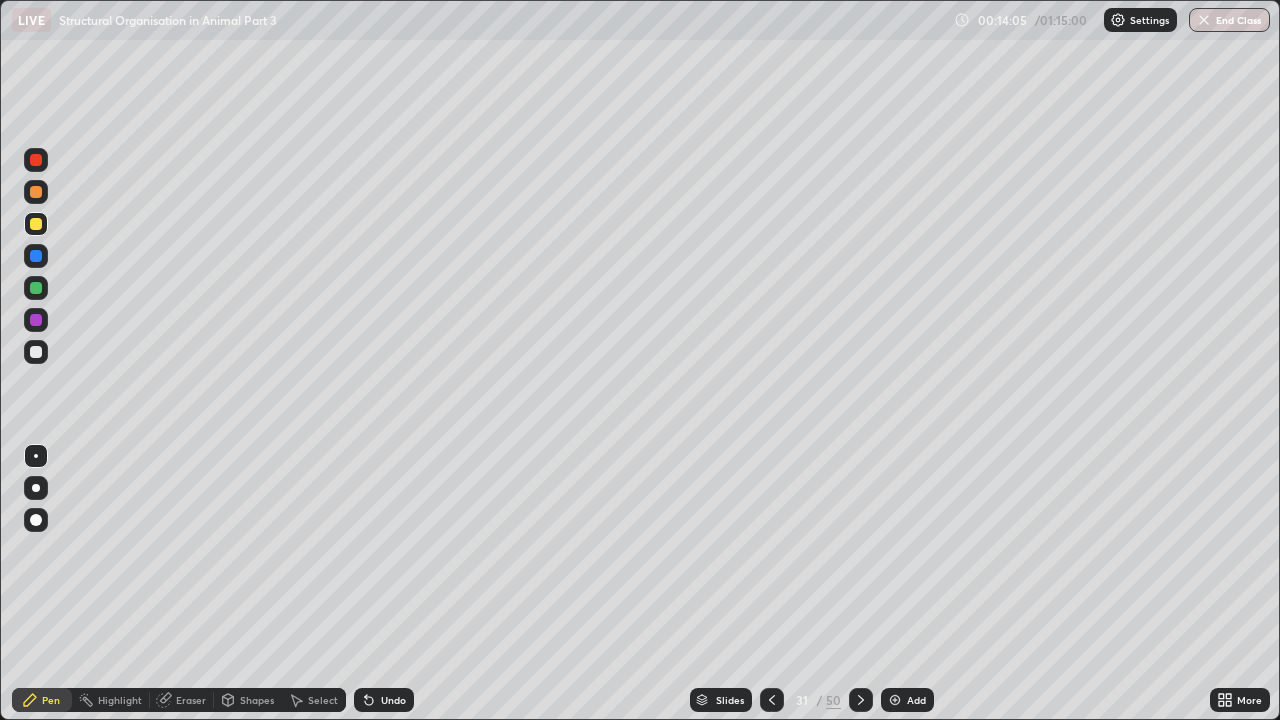click at bounding box center (36, 256) 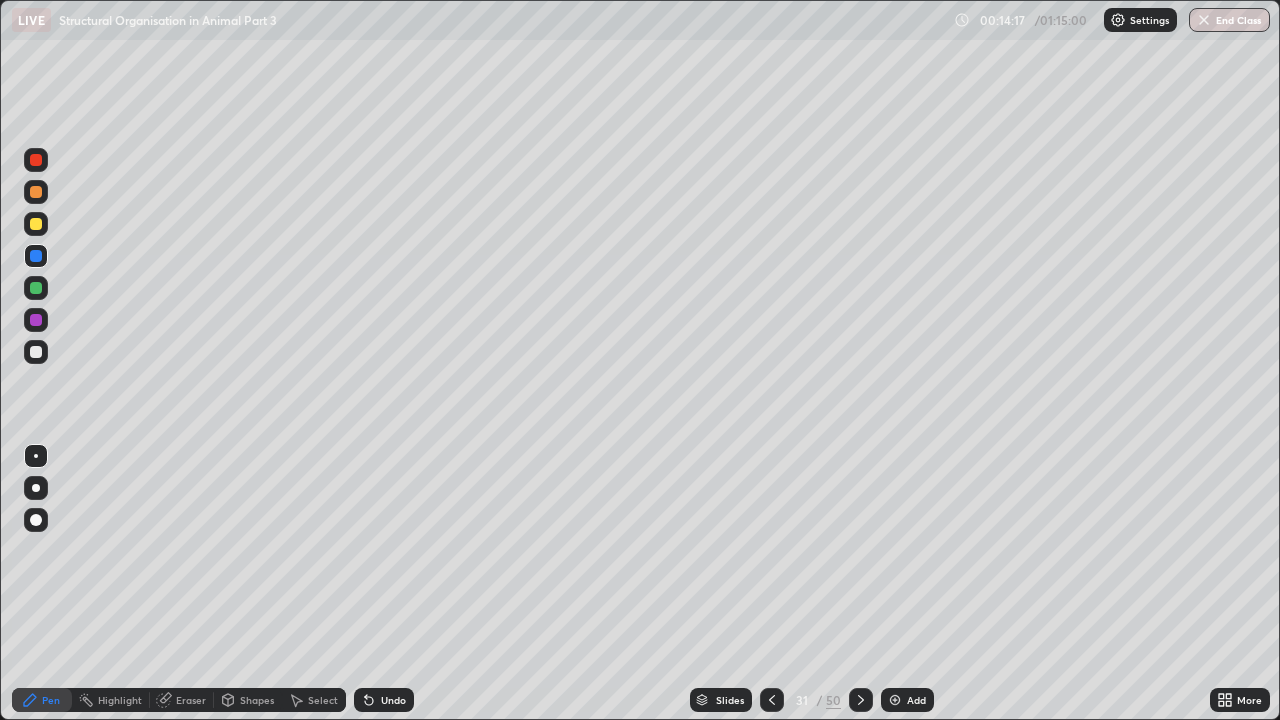 click at bounding box center (36, 520) 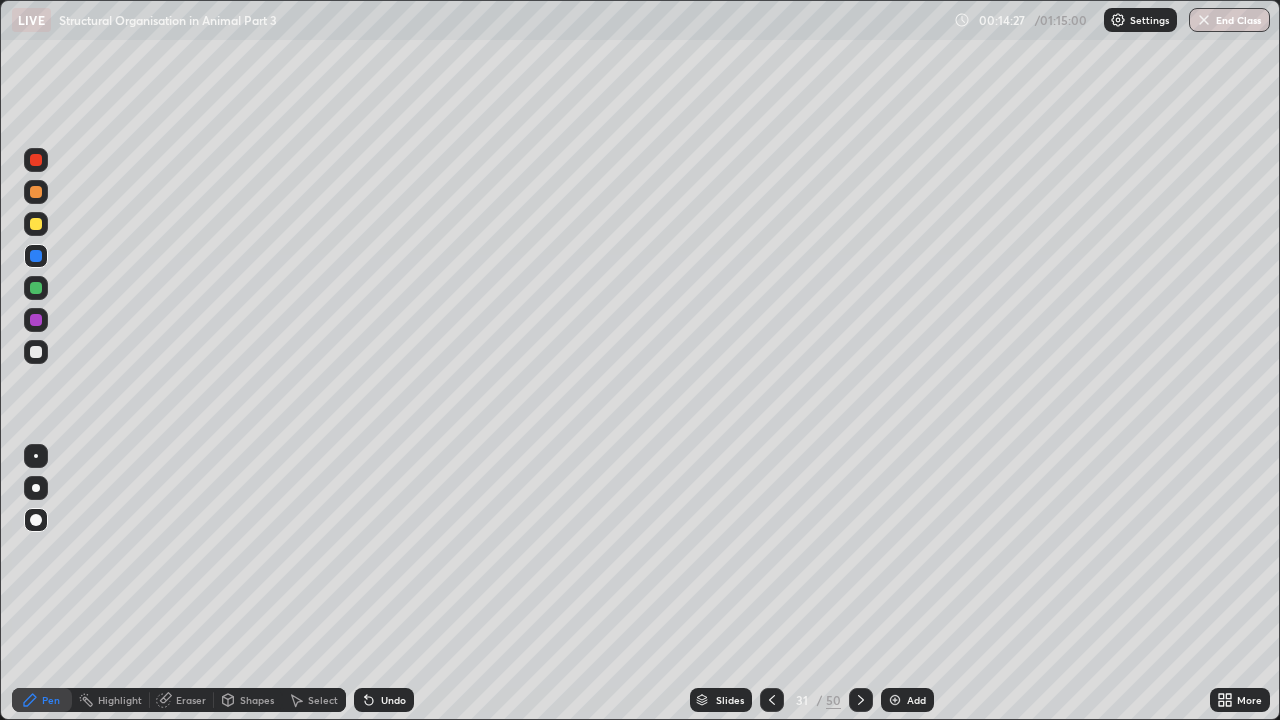 click at bounding box center [36, 288] 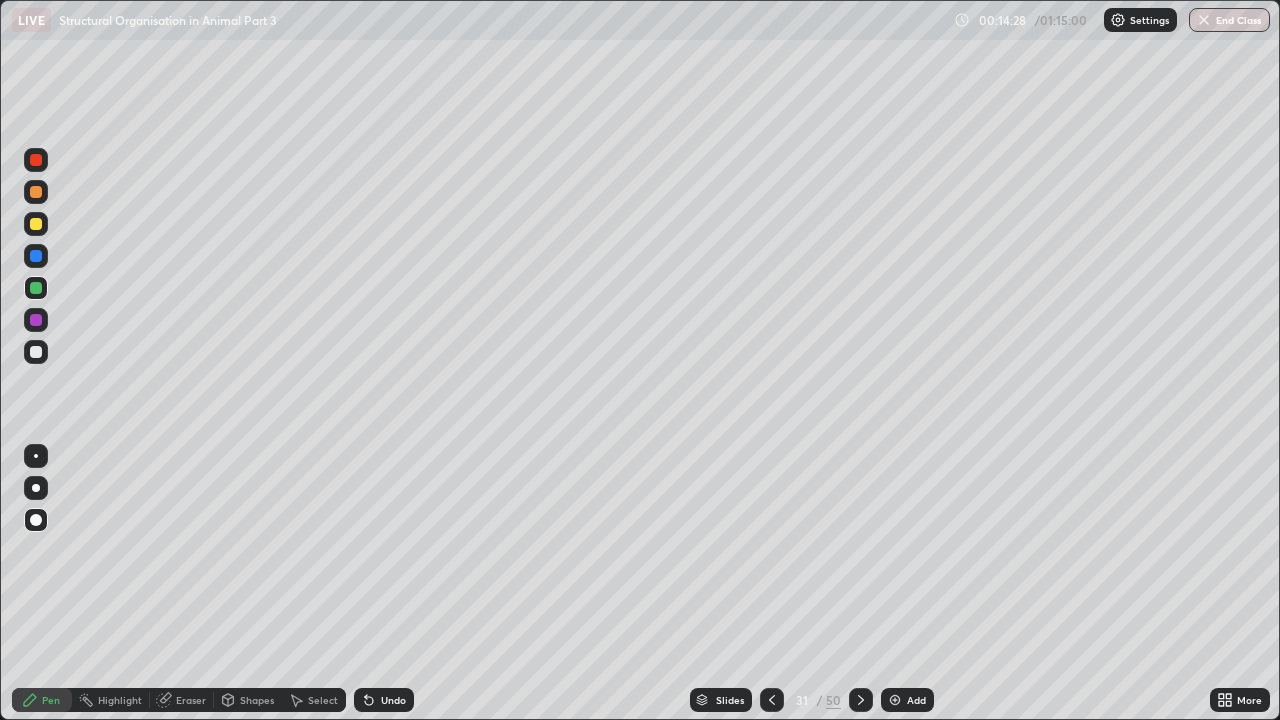 click at bounding box center (36, 456) 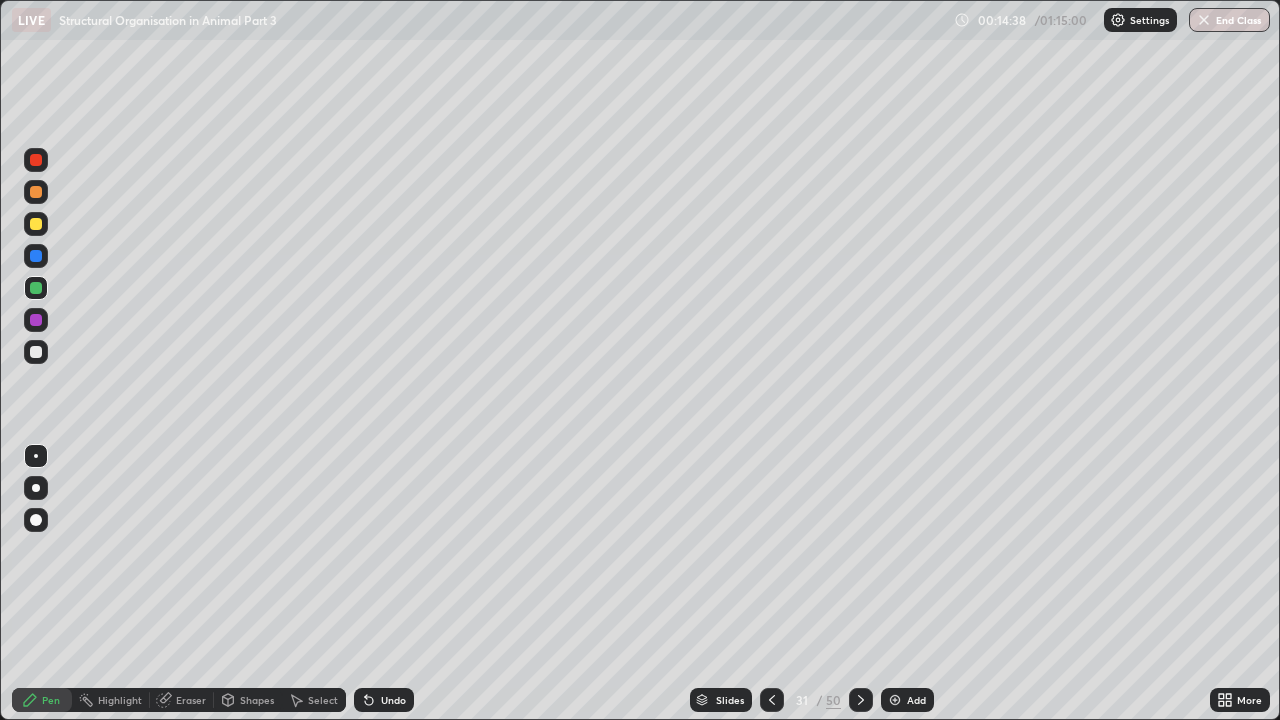 click at bounding box center (36, 320) 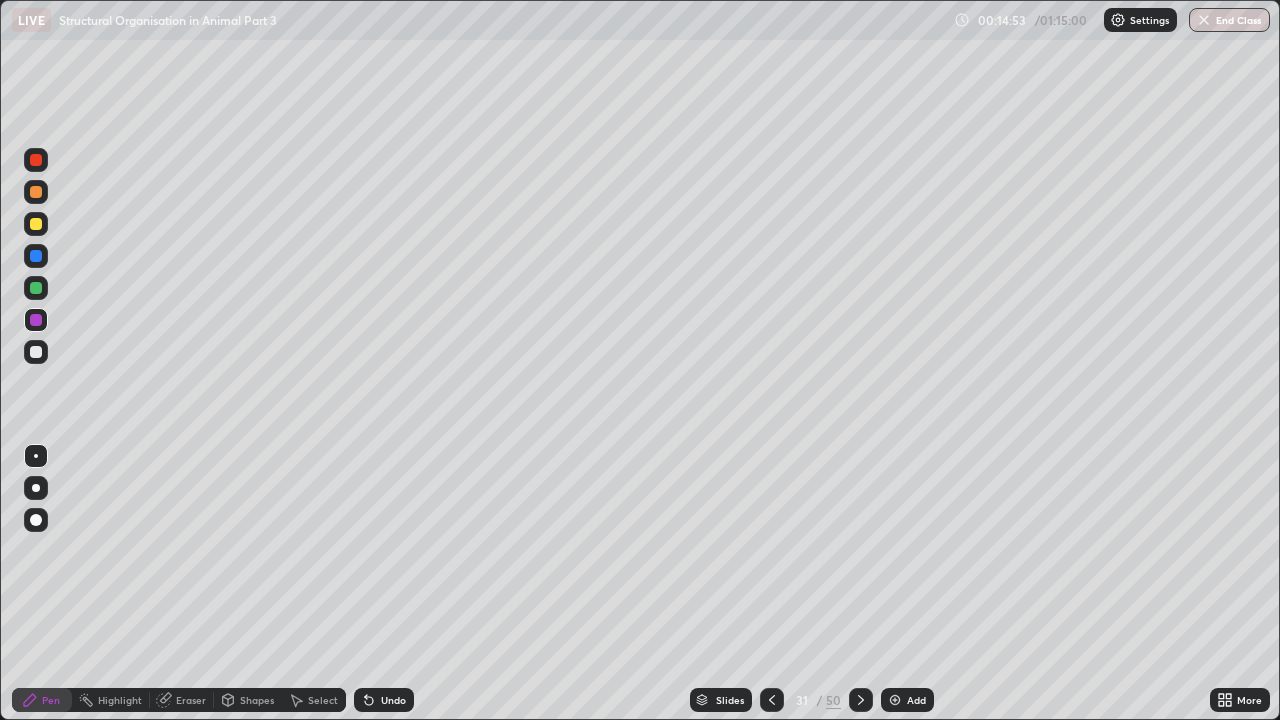 click at bounding box center [36, 160] 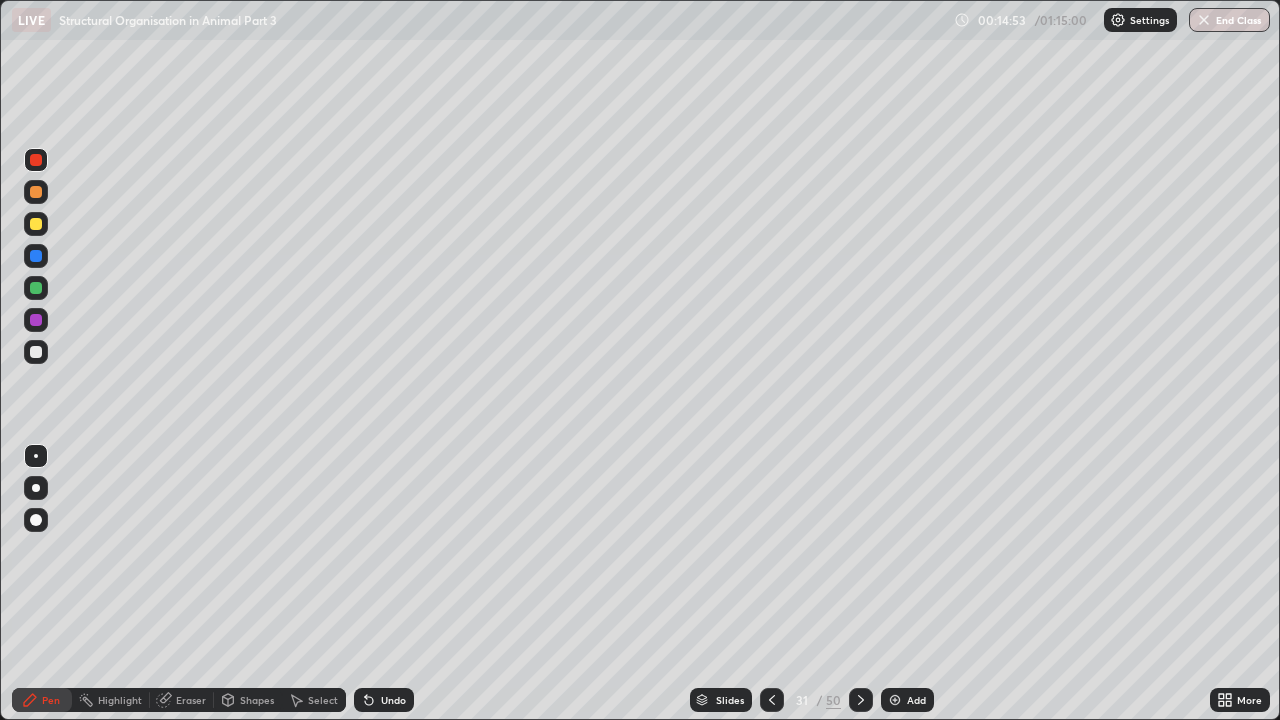 click at bounding box center [36, 488] 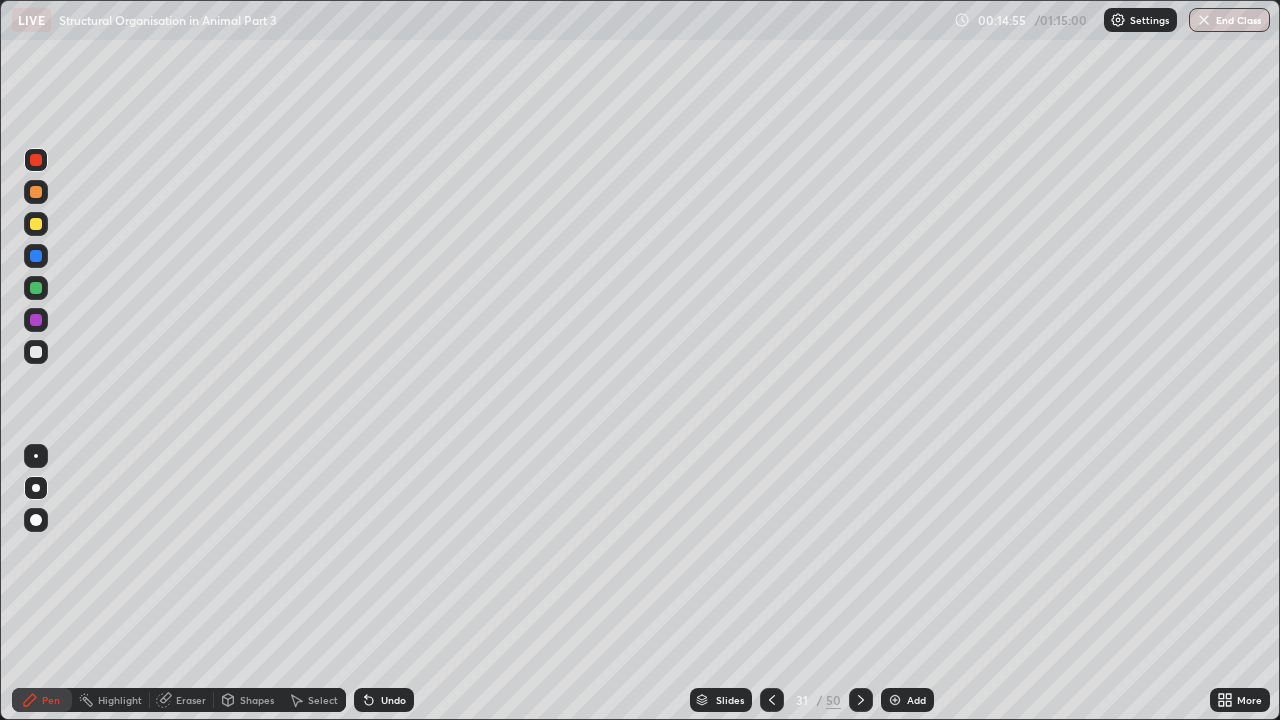 click at bounding box center (36, 520) 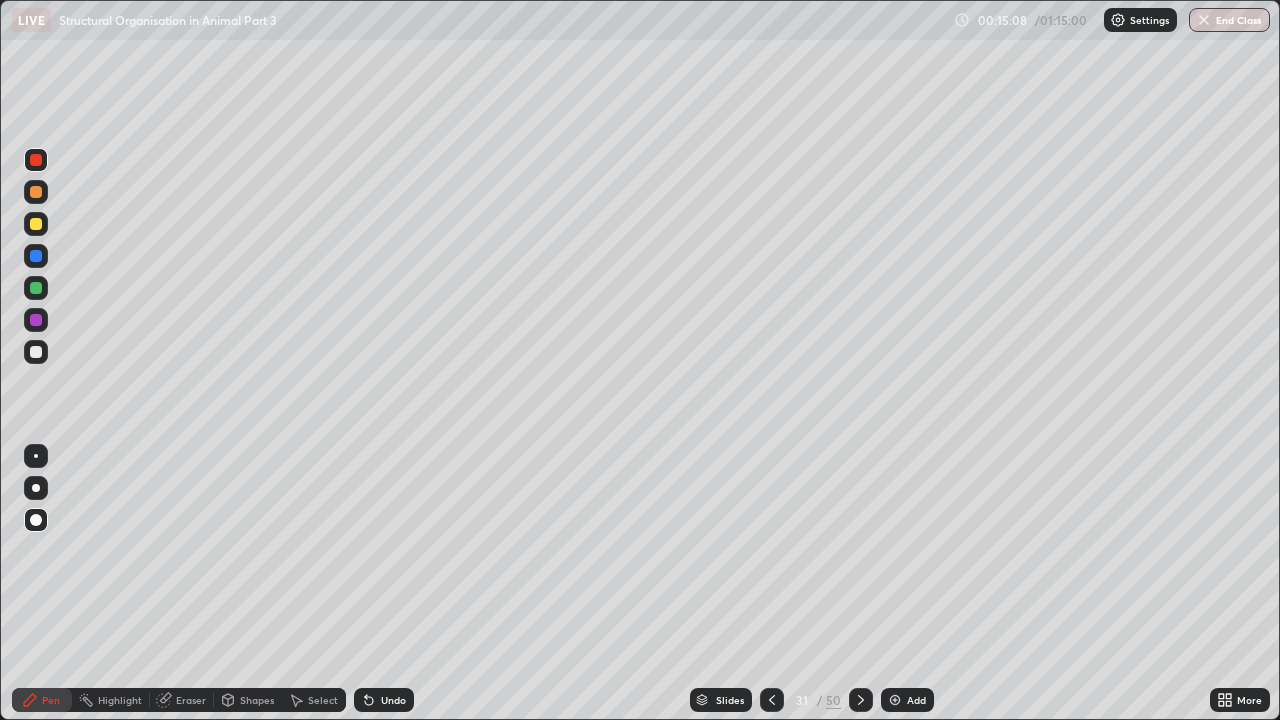 click at bounding box center (36, 456) 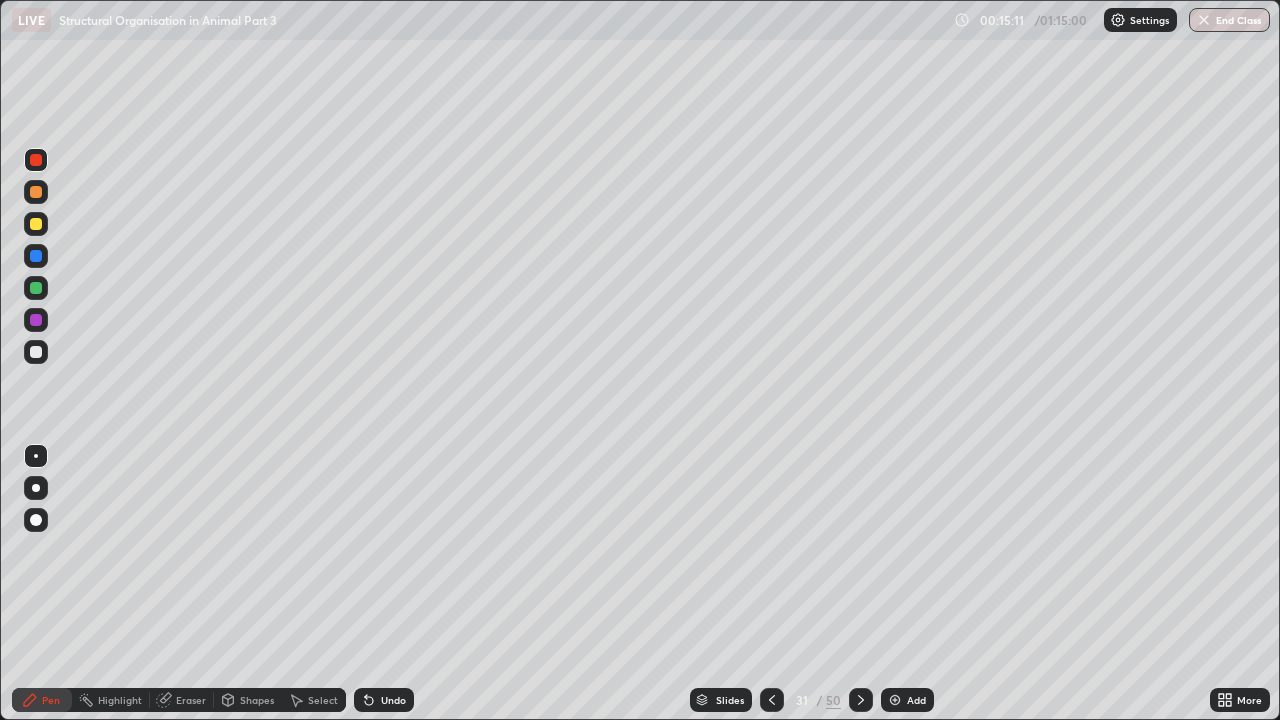 click at bounding box center [36, 320] 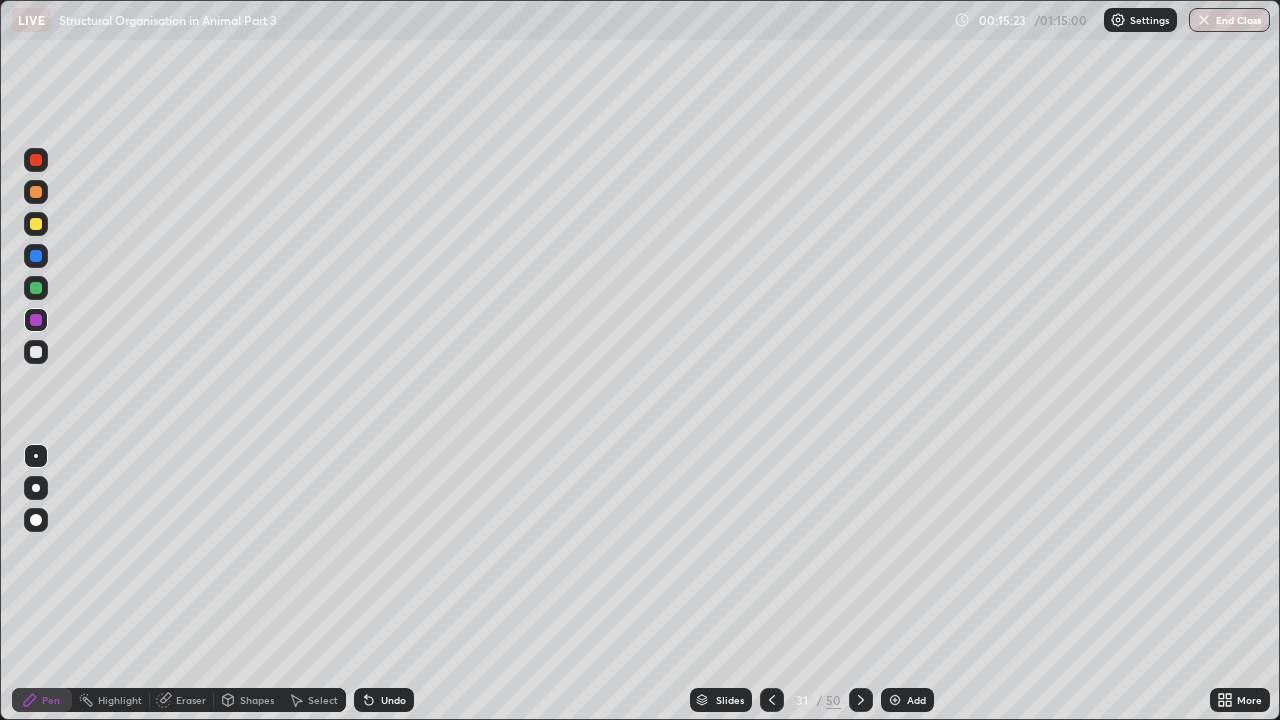 click at bounding box center (36, 192) 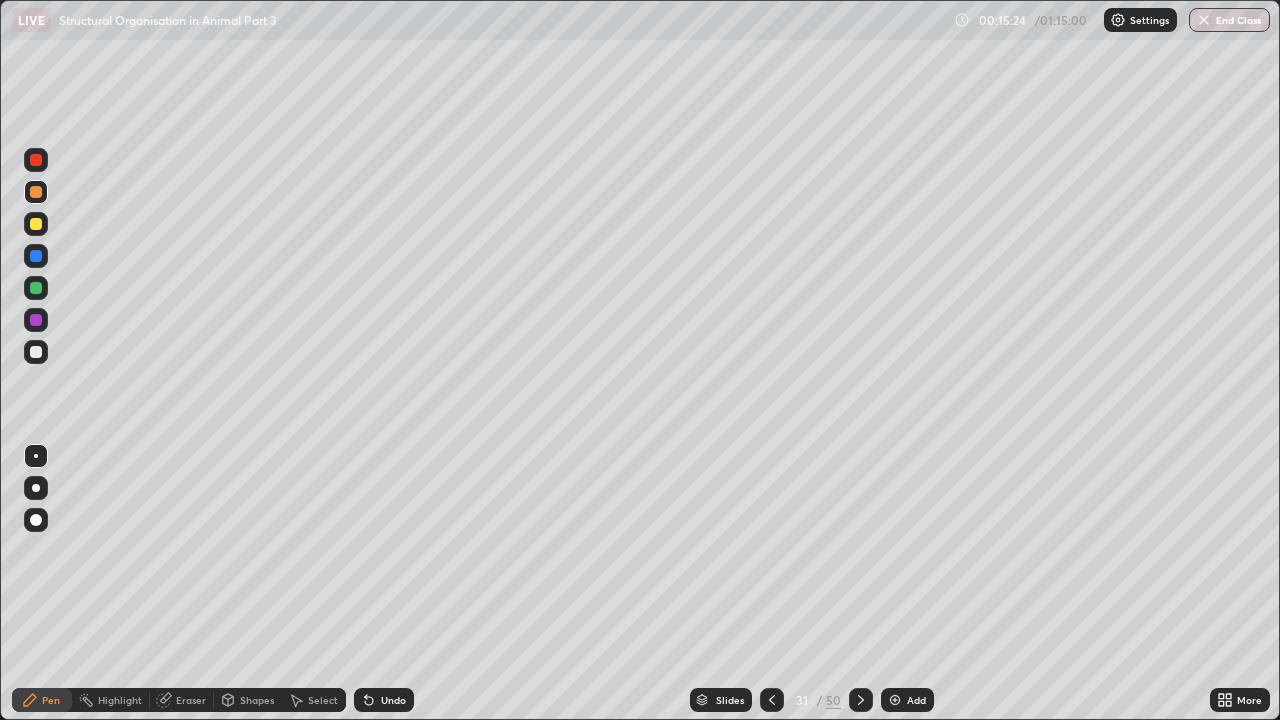 click at bounding box center (36, 488) 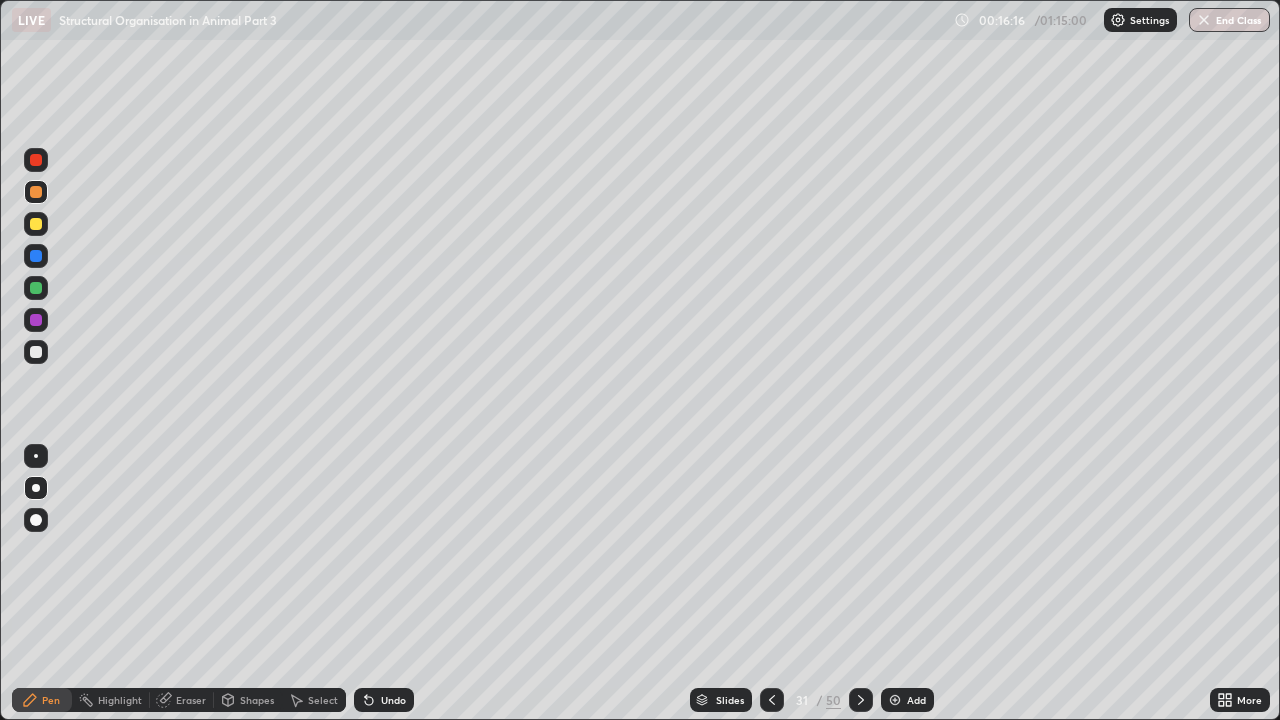 click at bounding box center (36, 456) 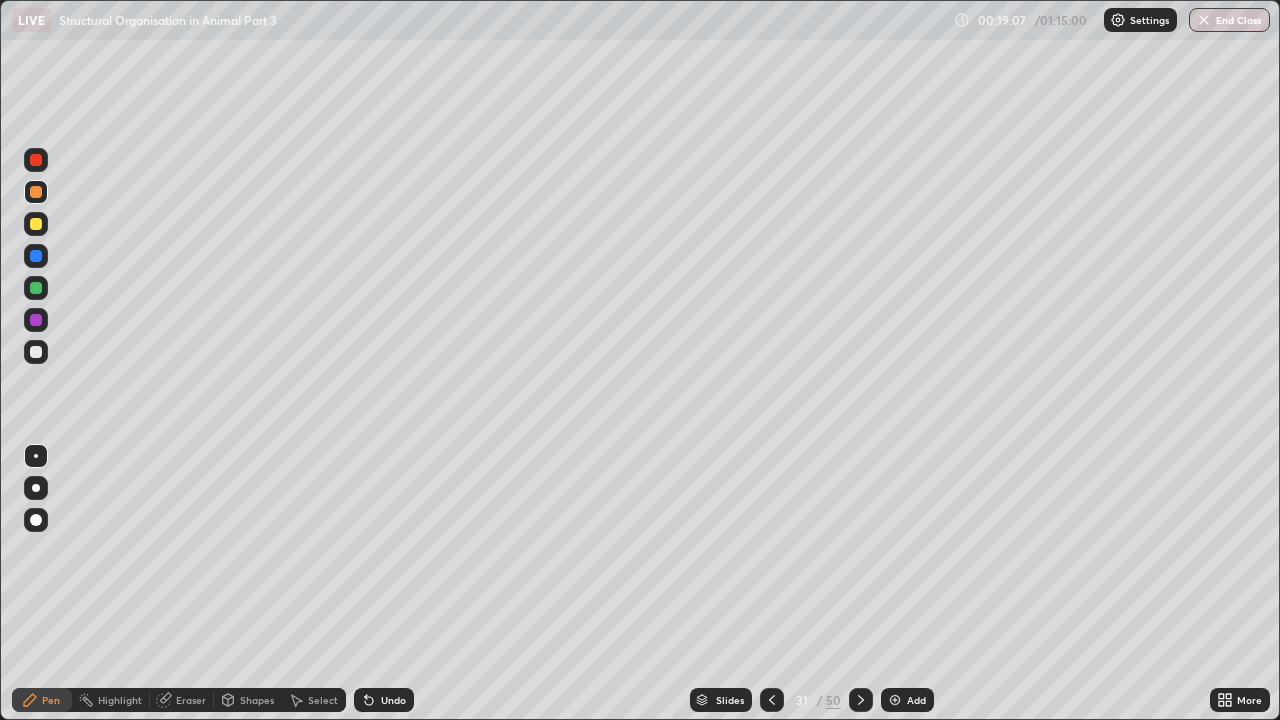 click on "Eraser" at bounding box center (191, 700) 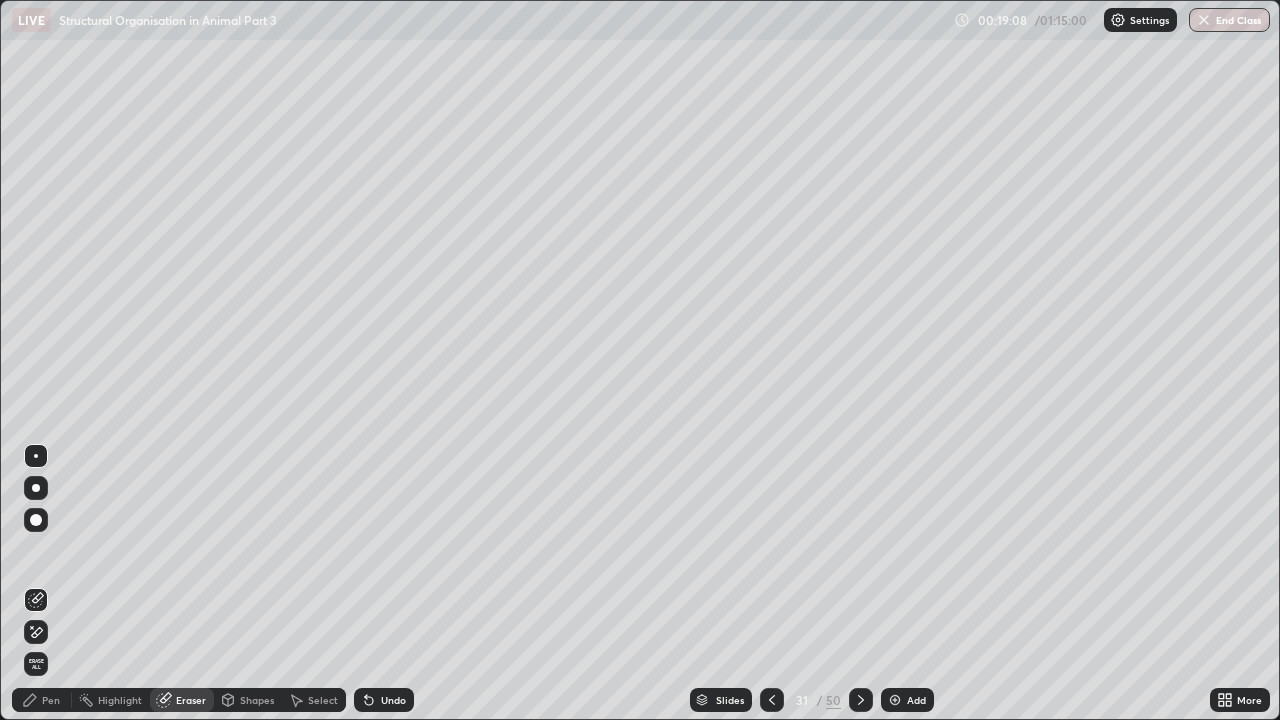 click at bounding box center (36, 520) 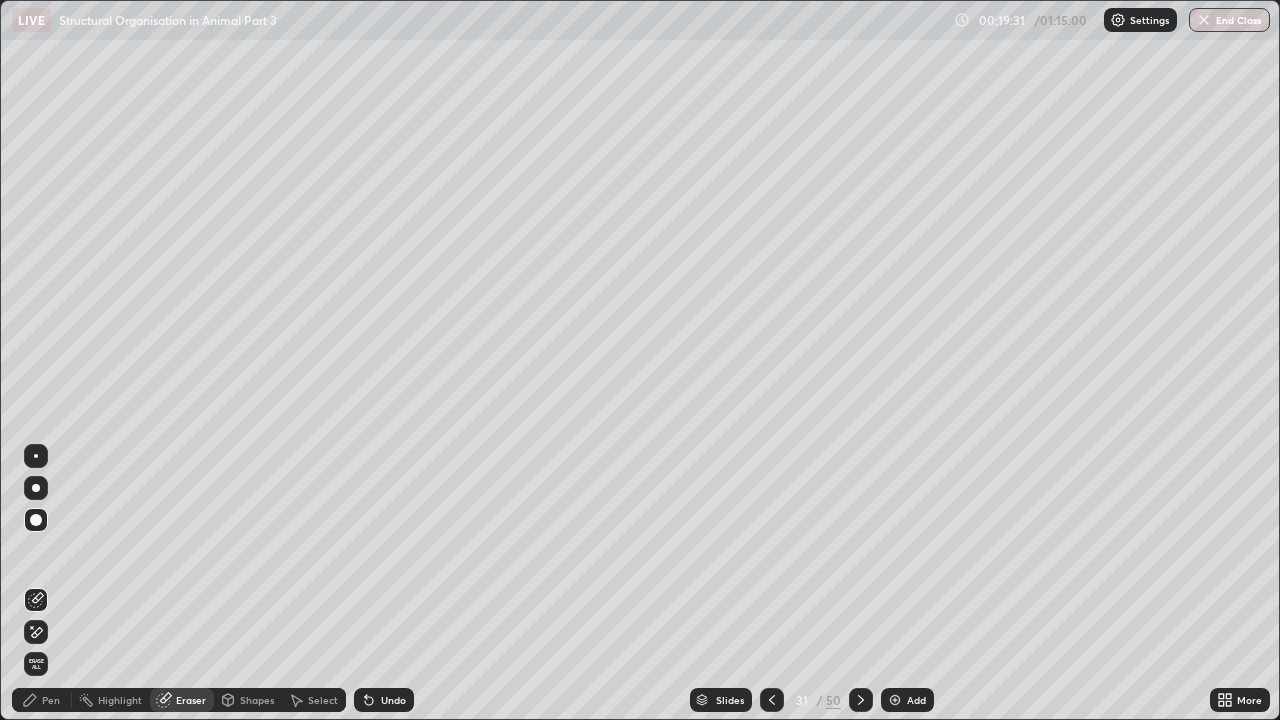 click on "Pen" at bounding box center (51, 700) 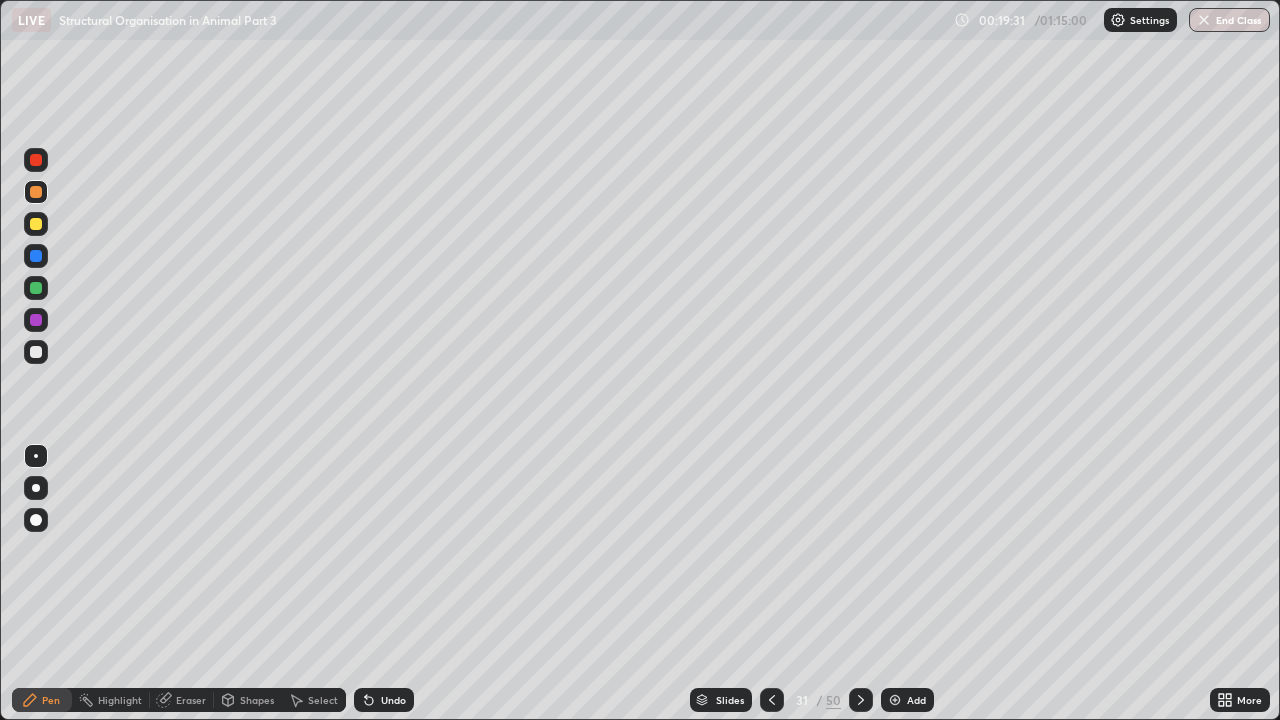 click at bounding box center (36, 192) 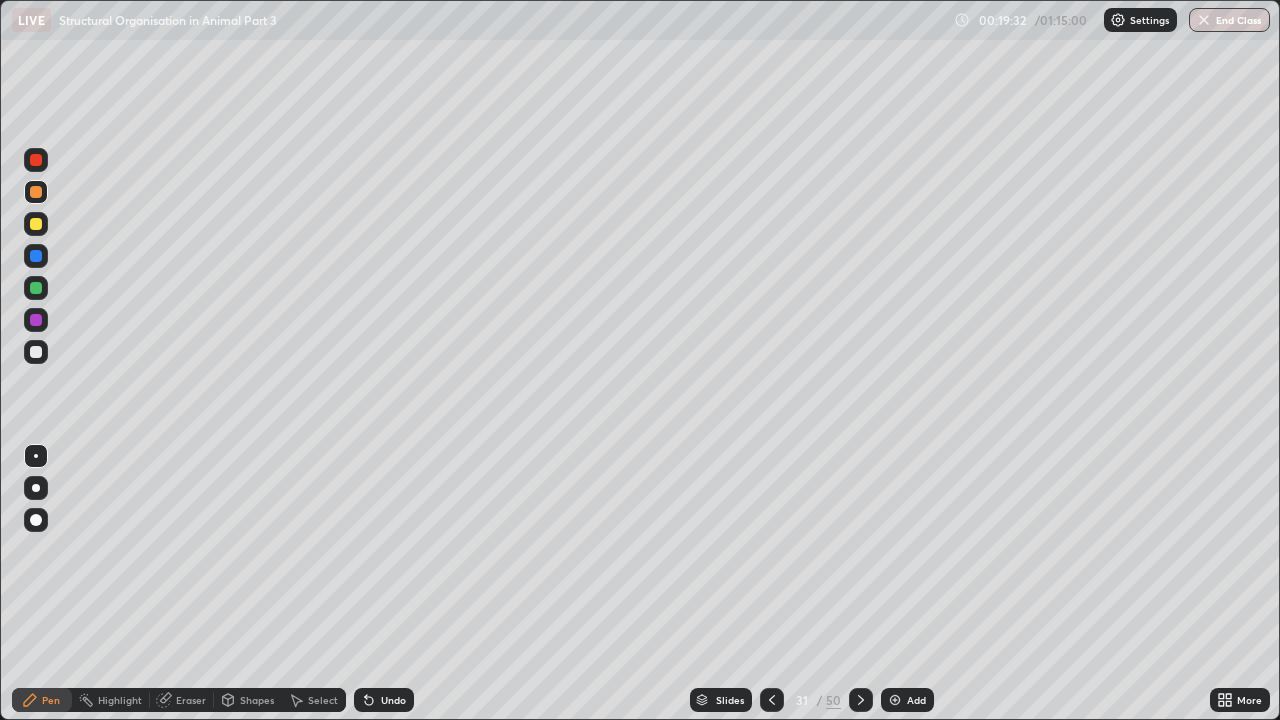 click at bounding box center [36, 488] 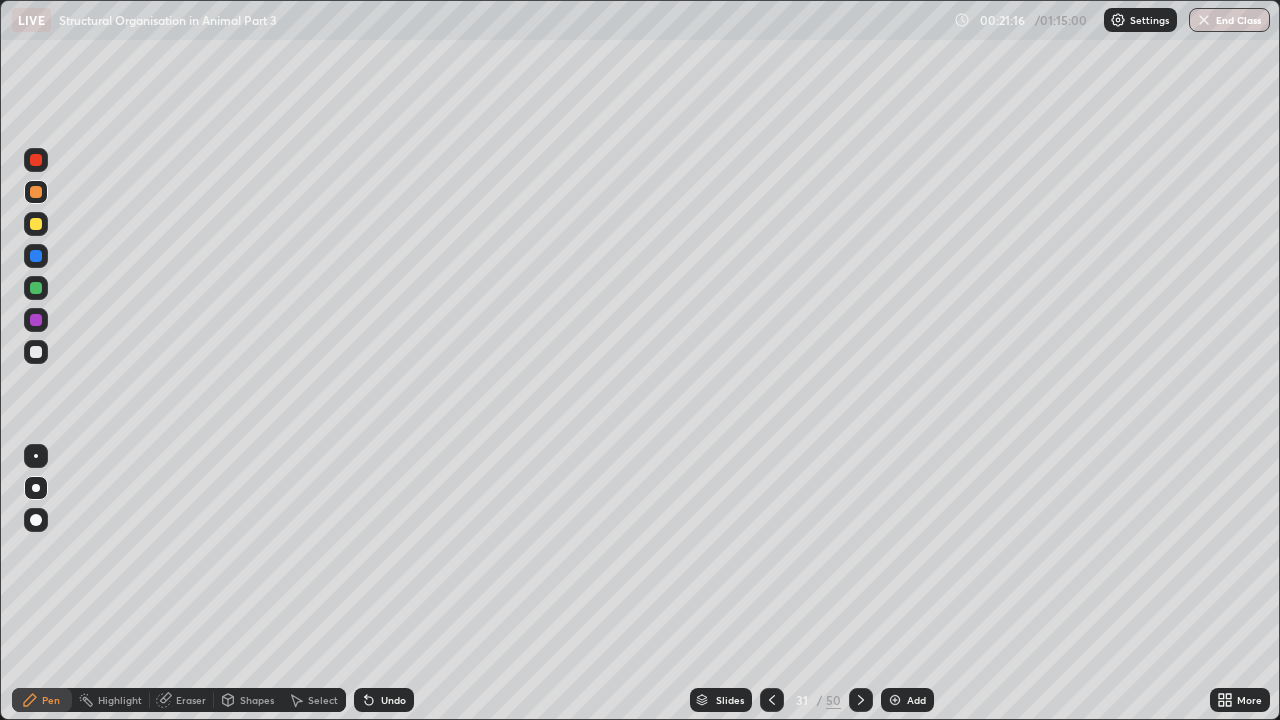 click 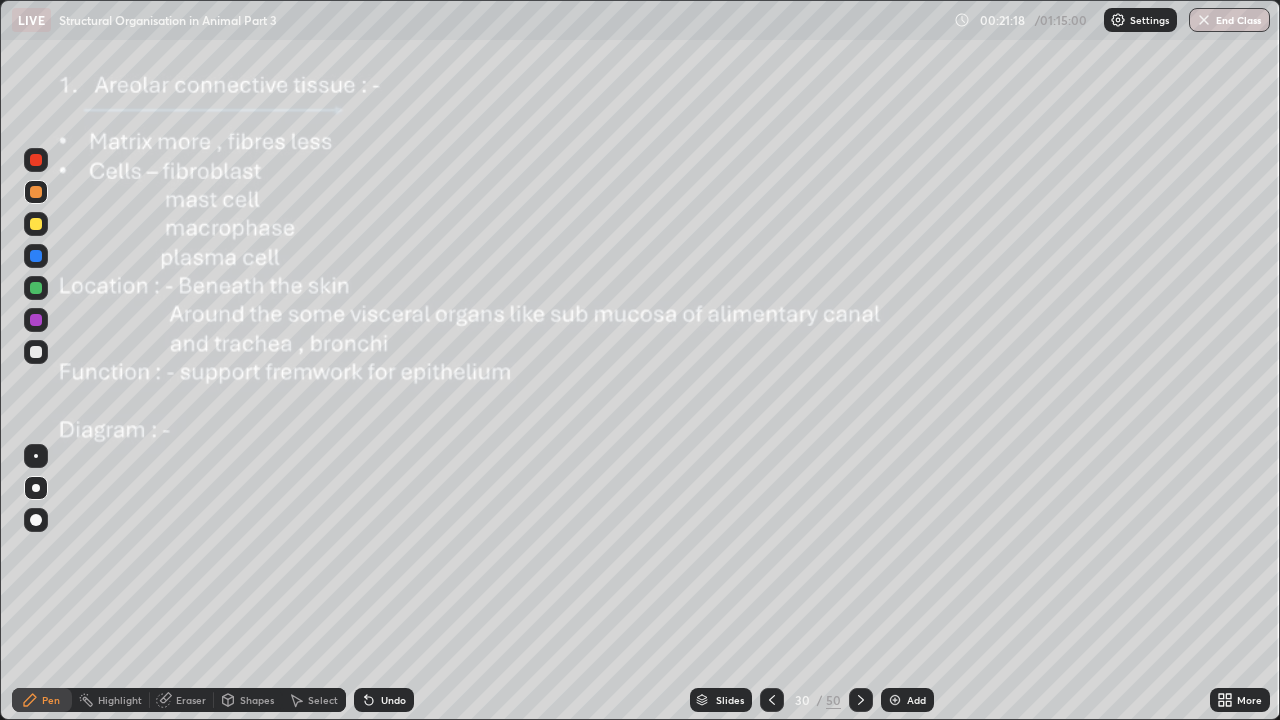 click 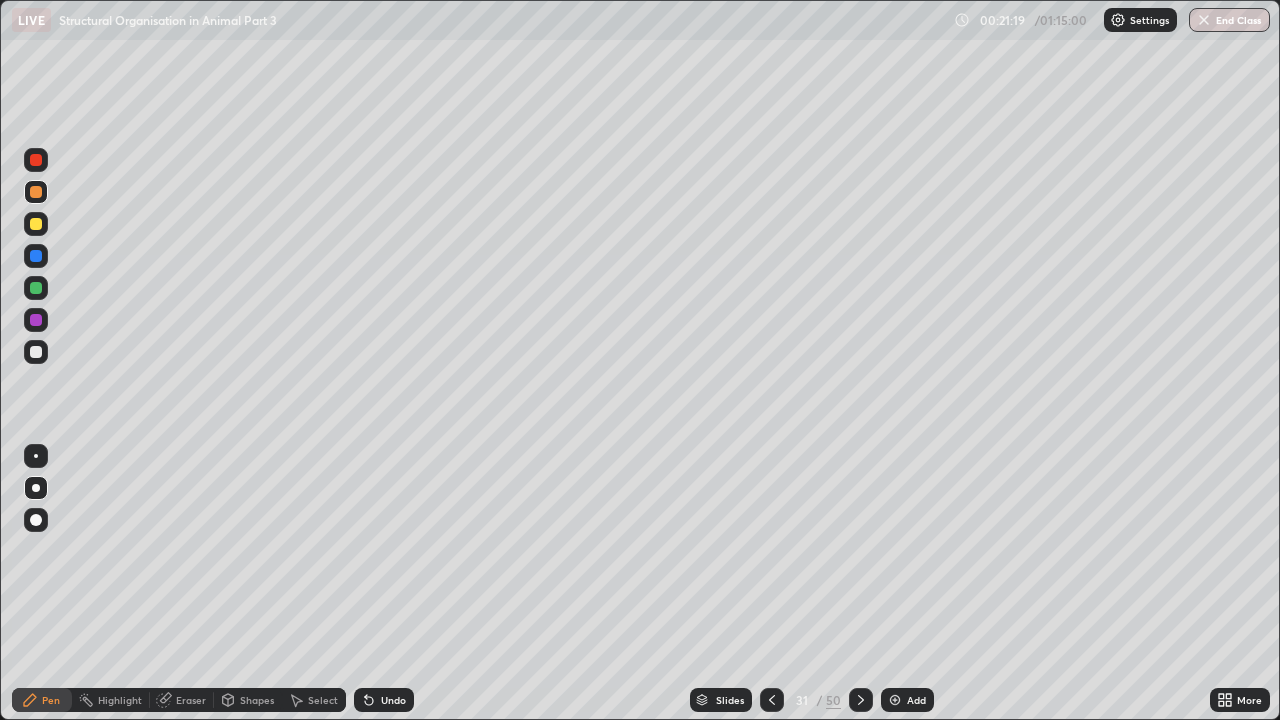 click 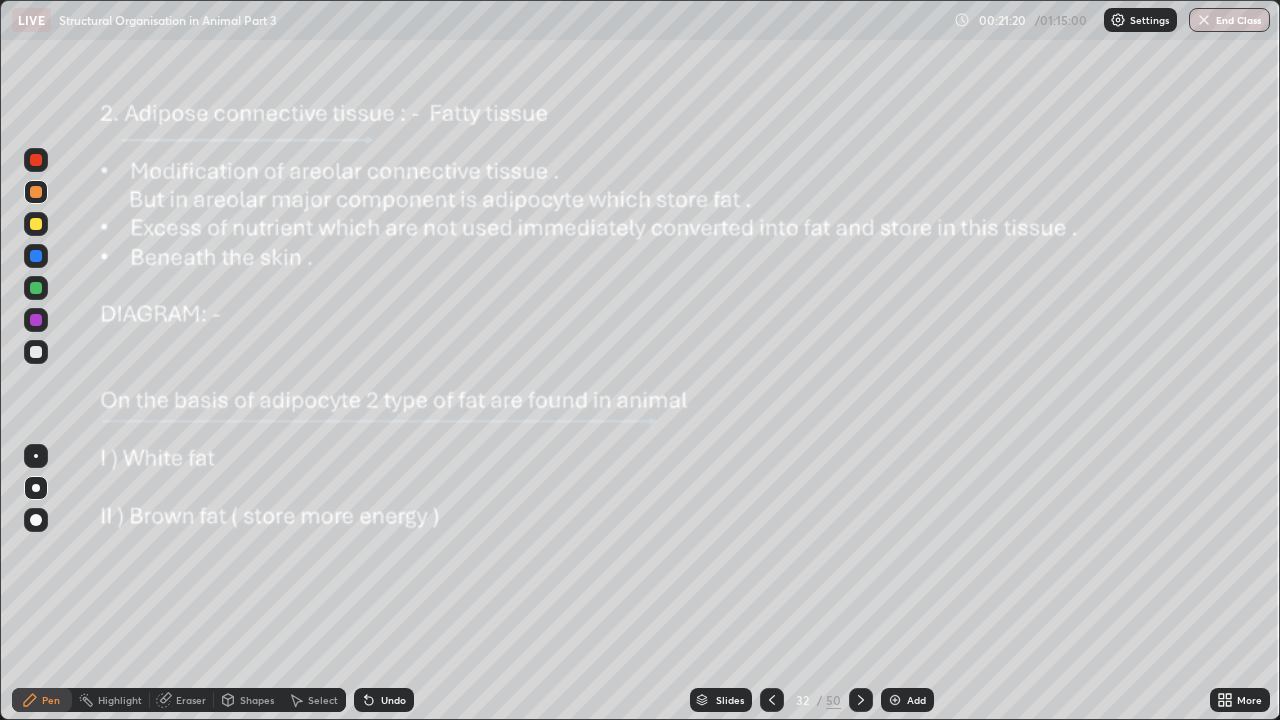 click at bounding box center [772, 700] 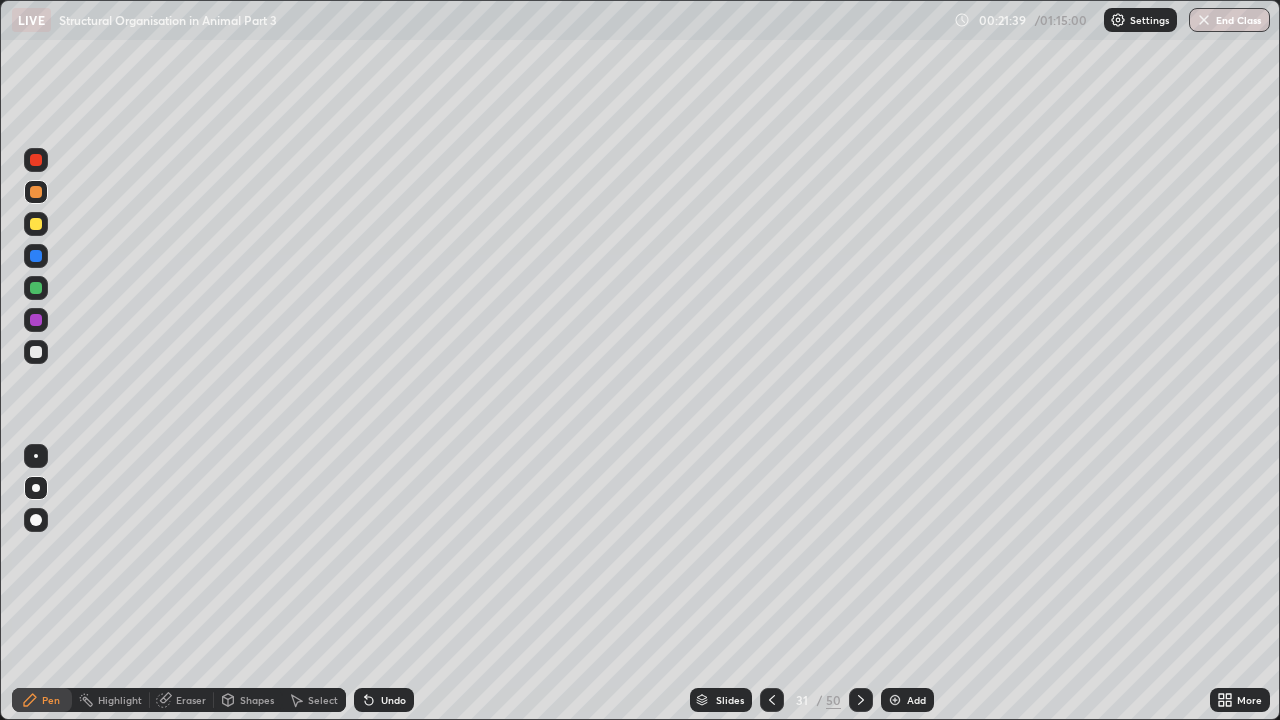 click 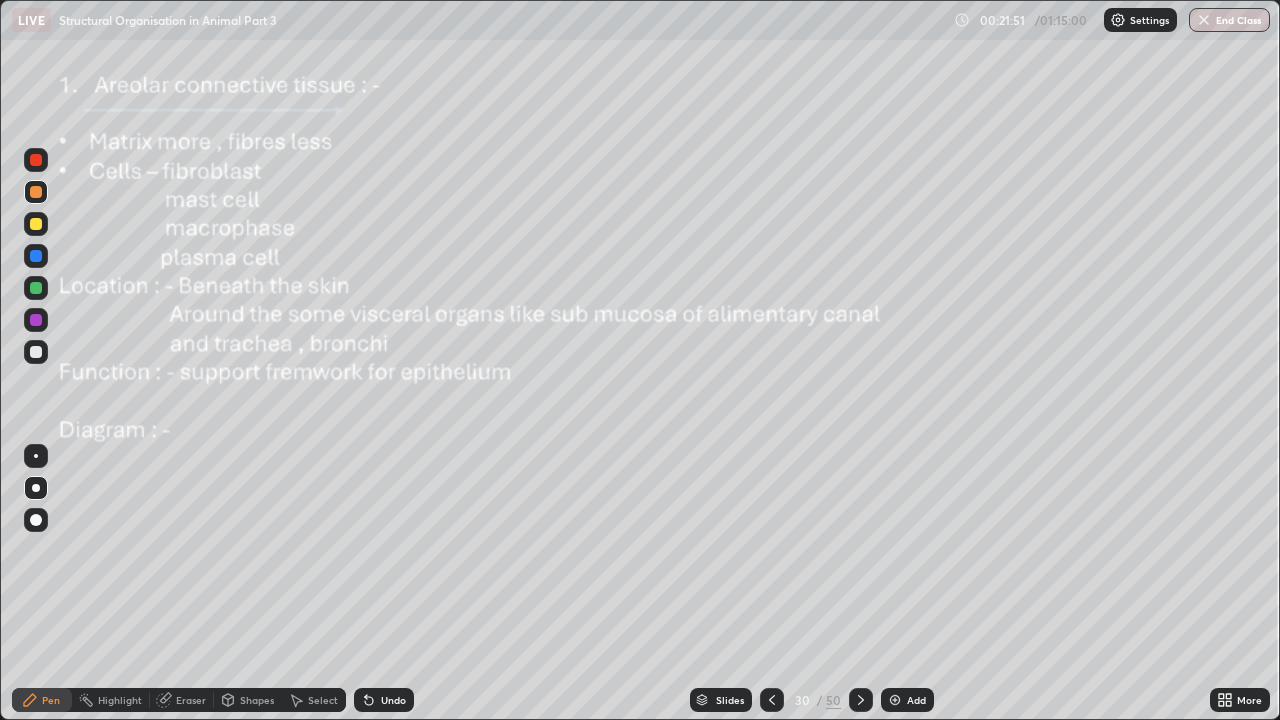 click 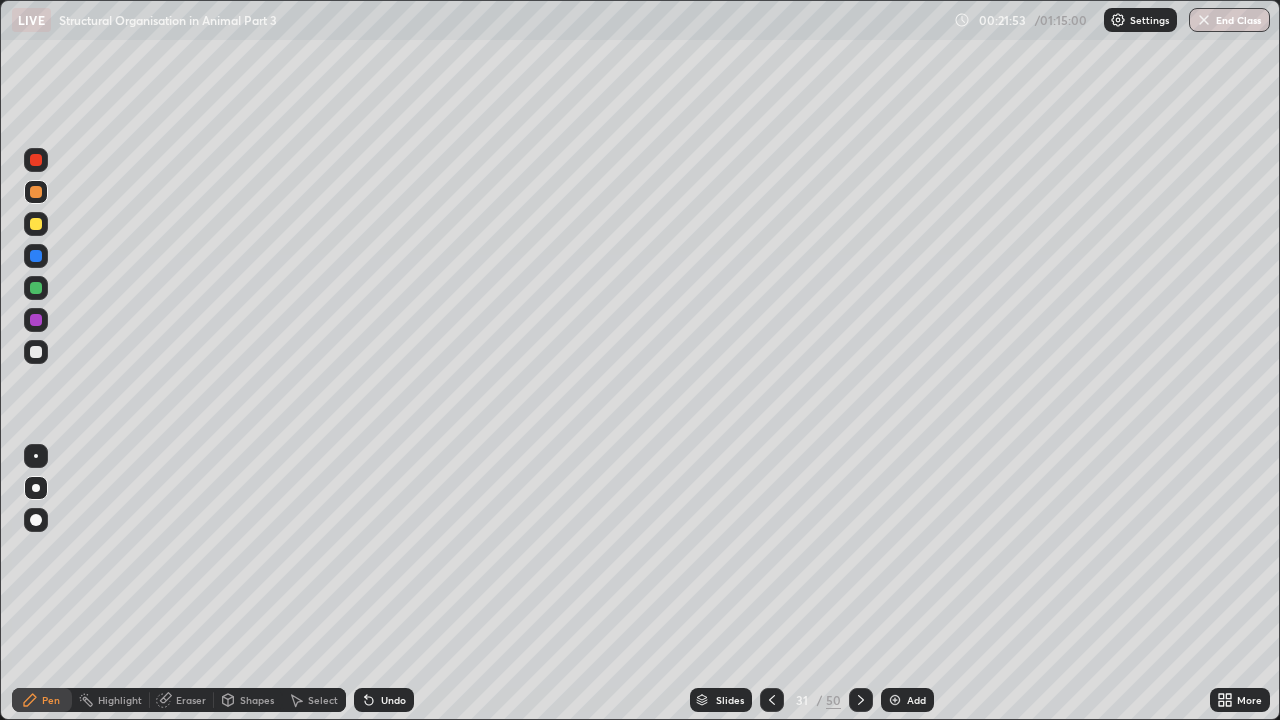 click at bounding box center [861, 700] 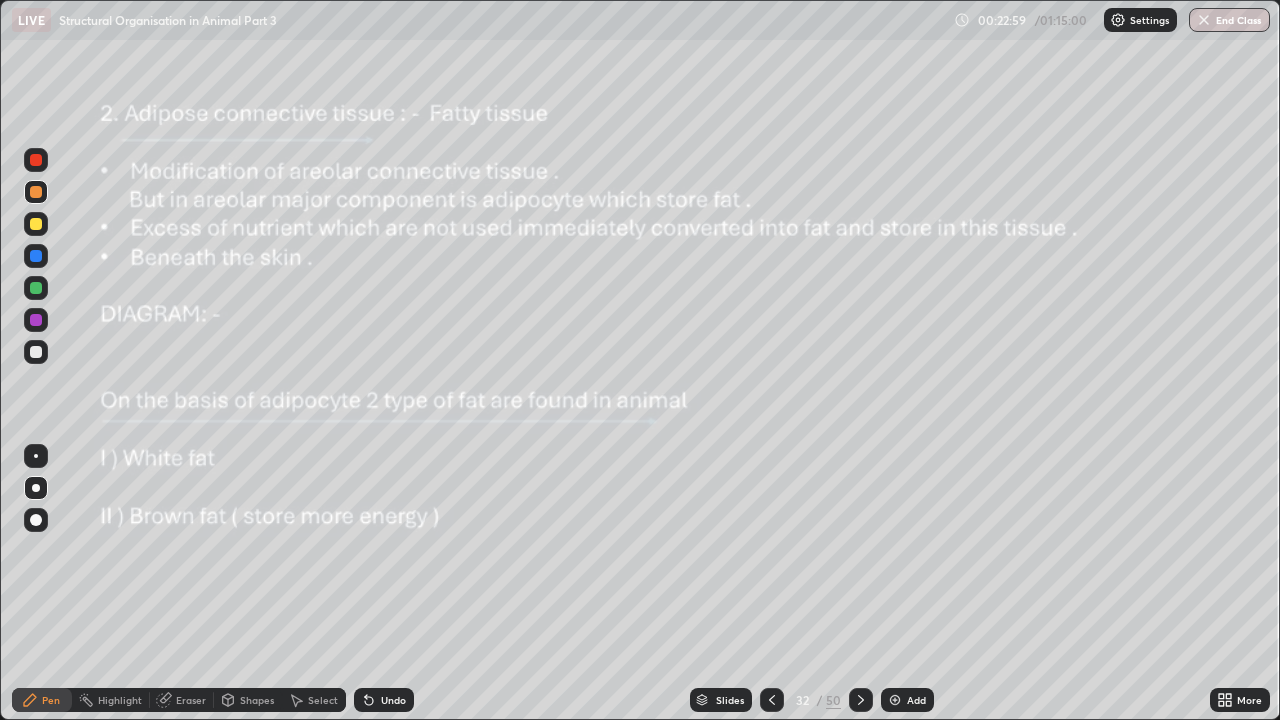 click on "Eraser" at bounding box center (182, 700) 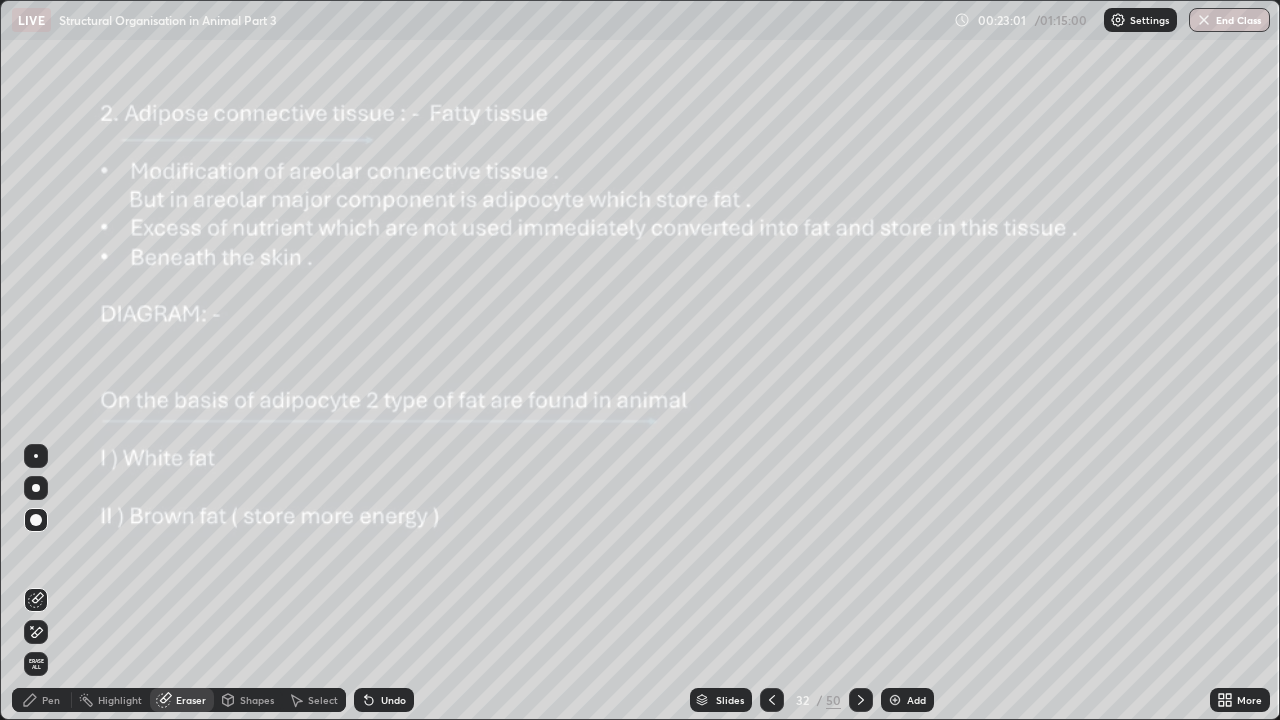 click on "Pen" at bounding box center [51, 700] 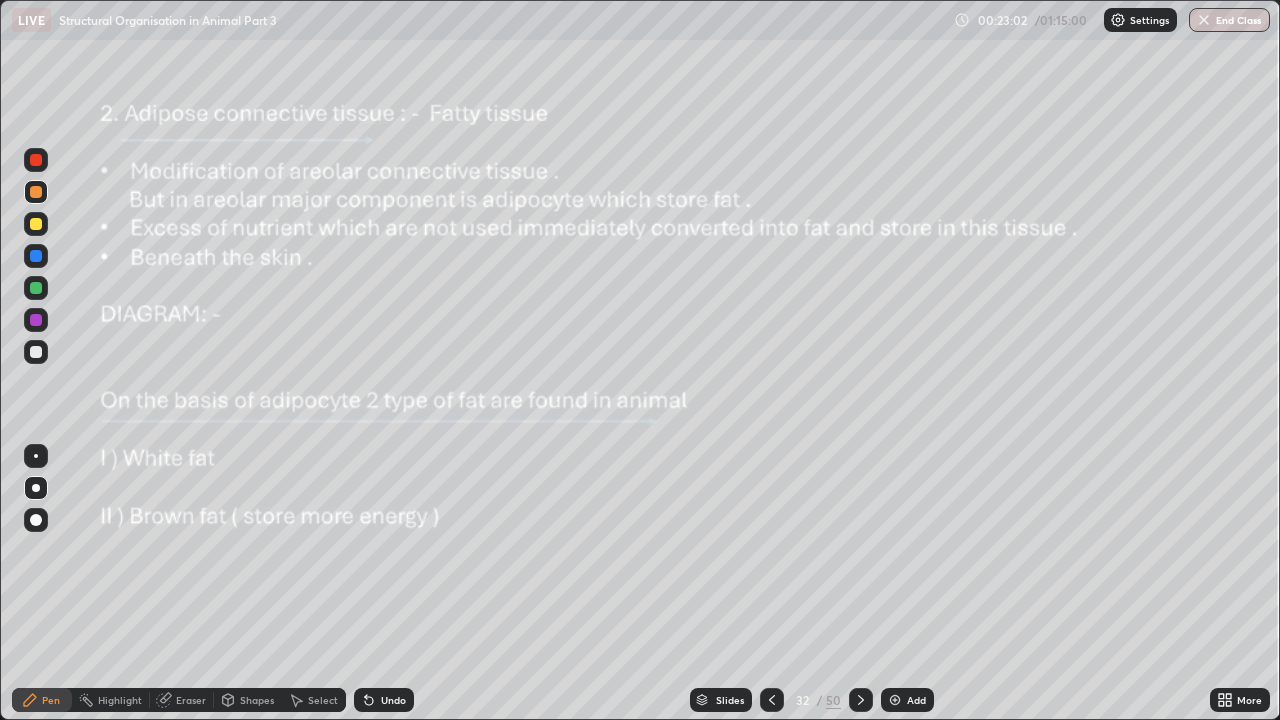 click at bounding box center (36, 456) 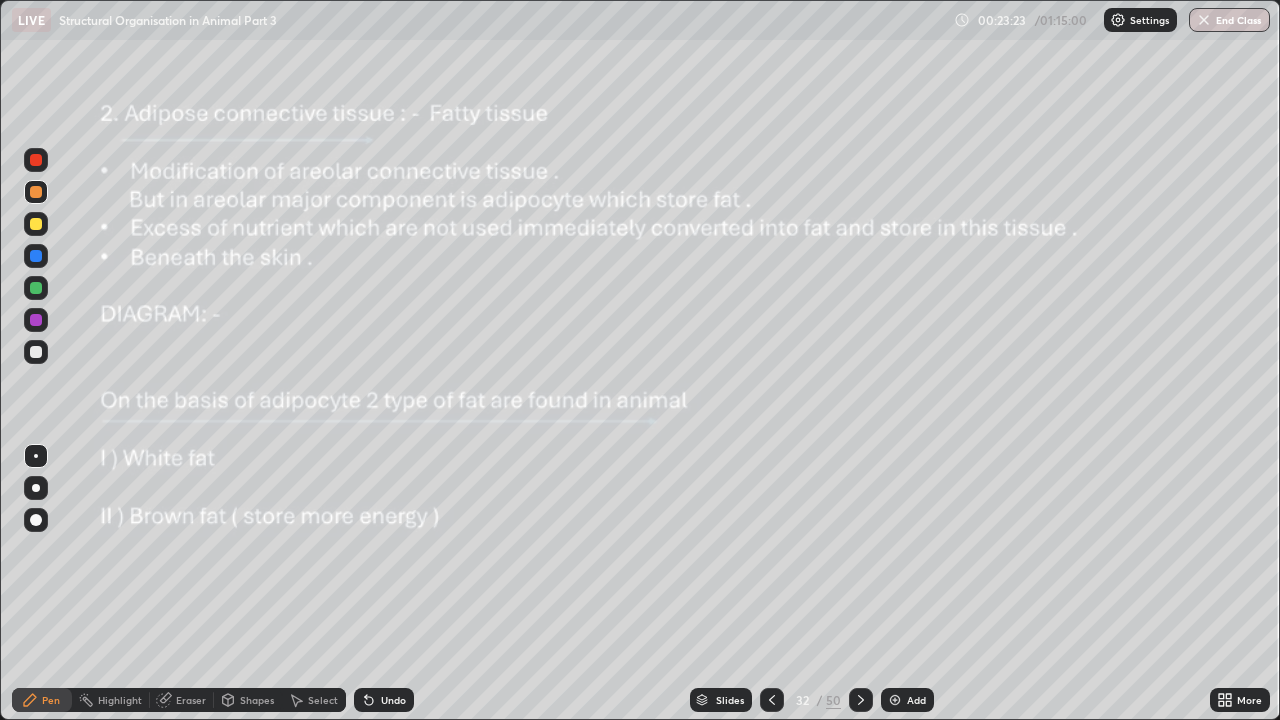 click at bounding box center (36, 160) 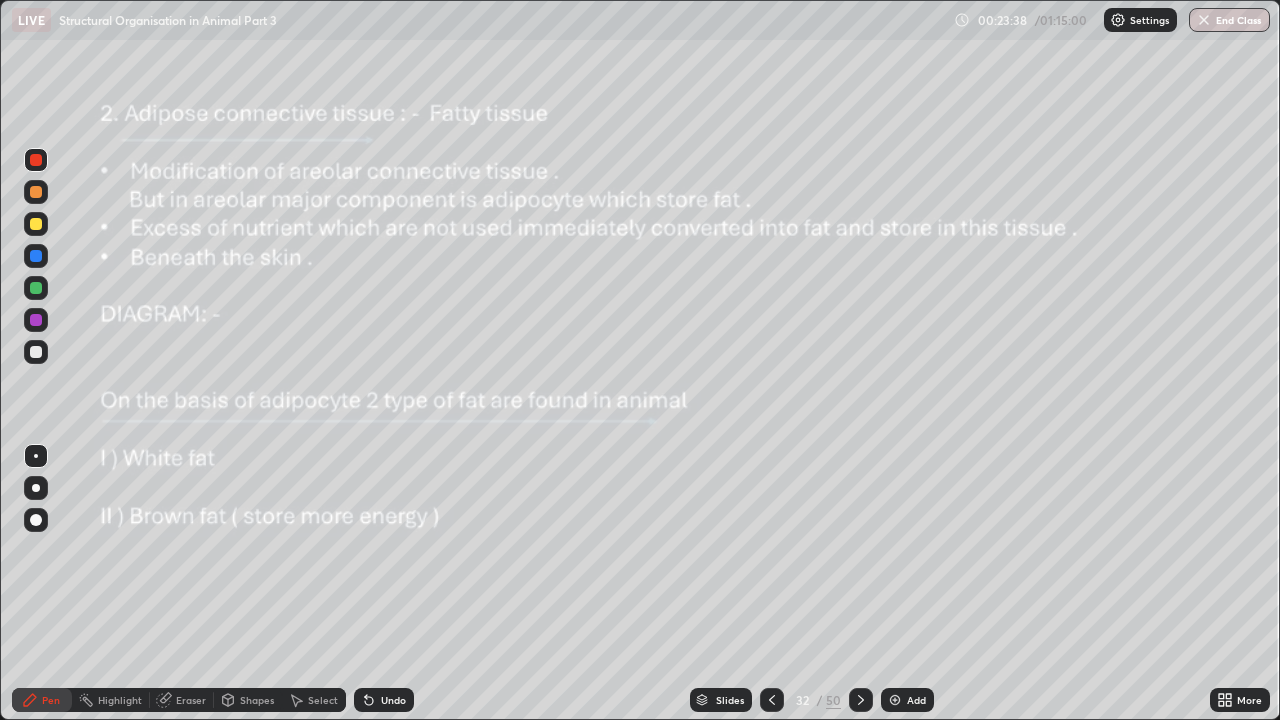click at bounding box center [36, 488] 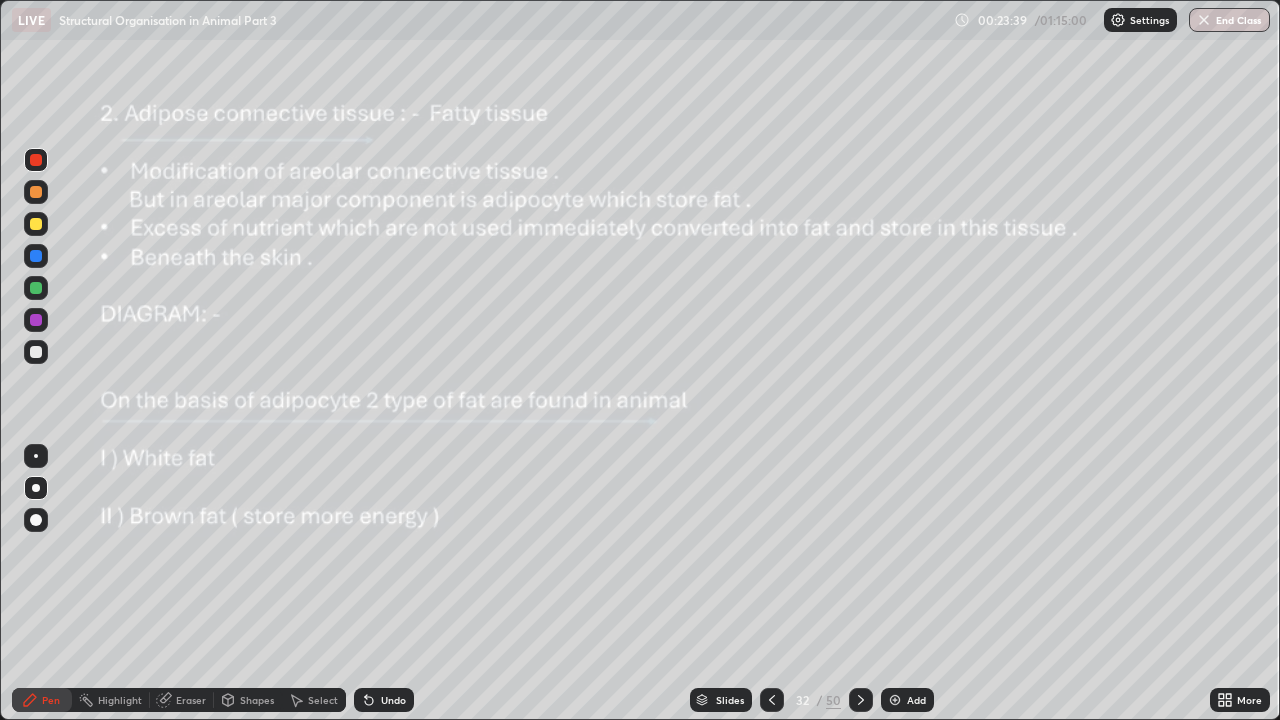 click at bounding box center [36, 192] 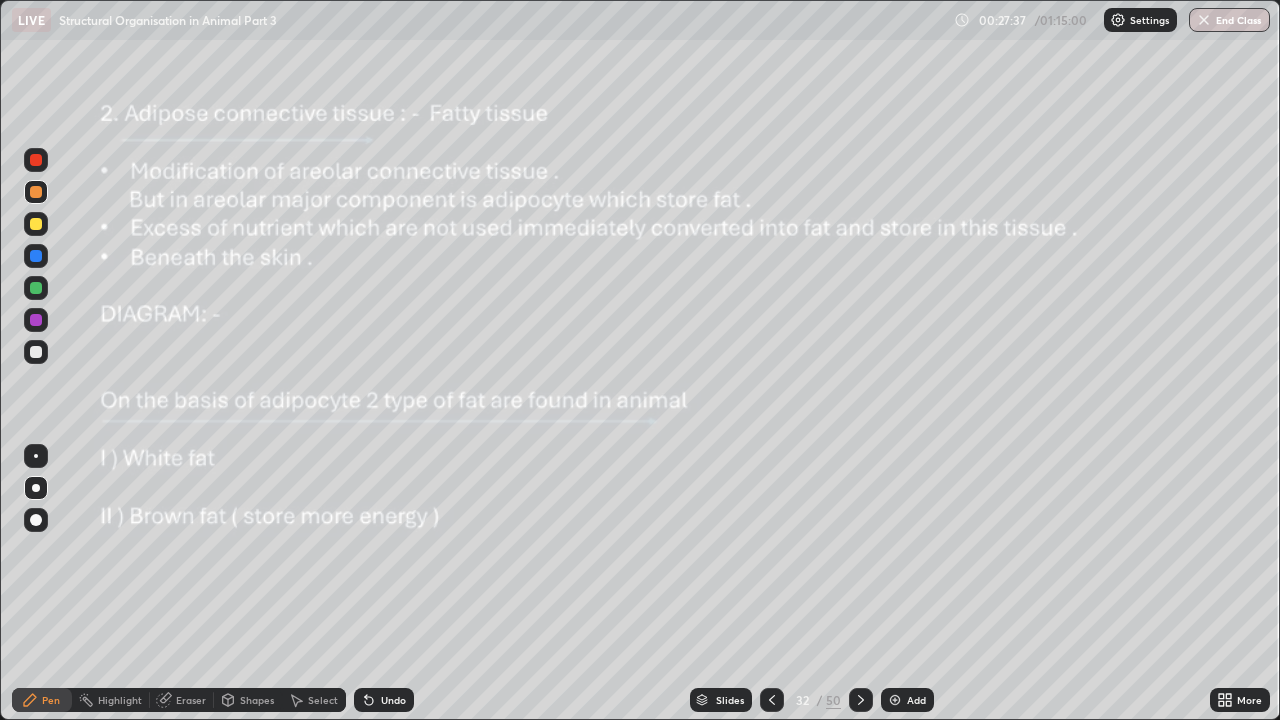 click 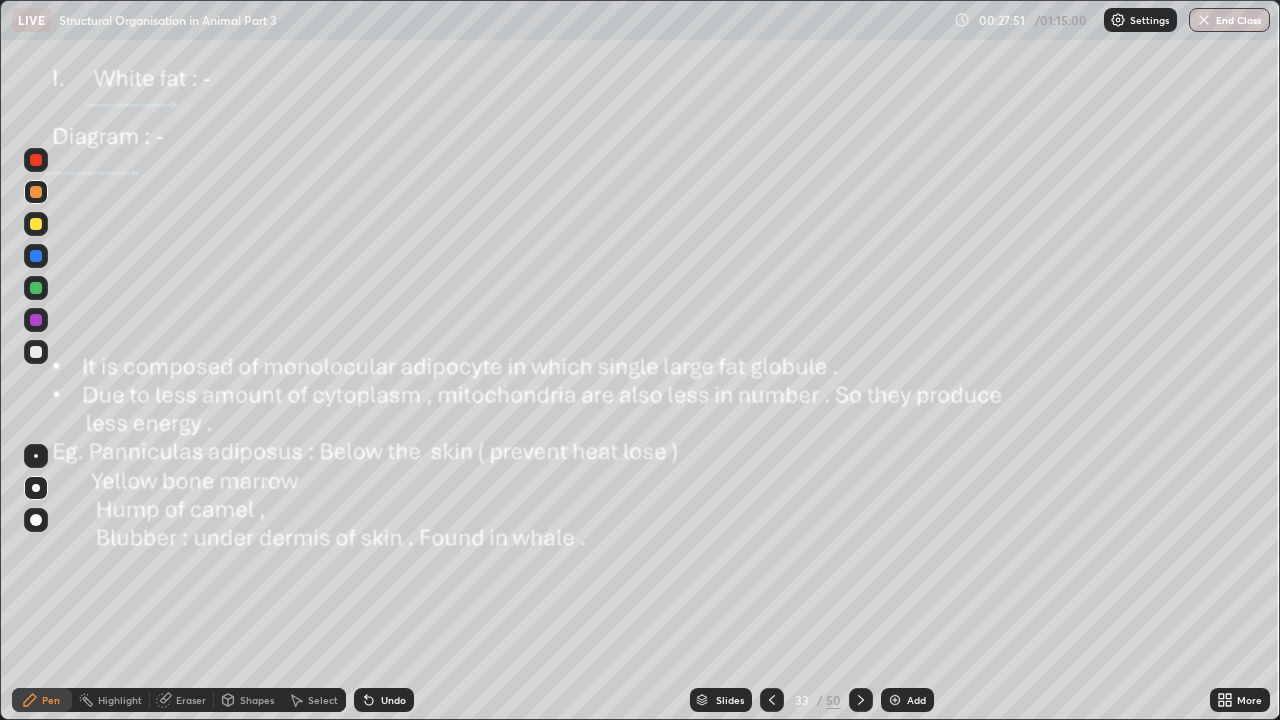 click at bounding box center (772, 700) 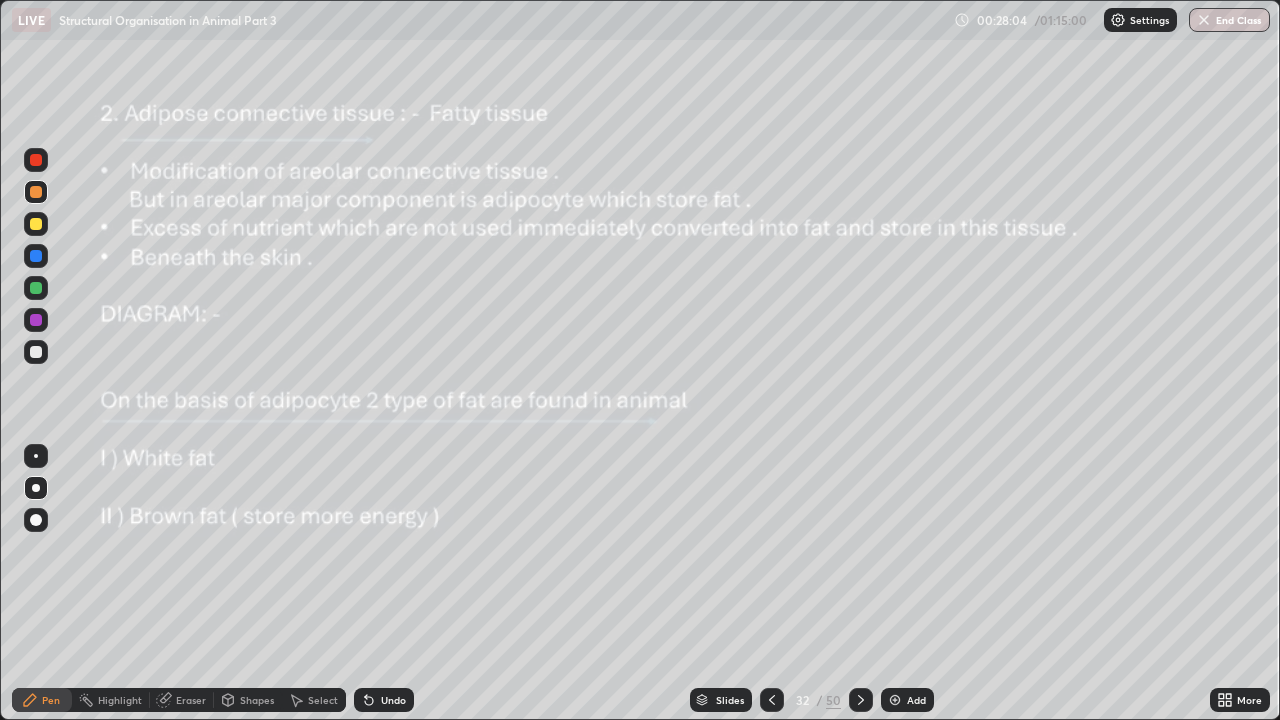 click 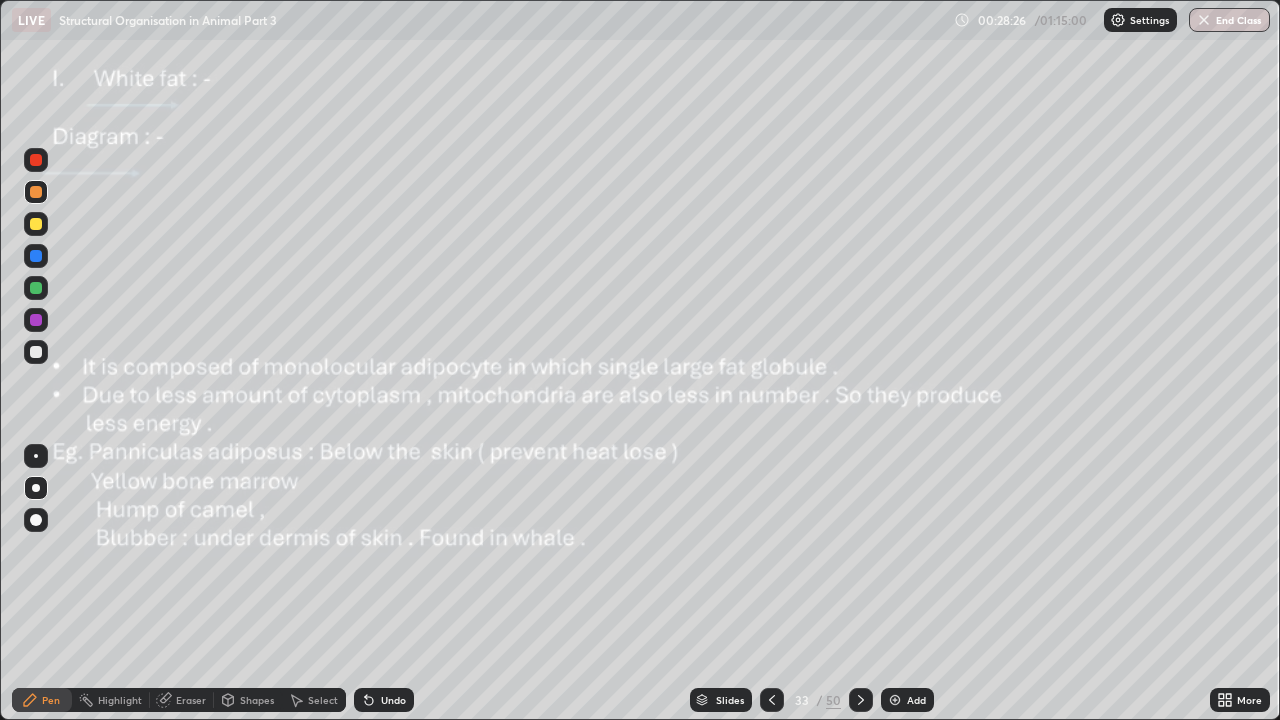 click at bounding box center (36, 456) 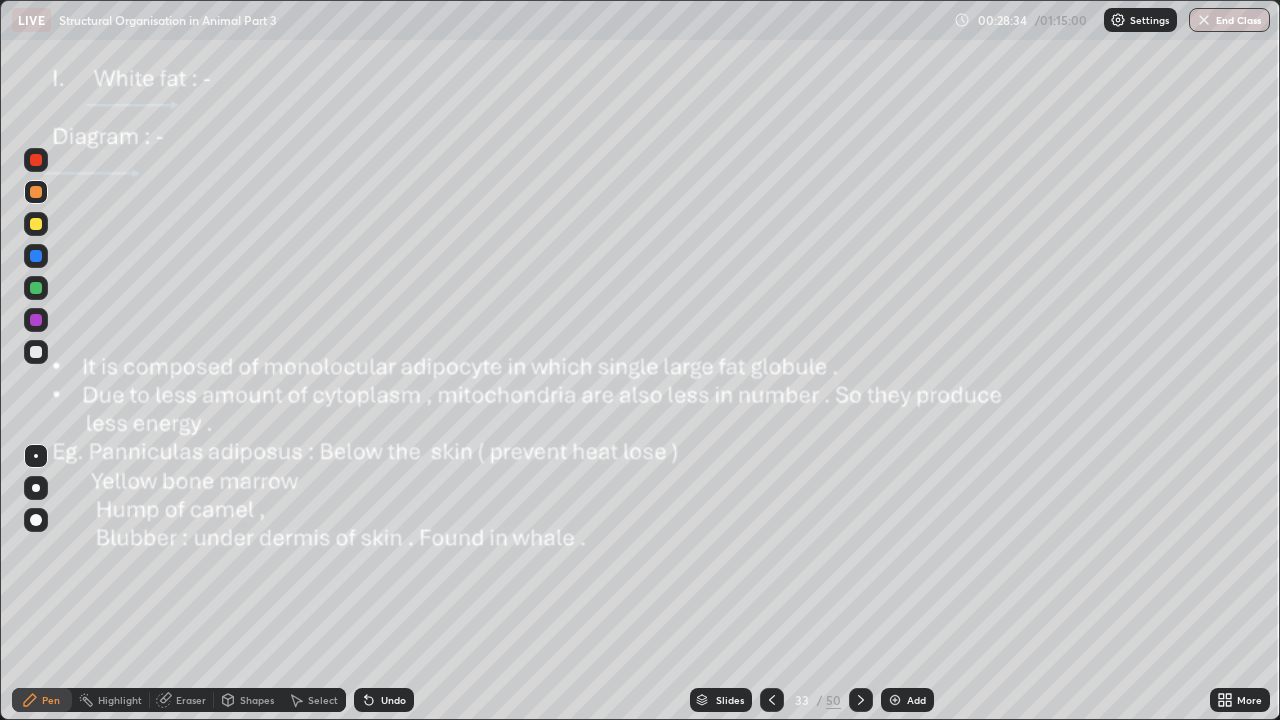 click at bounding box center [36, 320] 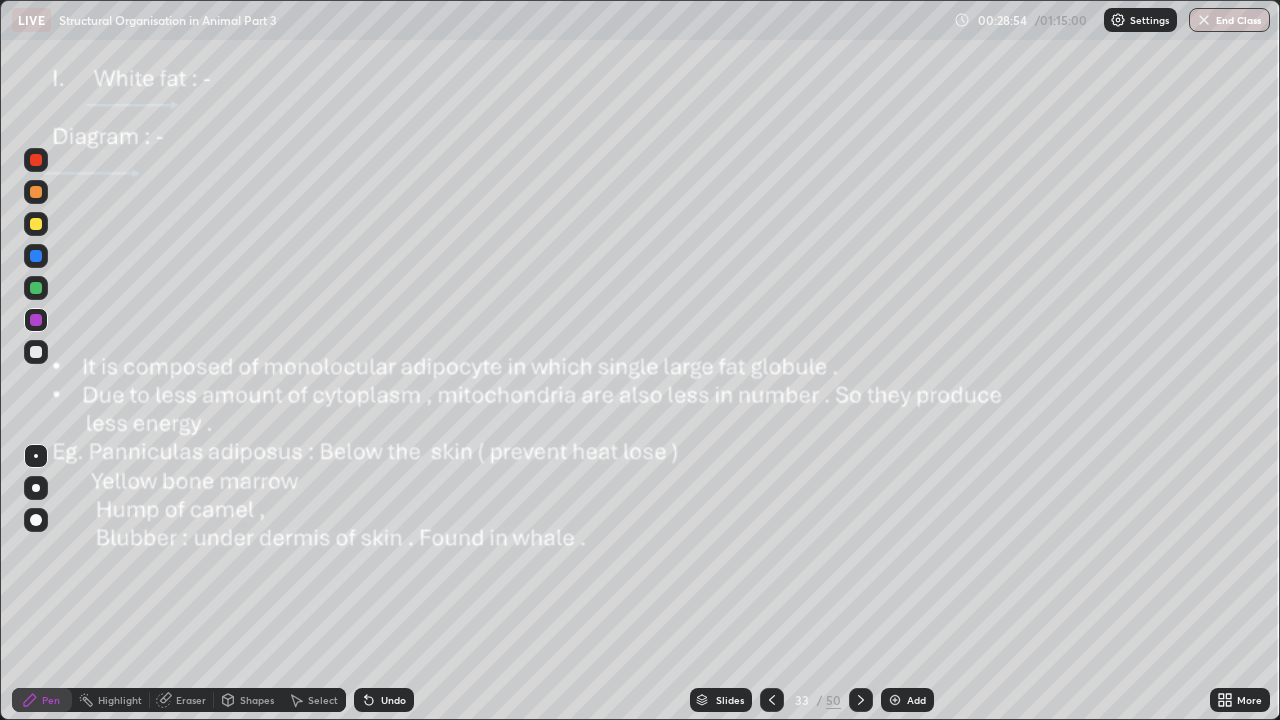 click on "Undo" at bounding box center [384, 700] 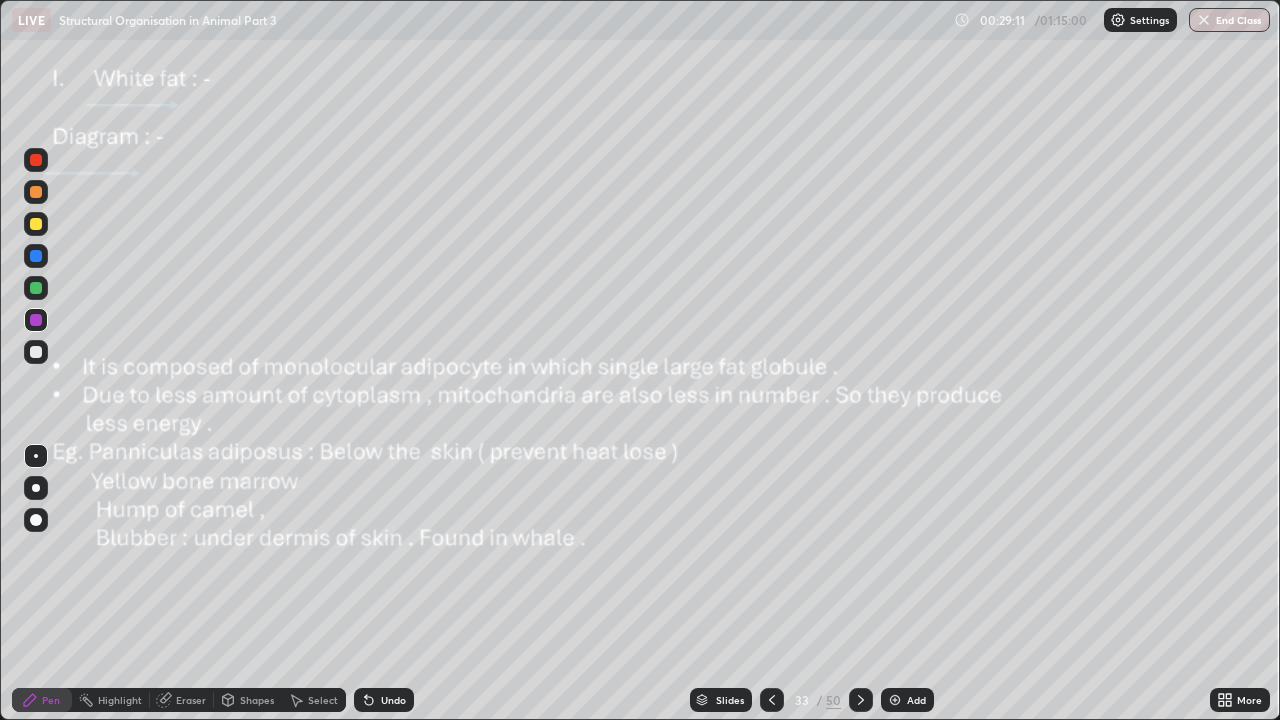 click on "Undo" at bounding box center (393, 700) 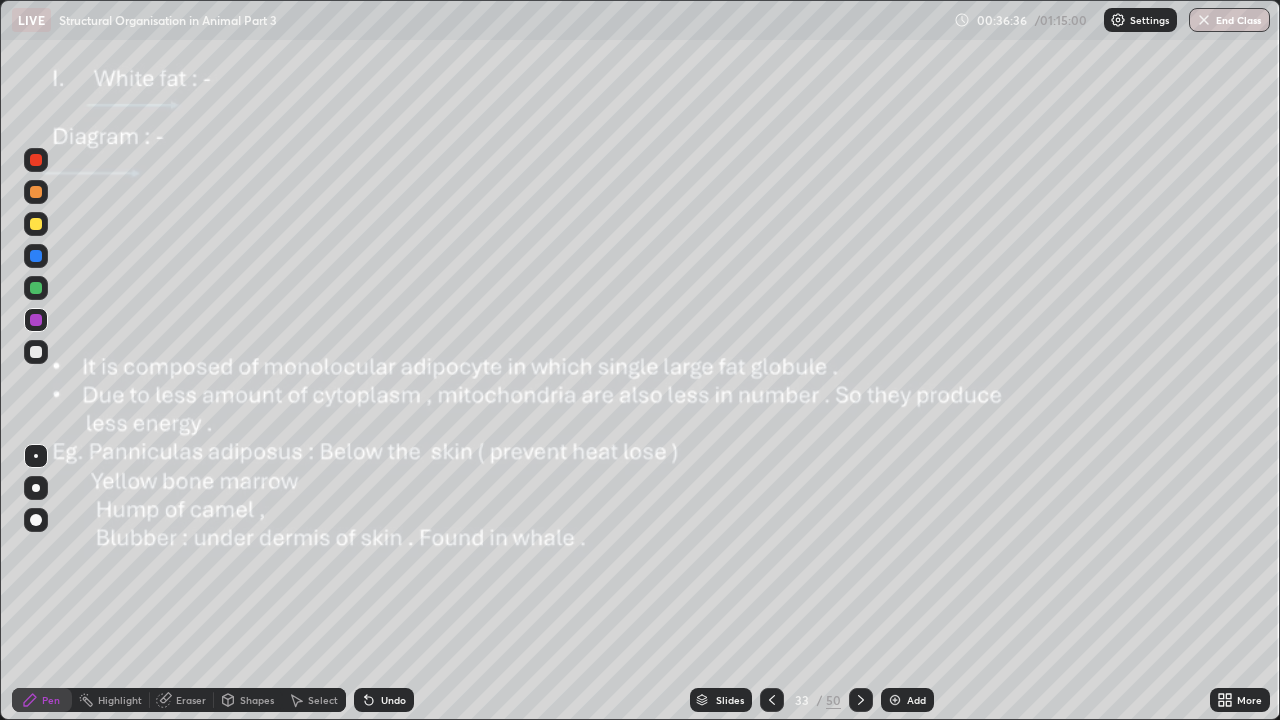 click 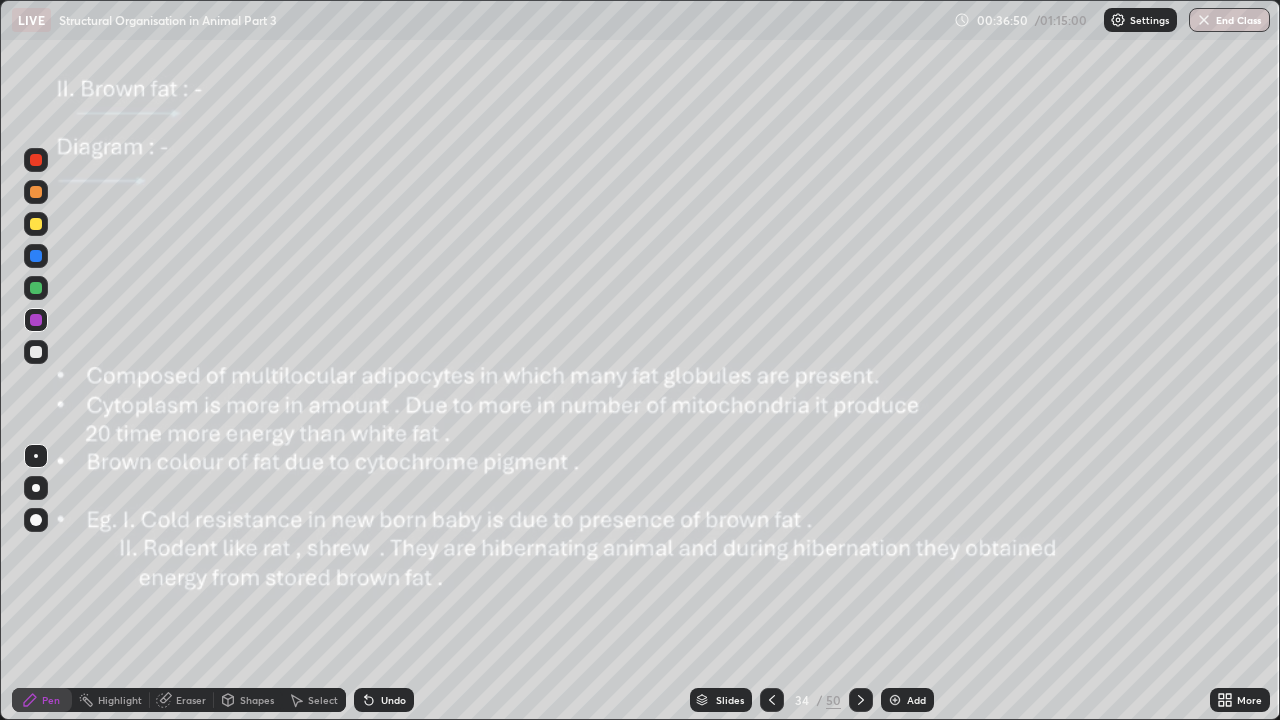 click at bounding box center [36, 352] 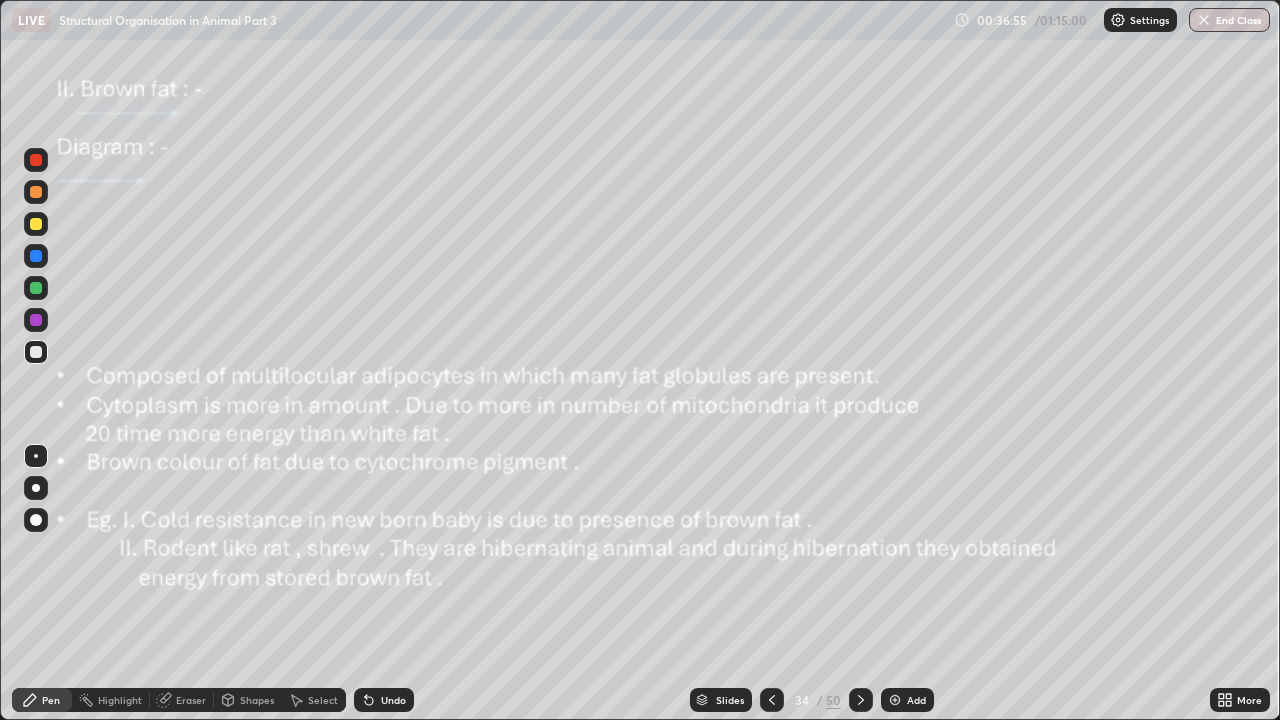click at bounding box center [36, 160] 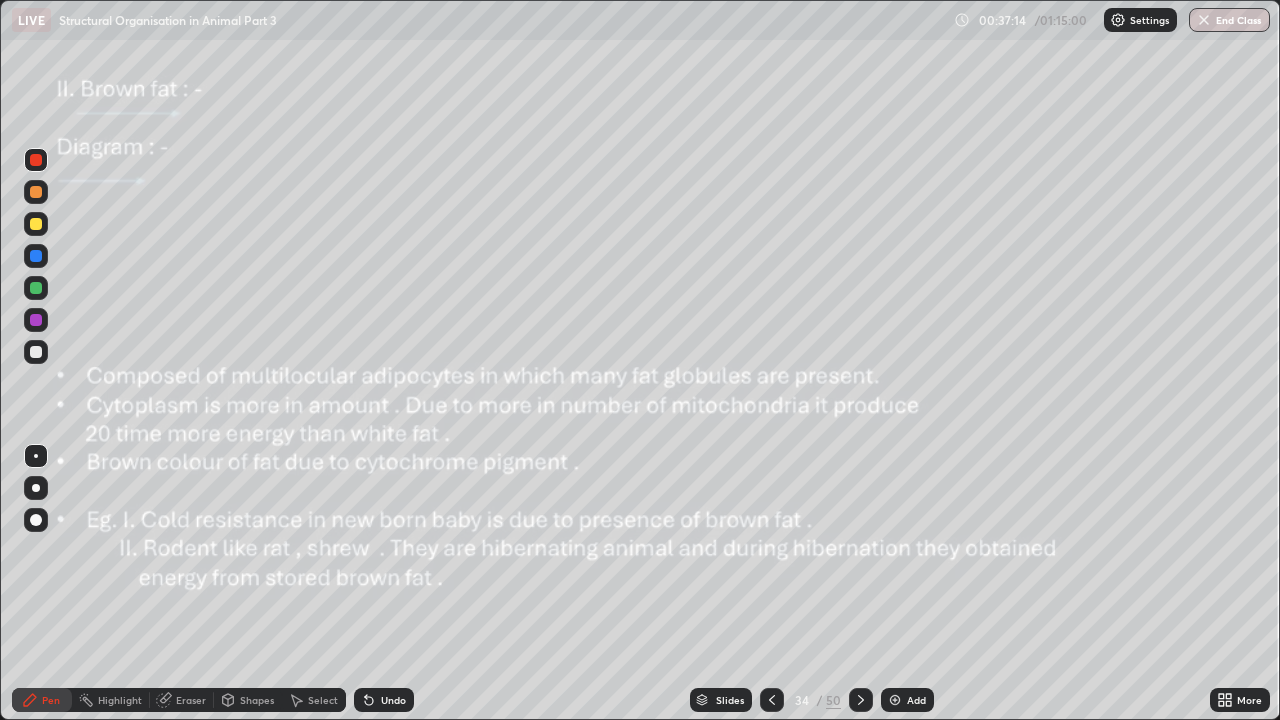 click at bounding box center (36, 224) 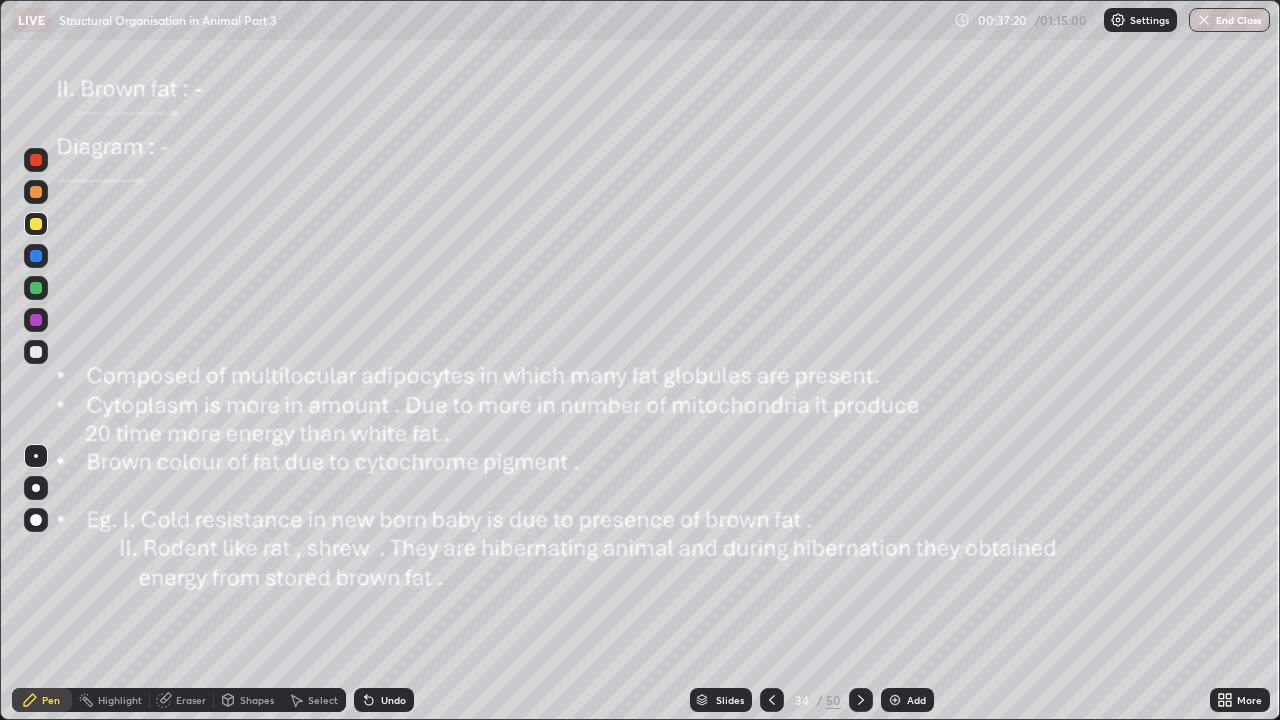 click on "Undo" at bounding box center [384, 700] 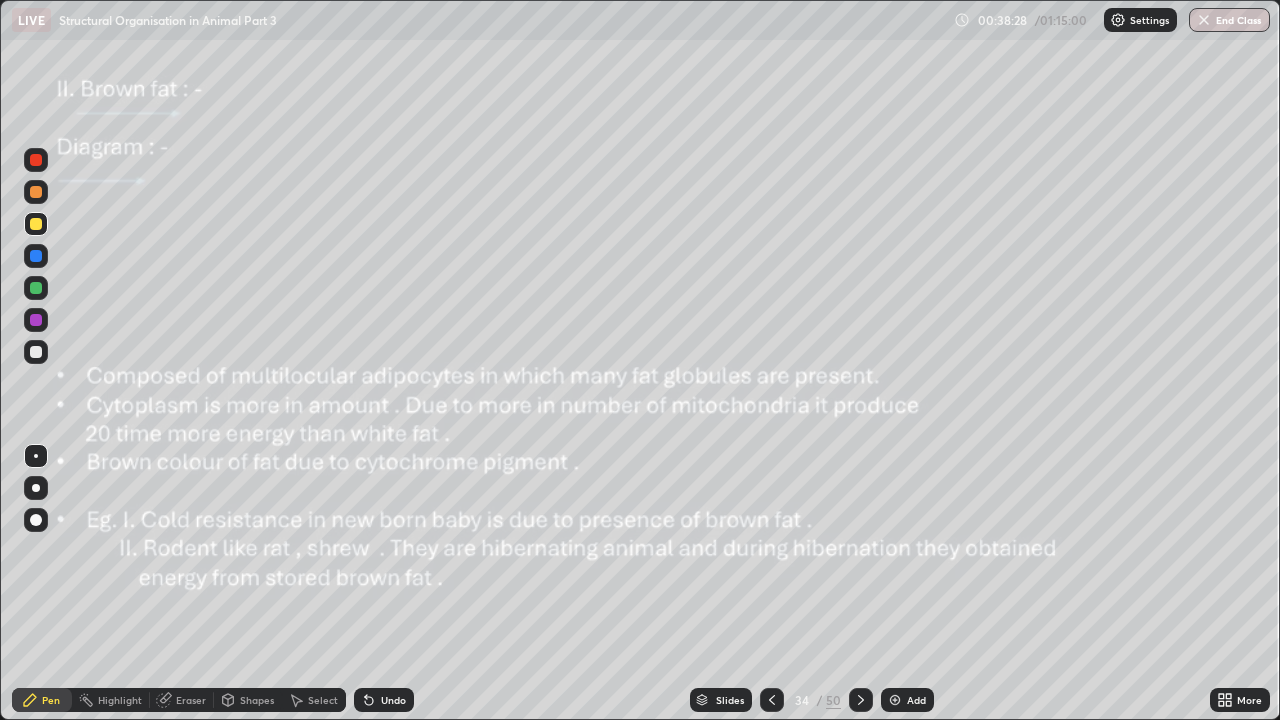 click at bounding box center [36, 488] 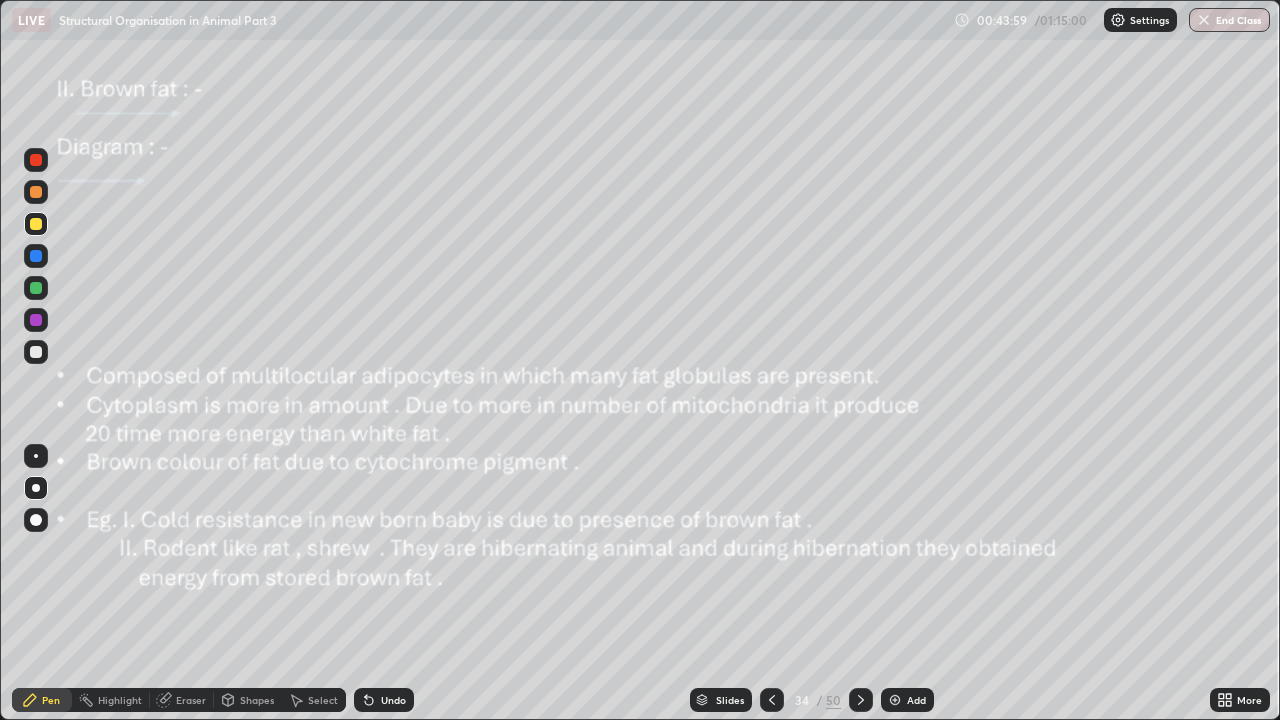 click on "50" at bounding box center (833, 700) 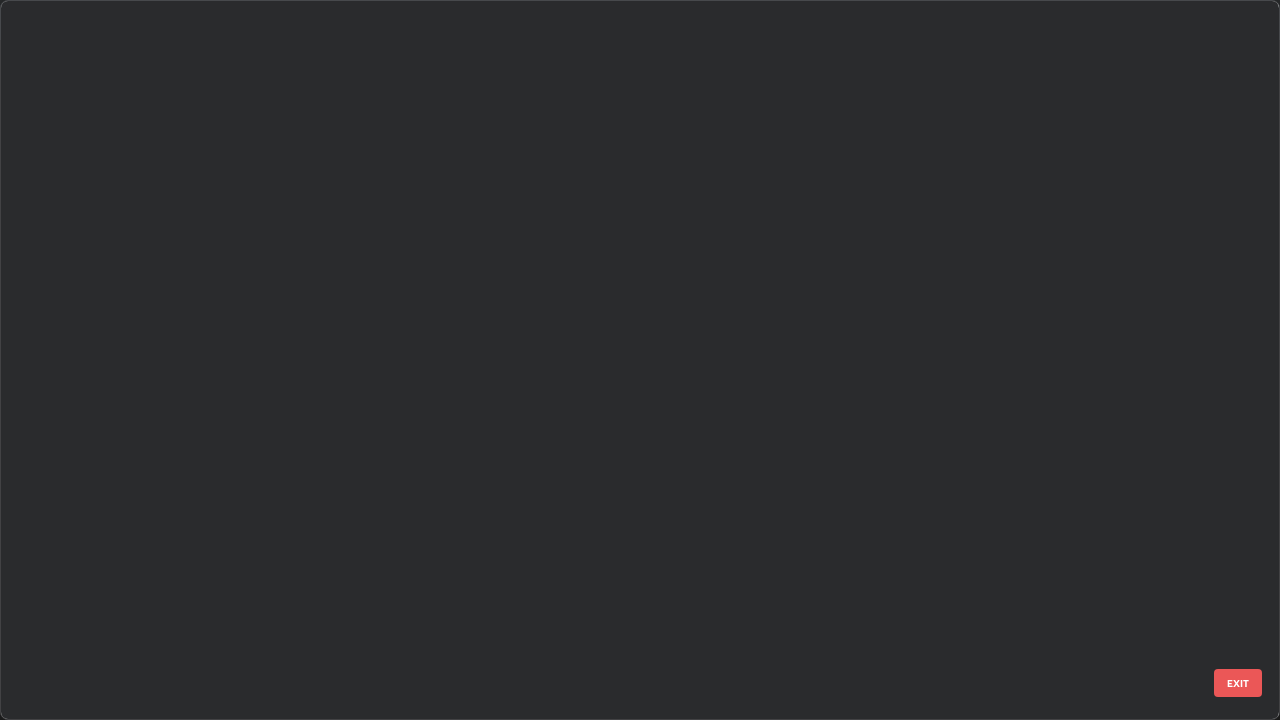scroll, scrollTop: 1977, scrollLeft: 0, axis: vertical 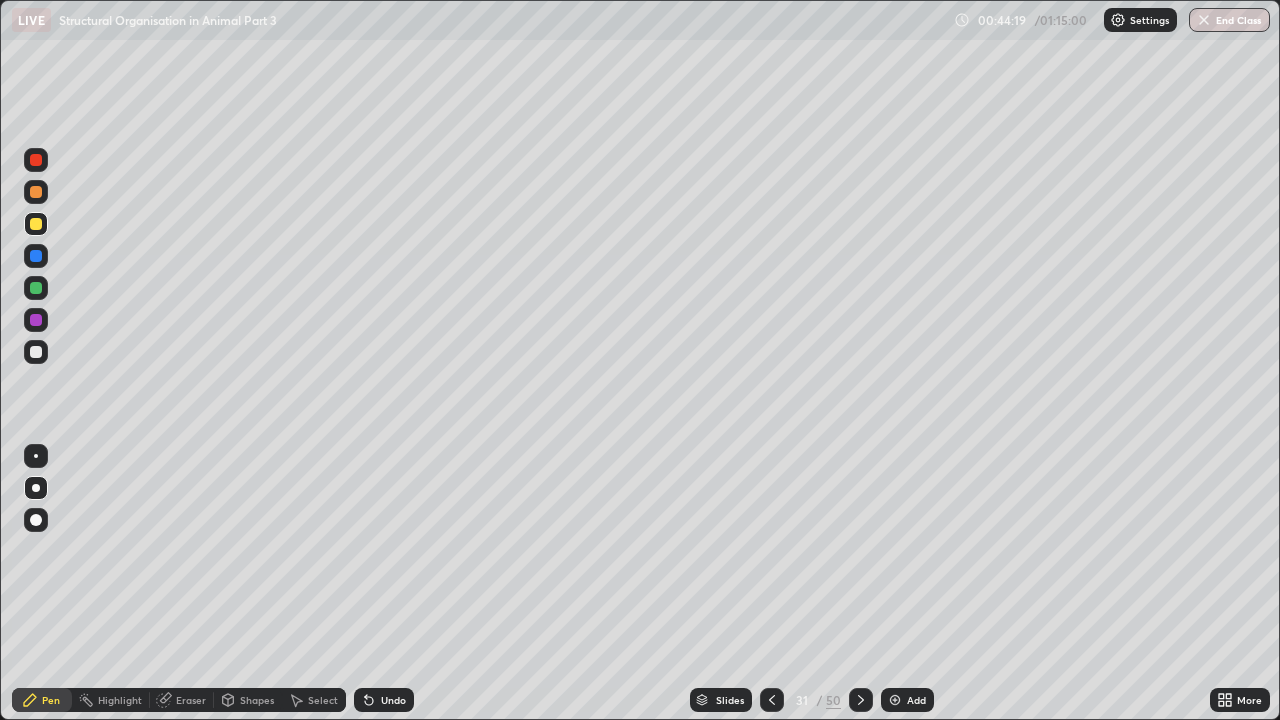 click 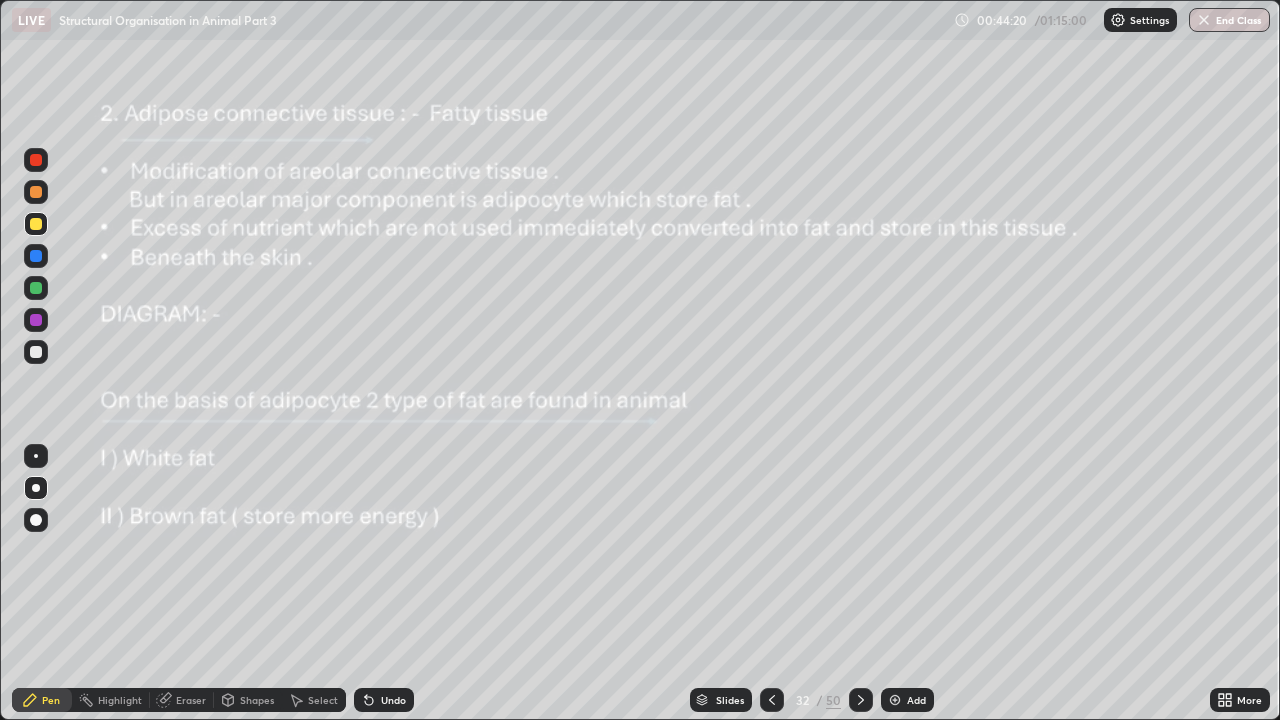 click at bounding box center (861, 700) 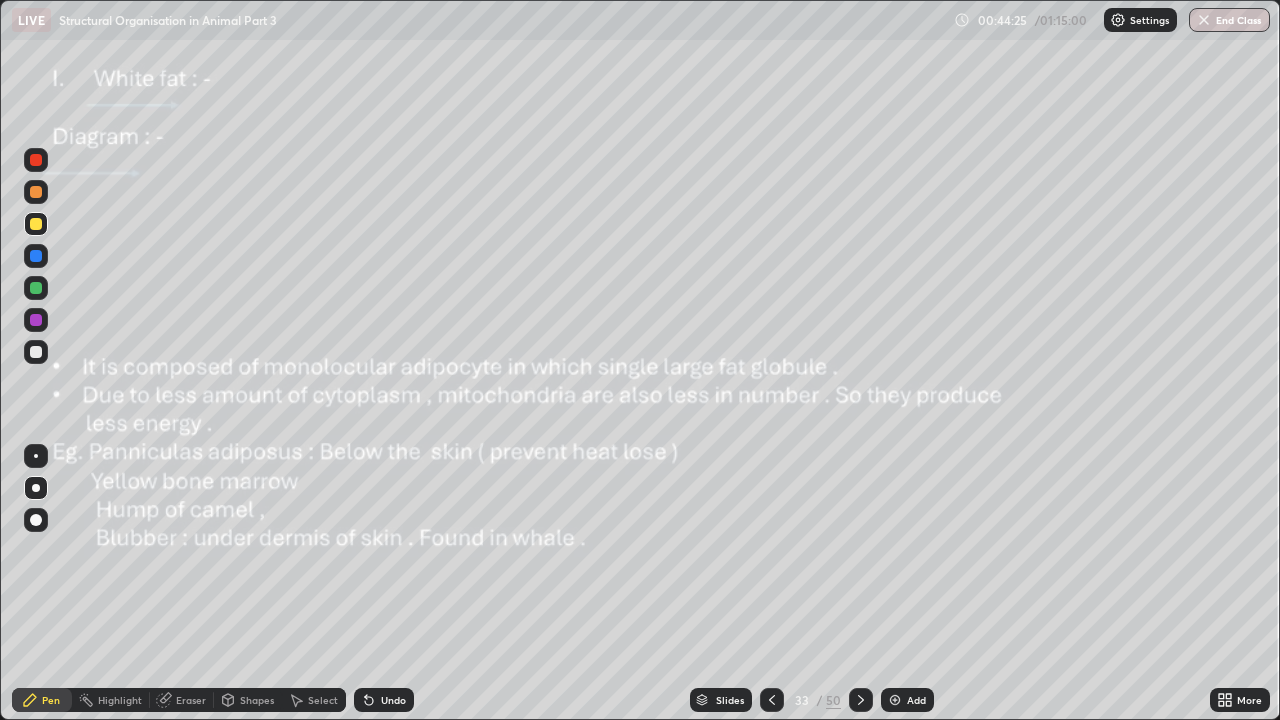 click 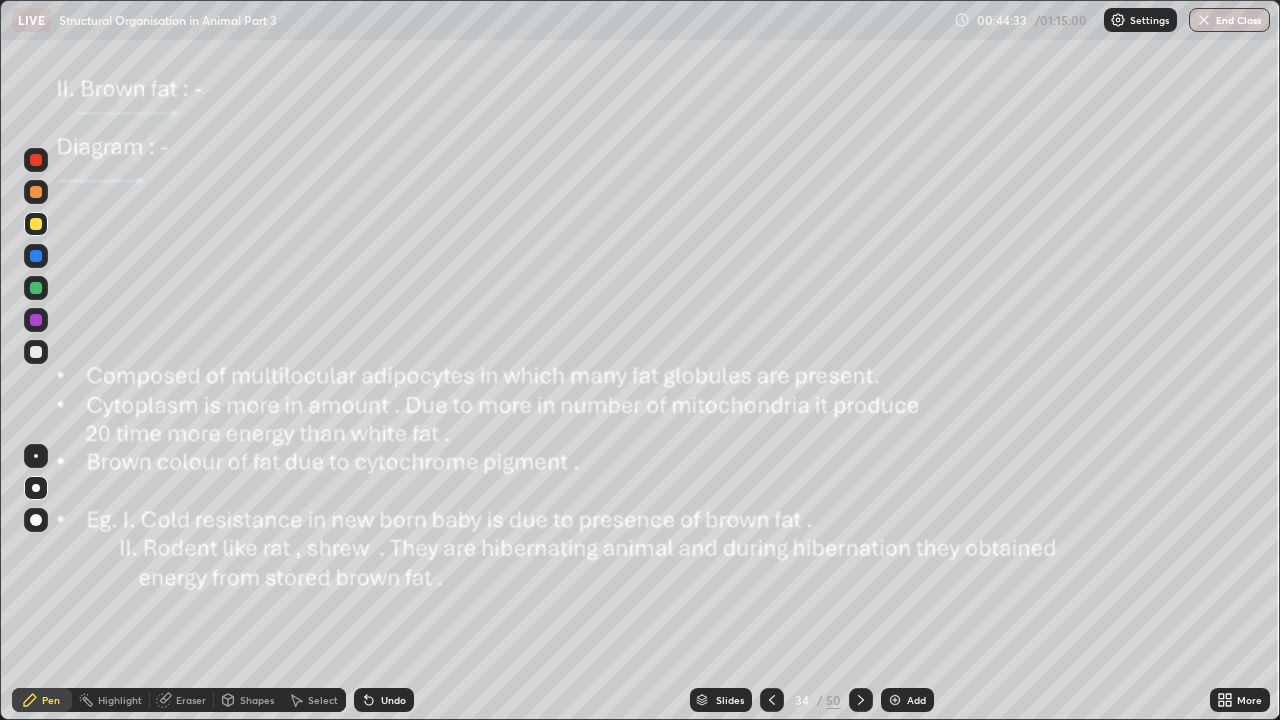 click 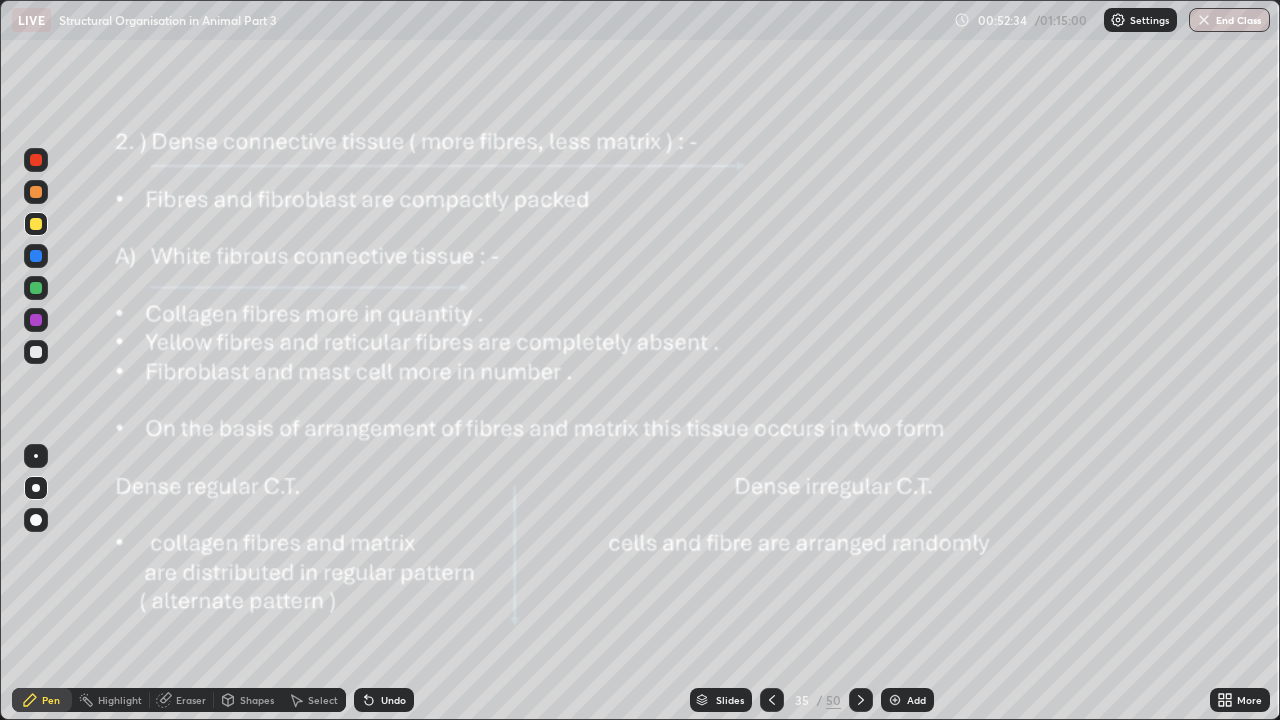 click 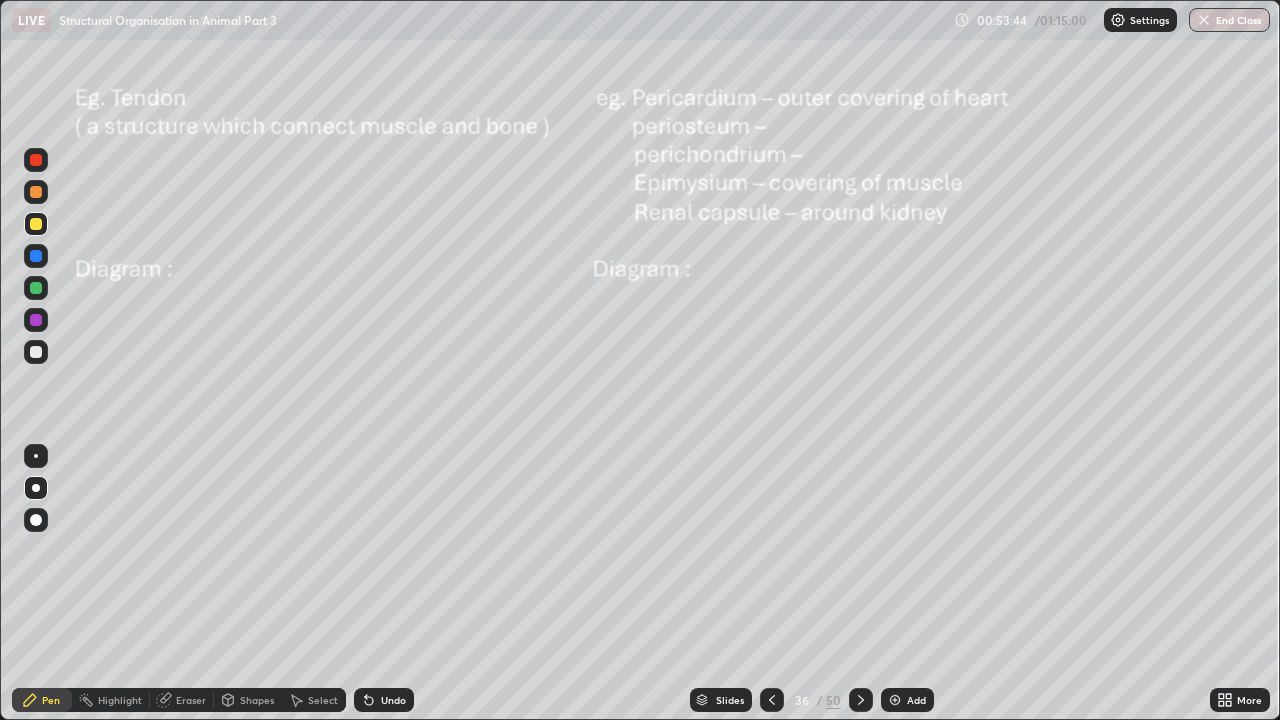 click at bounding box center (36, 456) 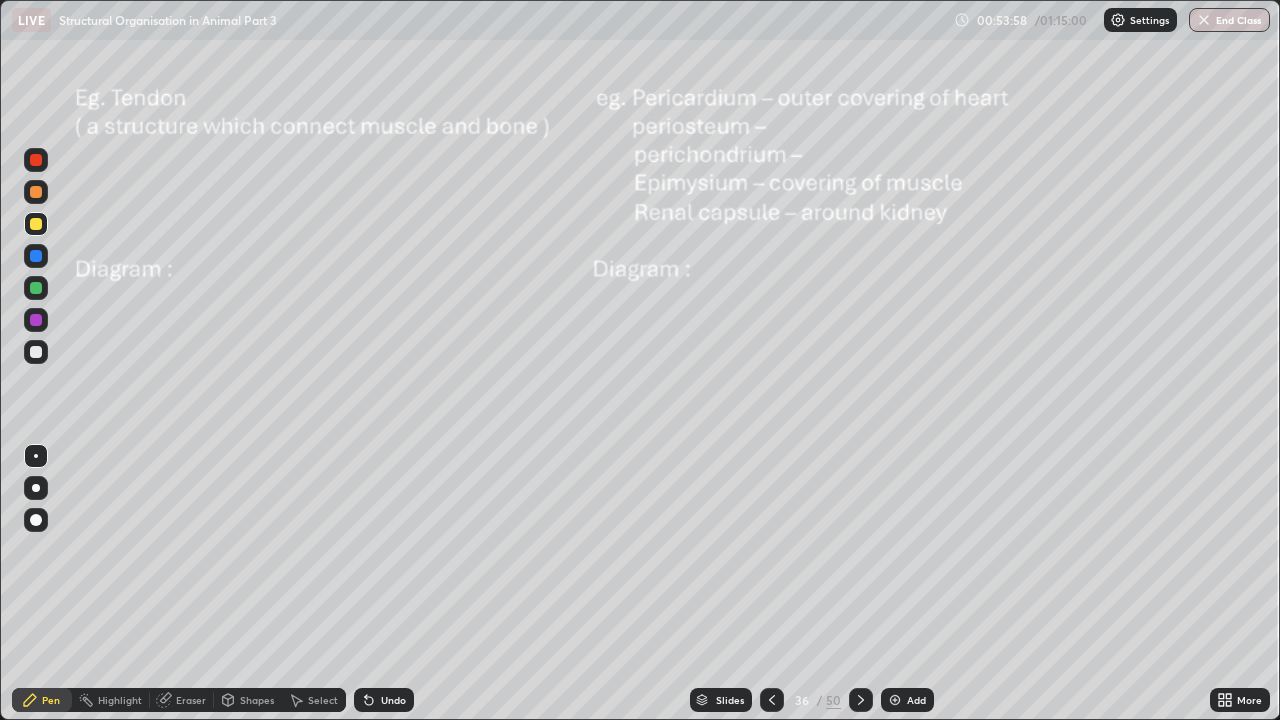 click at bounding box center (36, 160) 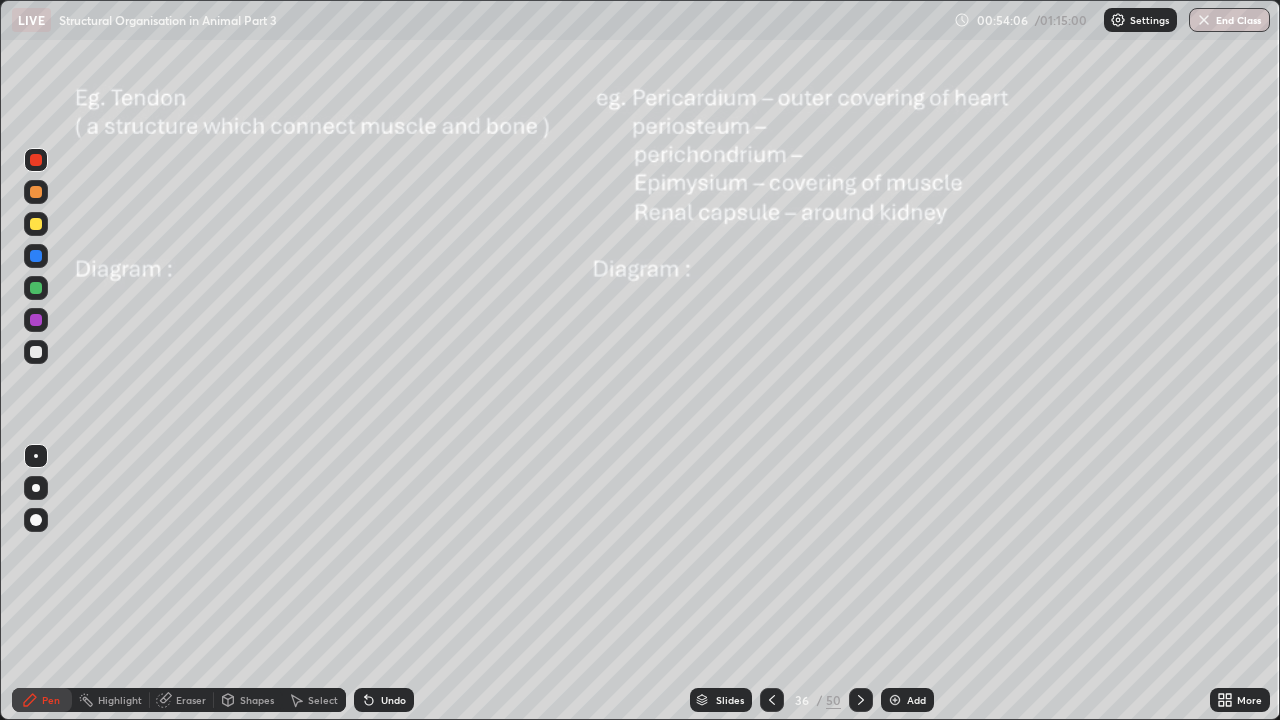 click at bounding box center [36, 224] 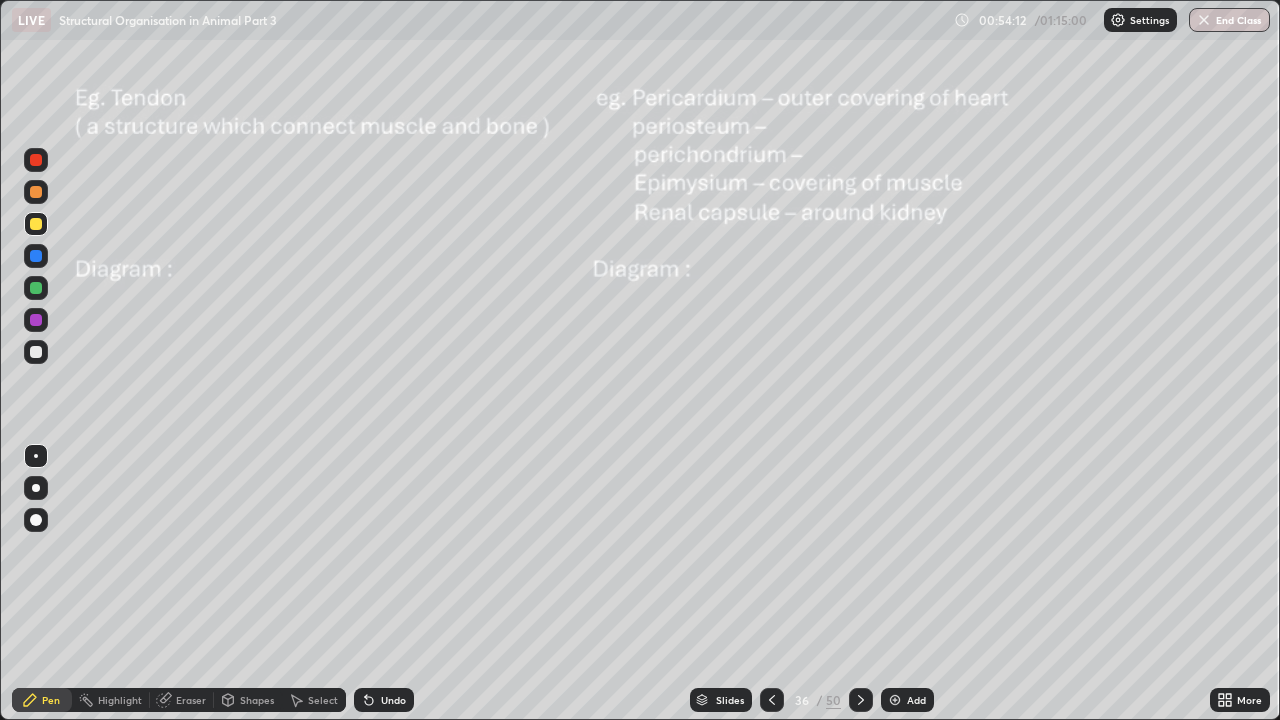 click at bounding box center (36, 160) 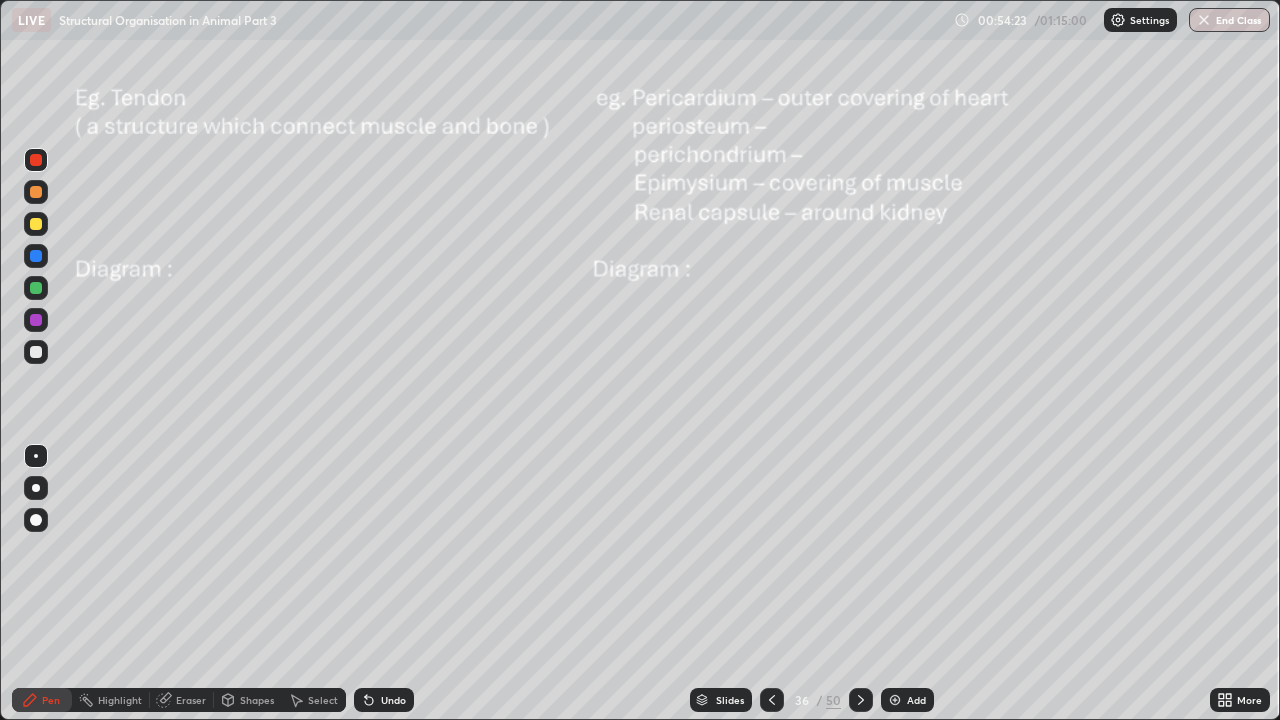 click at bounding box center (36, 352) 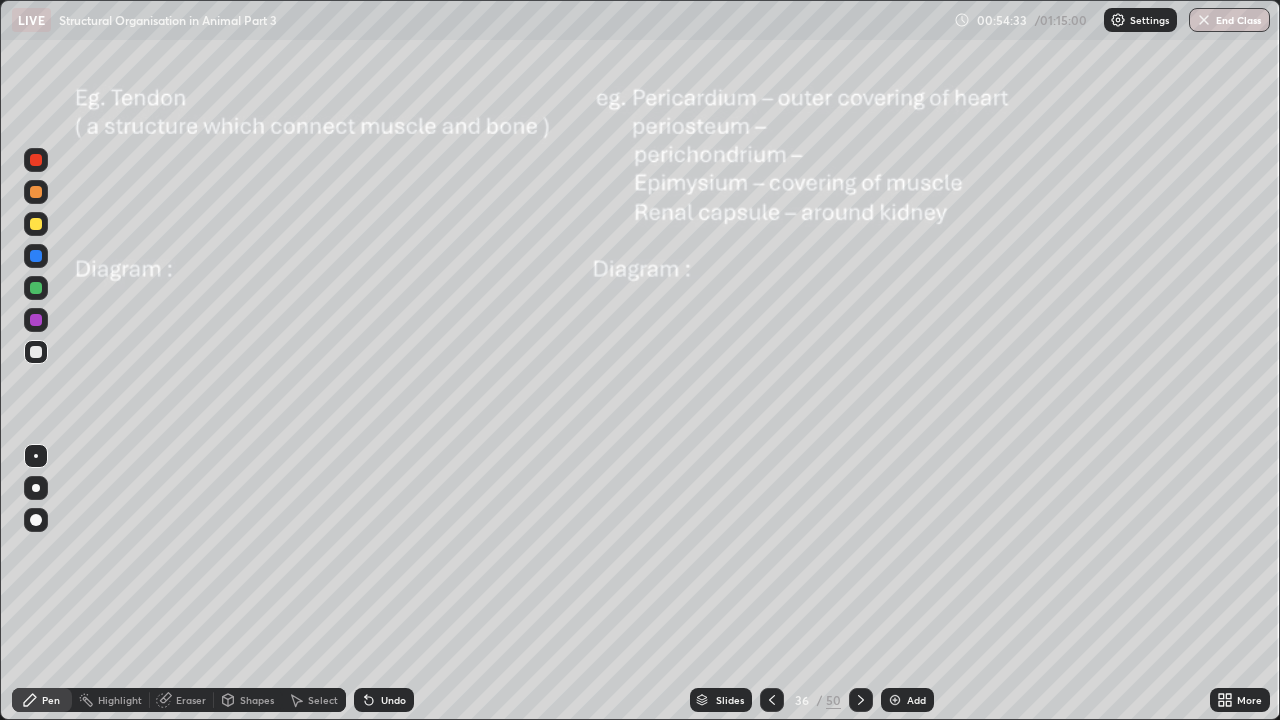 click 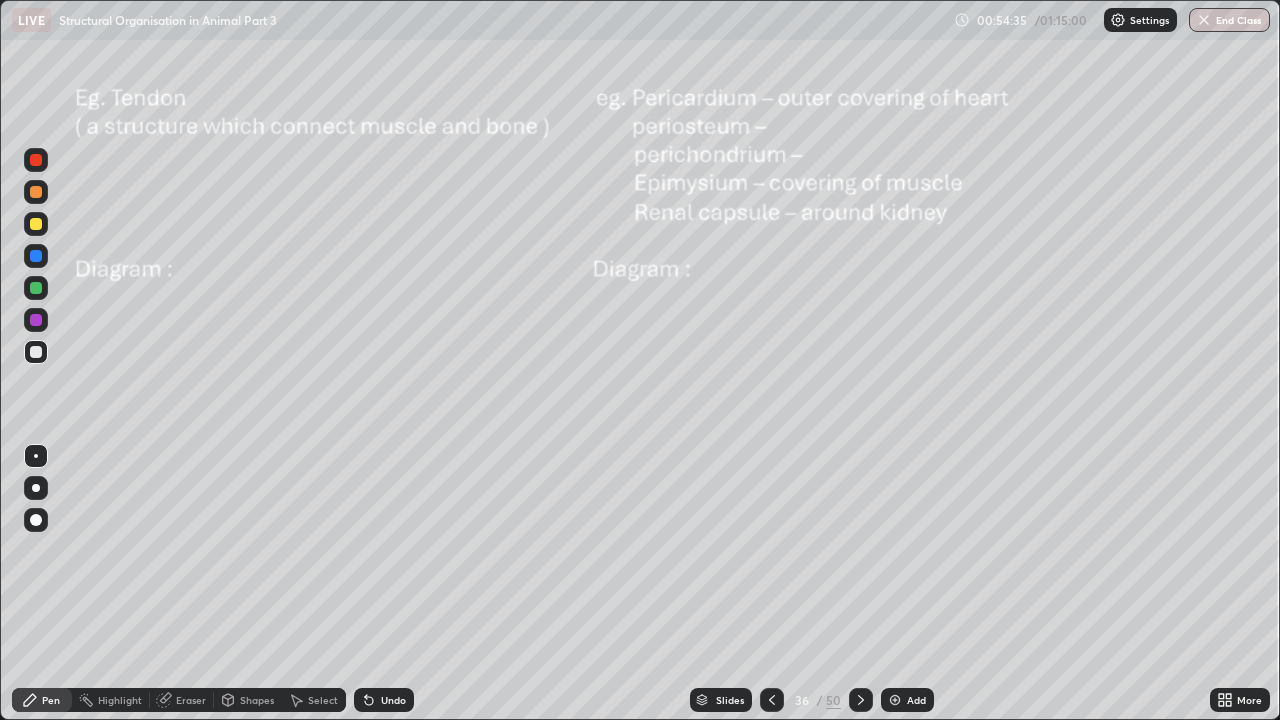 click at bounding box center (36, 224) 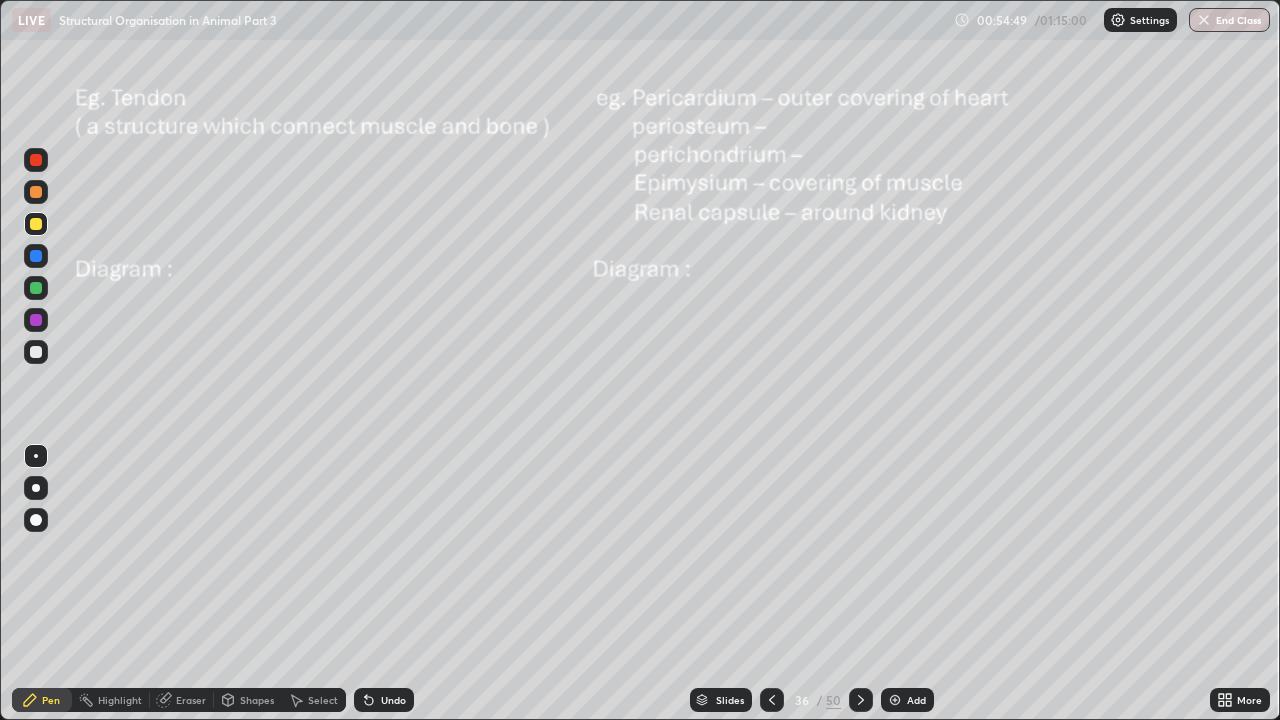 click at bounding box center (36, 160) 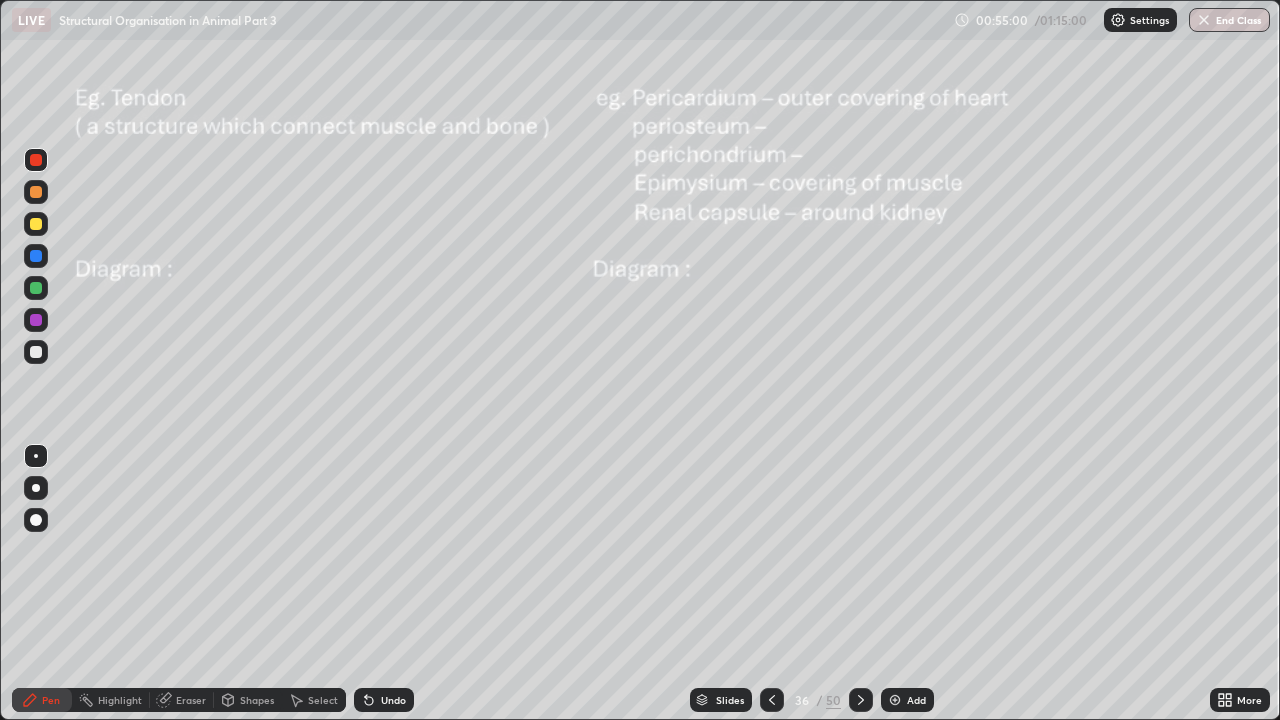click at bounding box center (36, 192) 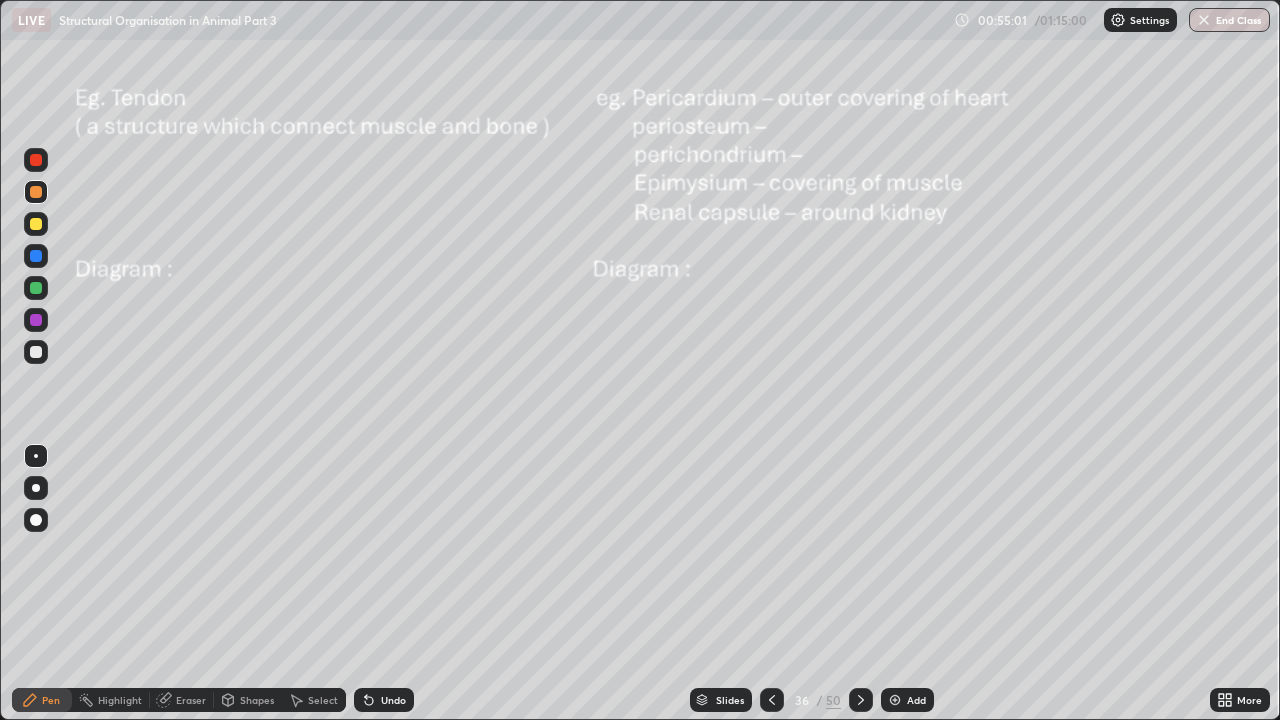 click at bounding box center (36, 488) 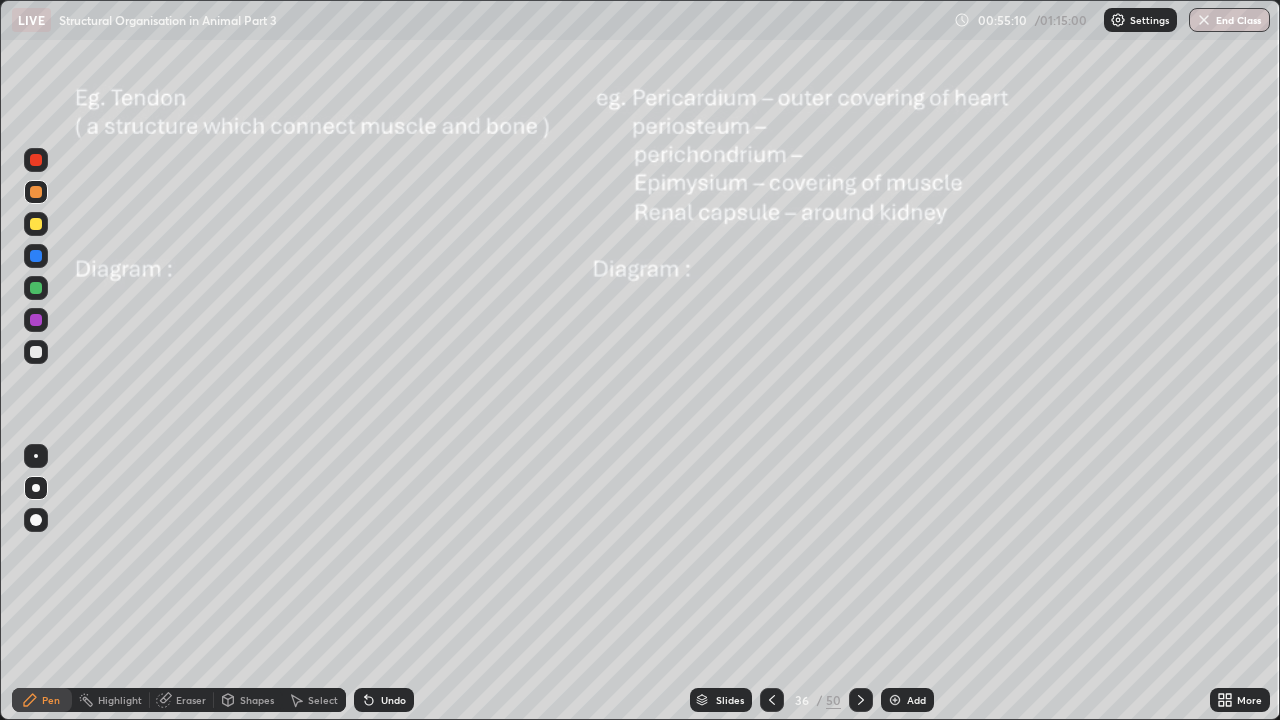 click 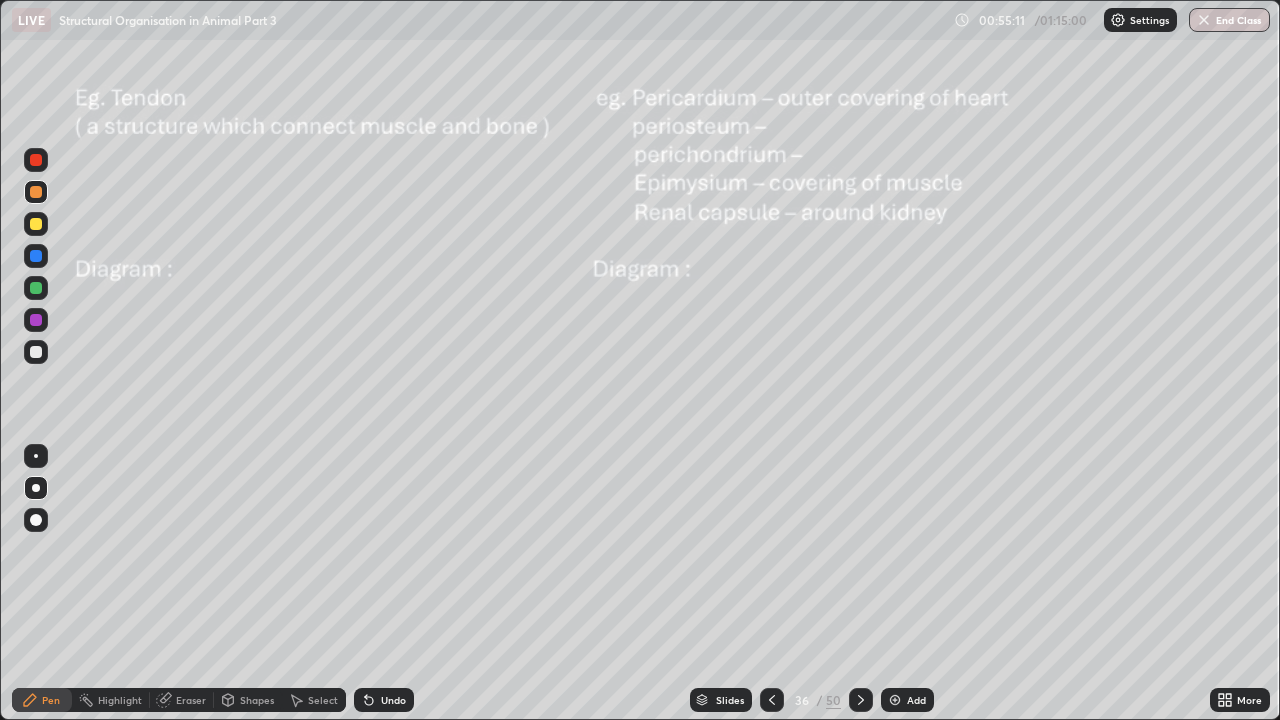 click on "Undo" at bounding box center [384, 700] 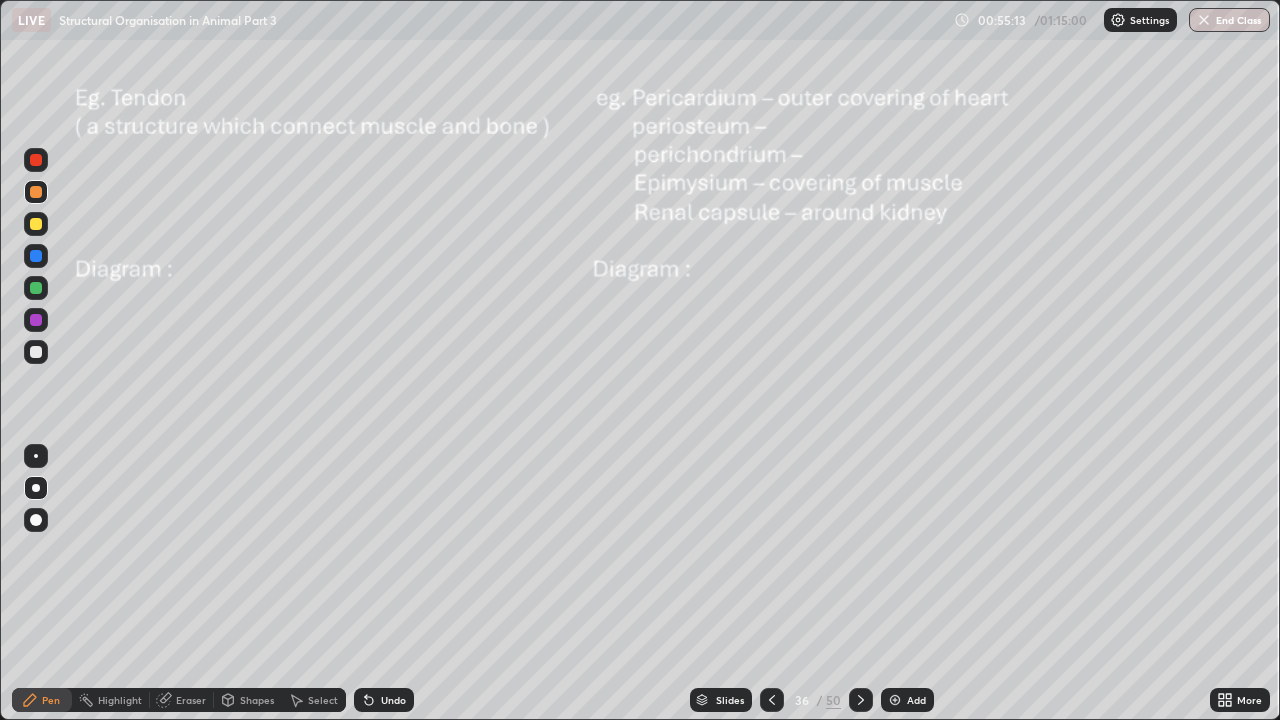 click on "Eraser" at bounding box center [191, 700] 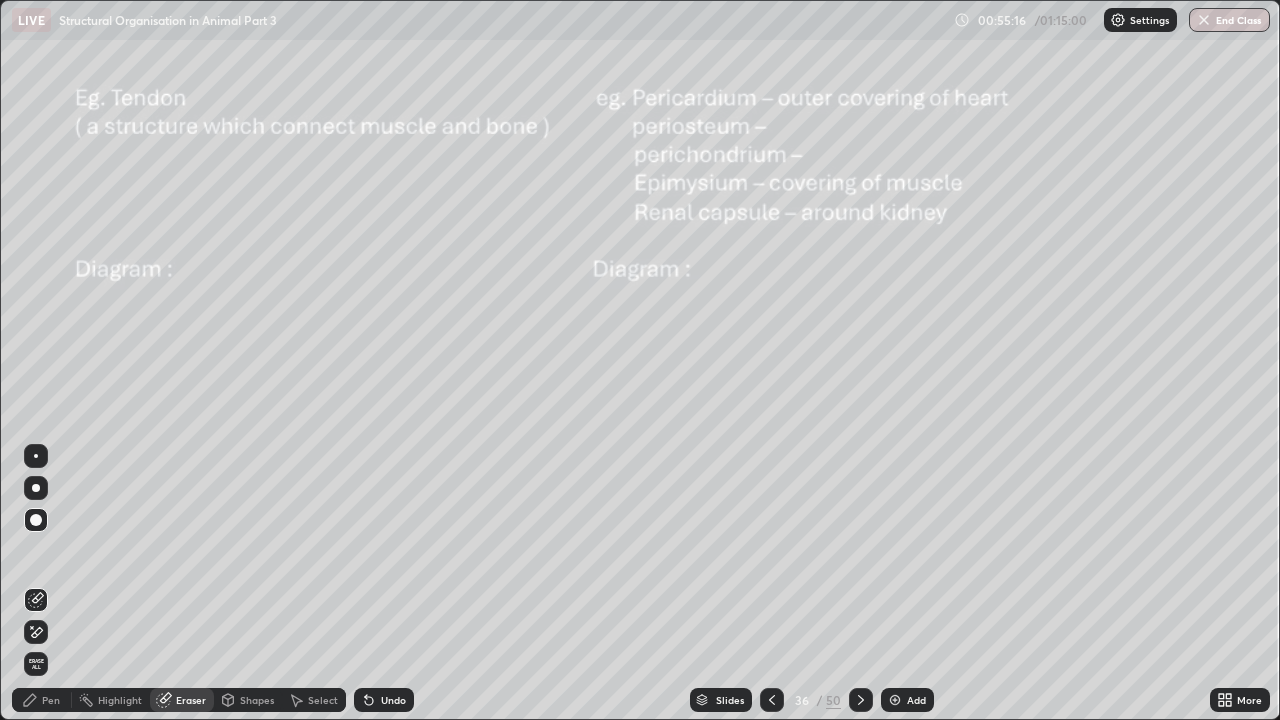 click on "Pen" at bounding box center [51, 700] 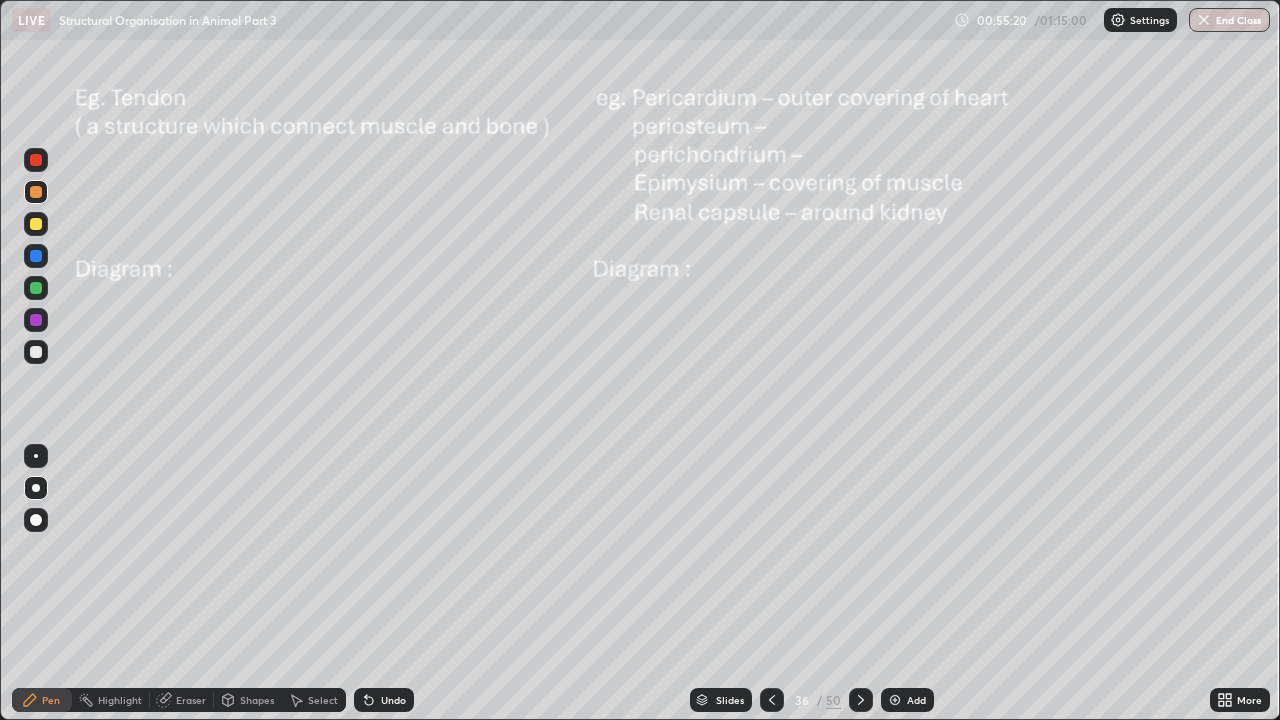 click at bounding box center [36, 160] 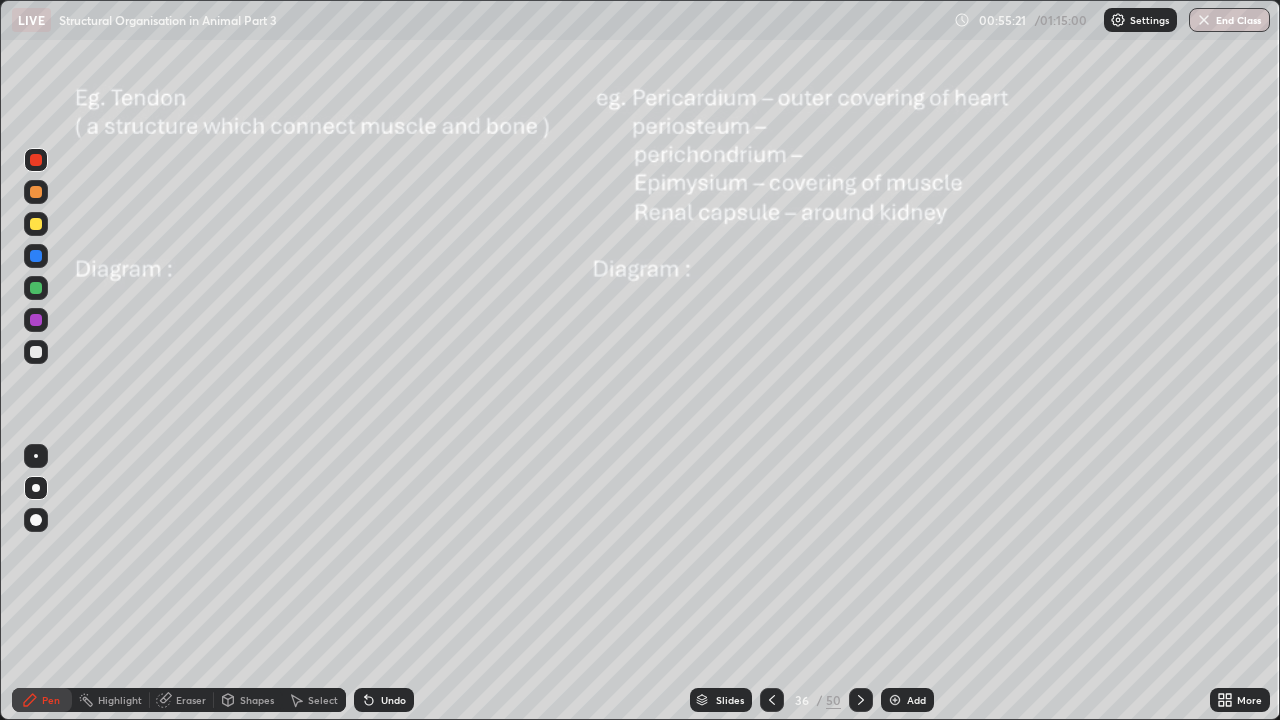 click at bounding box center (36, 456) 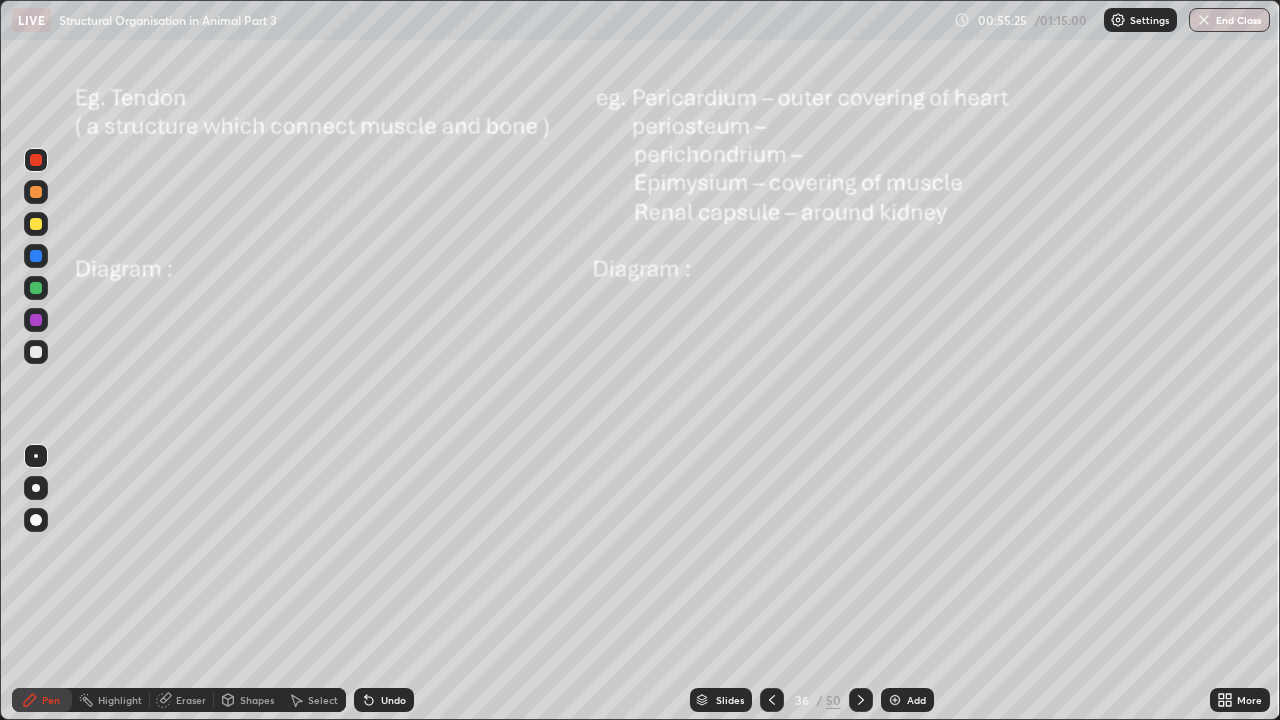 click at bounding box center (36, 192) 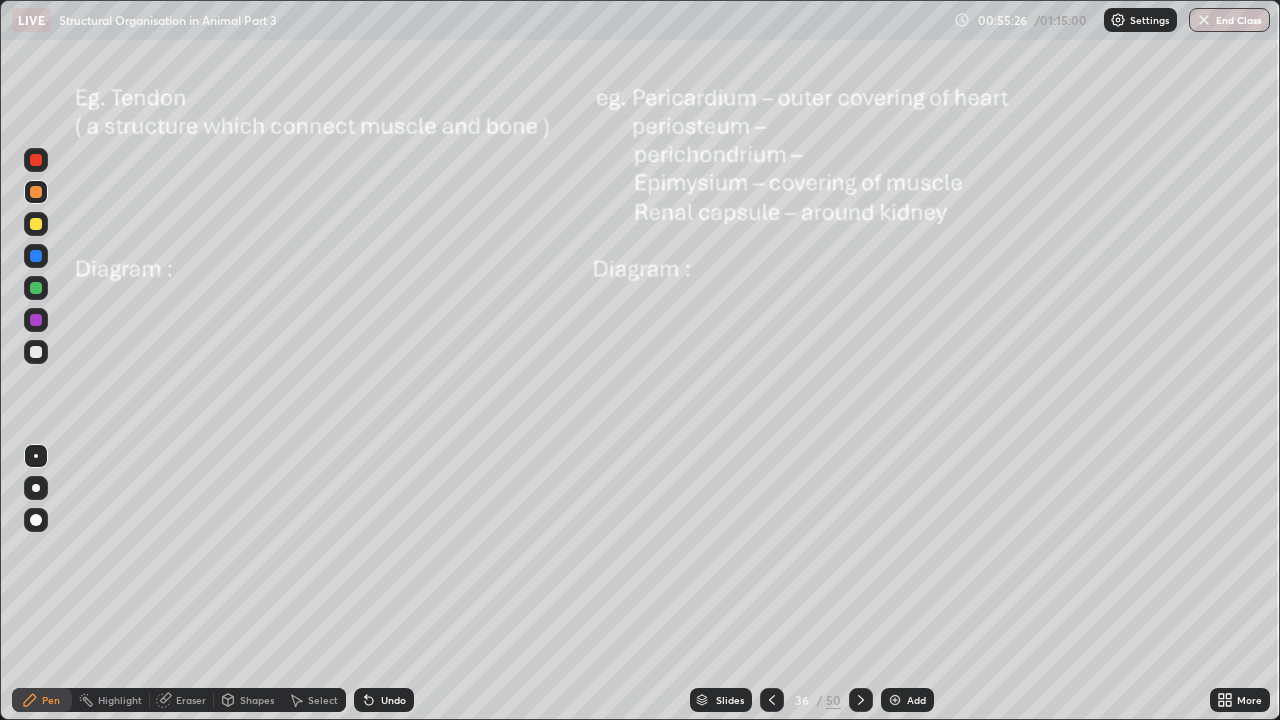 click at bounding box center (36, 488) 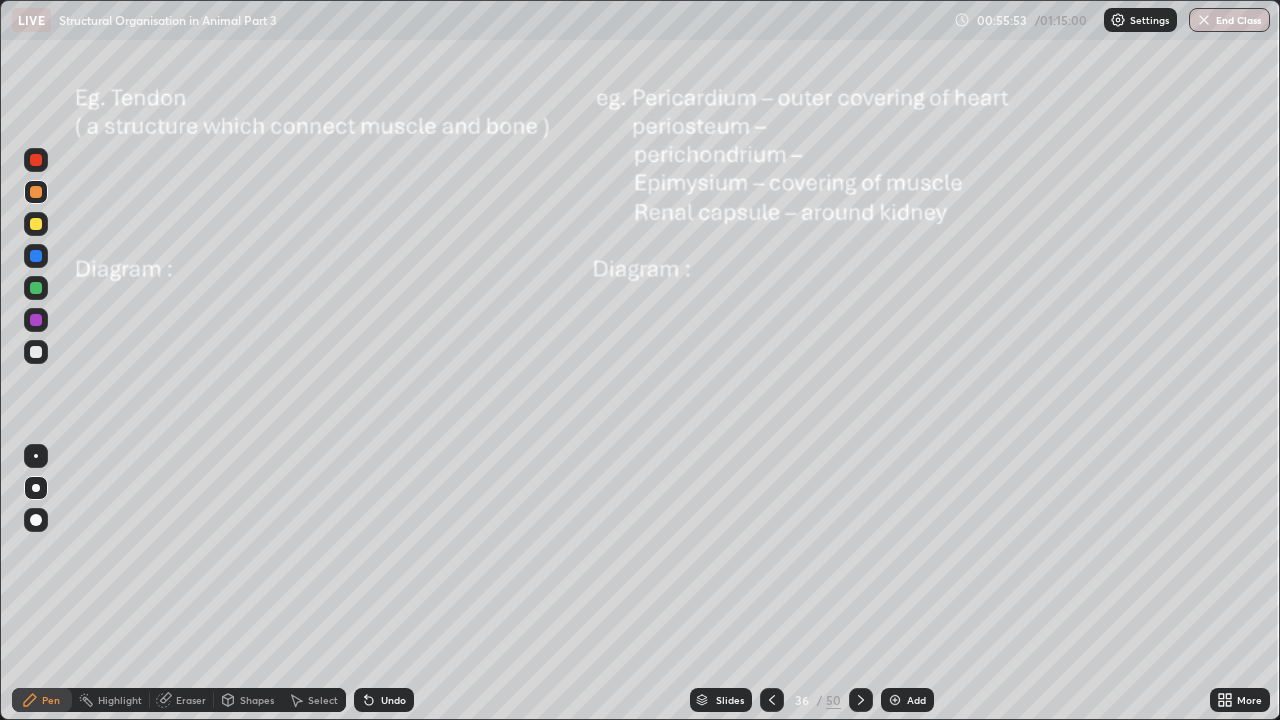 click at bounding box center [36, 224] 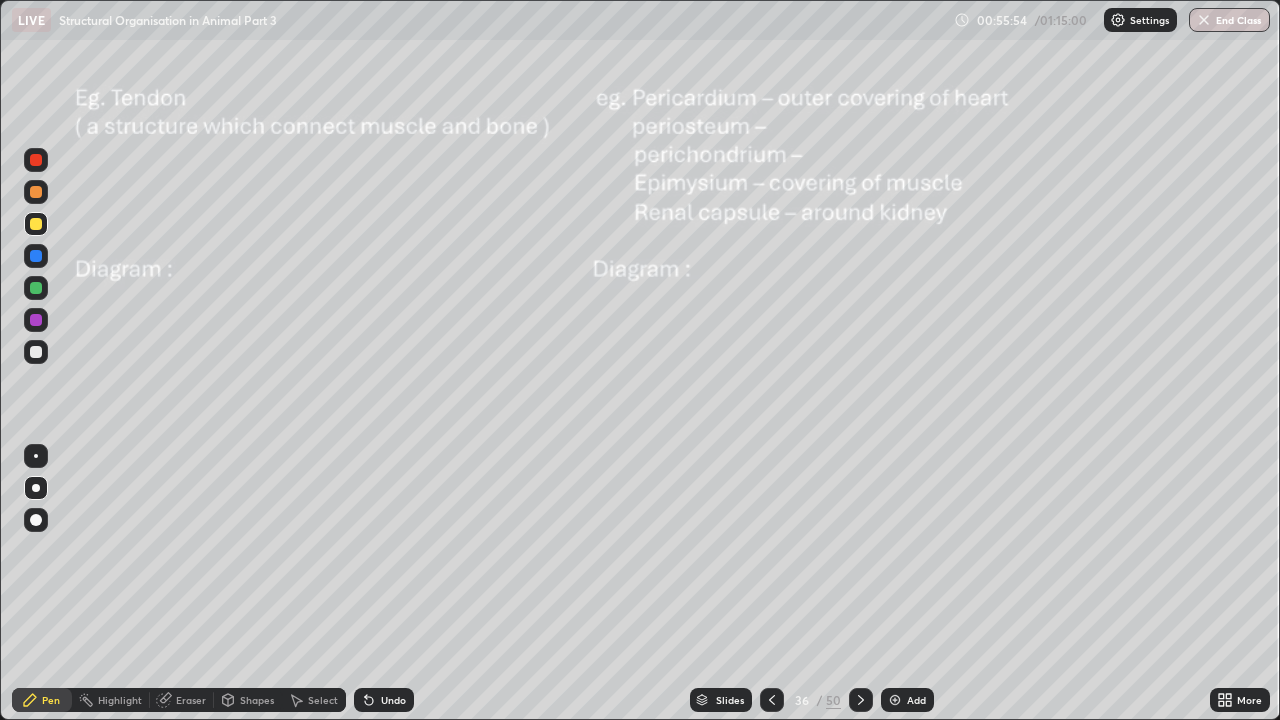 click at bounding box center [36, 488] 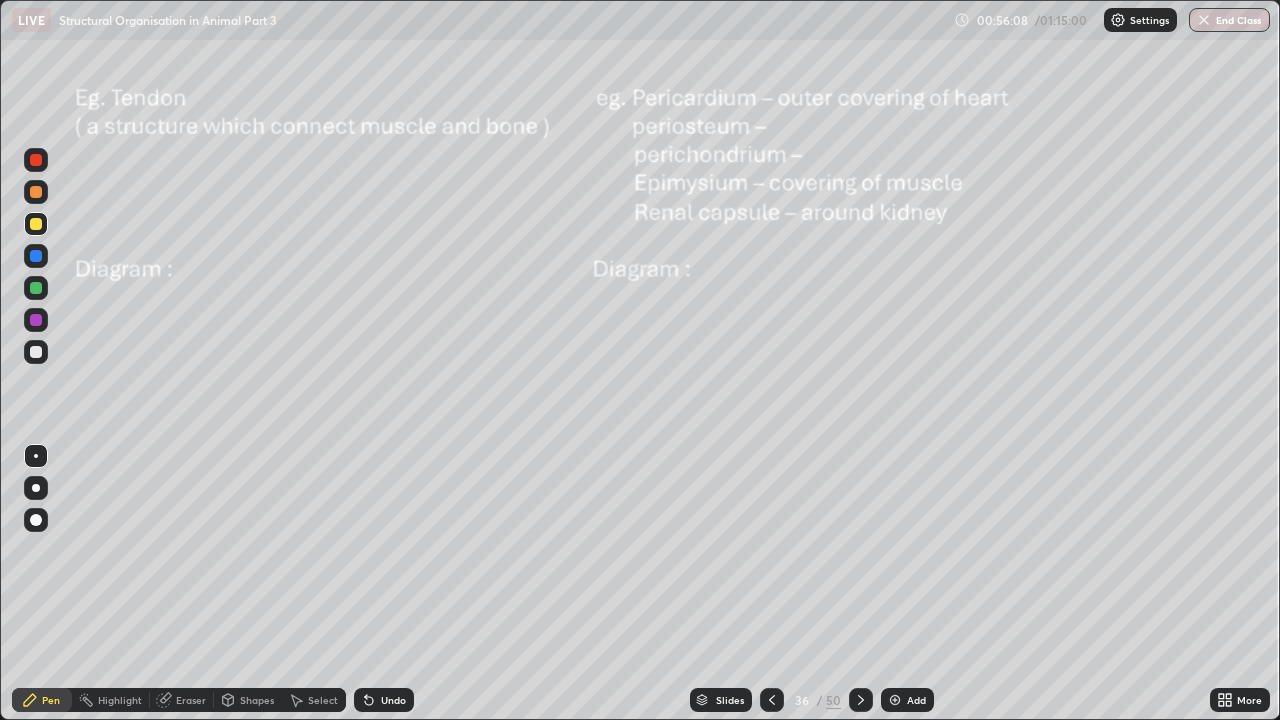 click at bounding box center [36, 160] 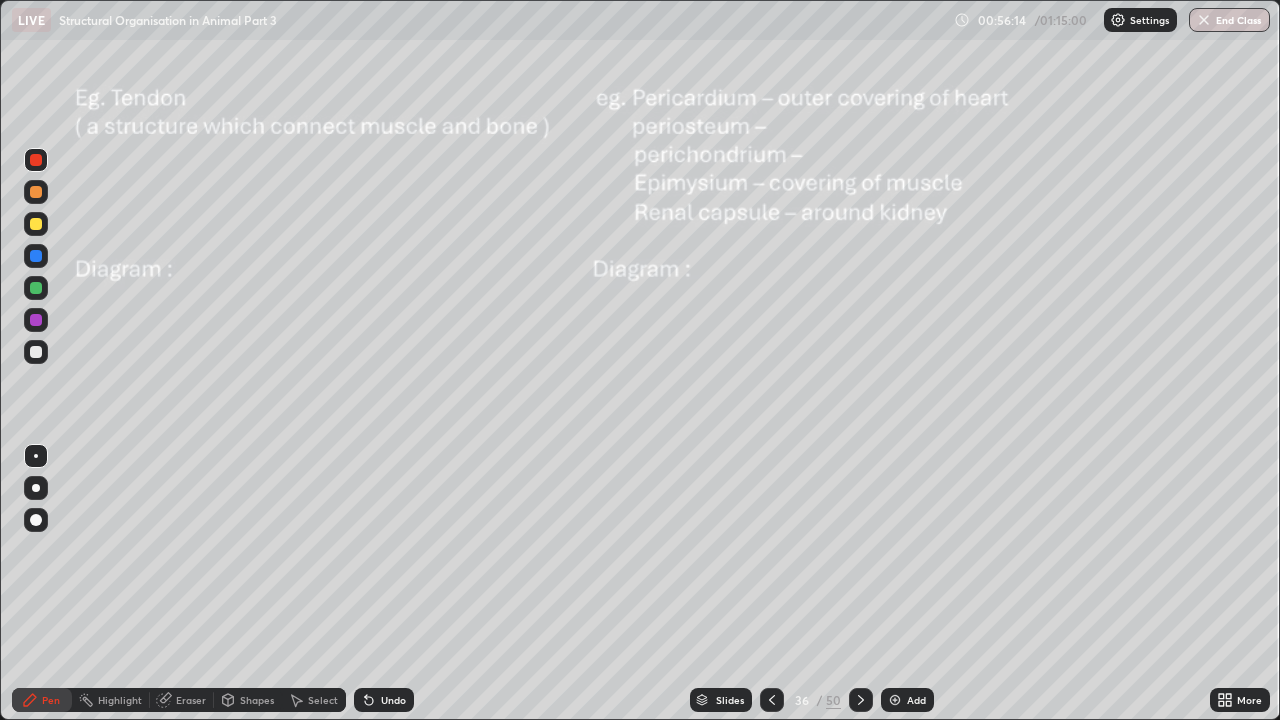 click 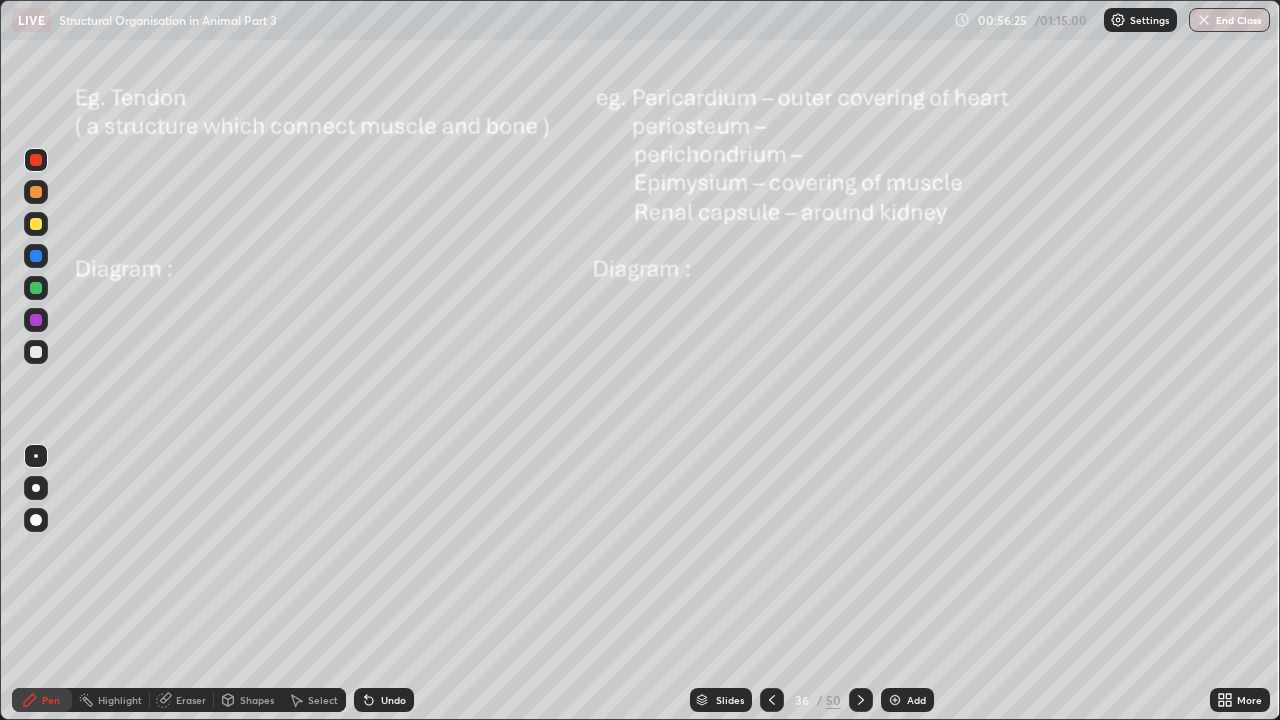click at bounding box center [36, 256] 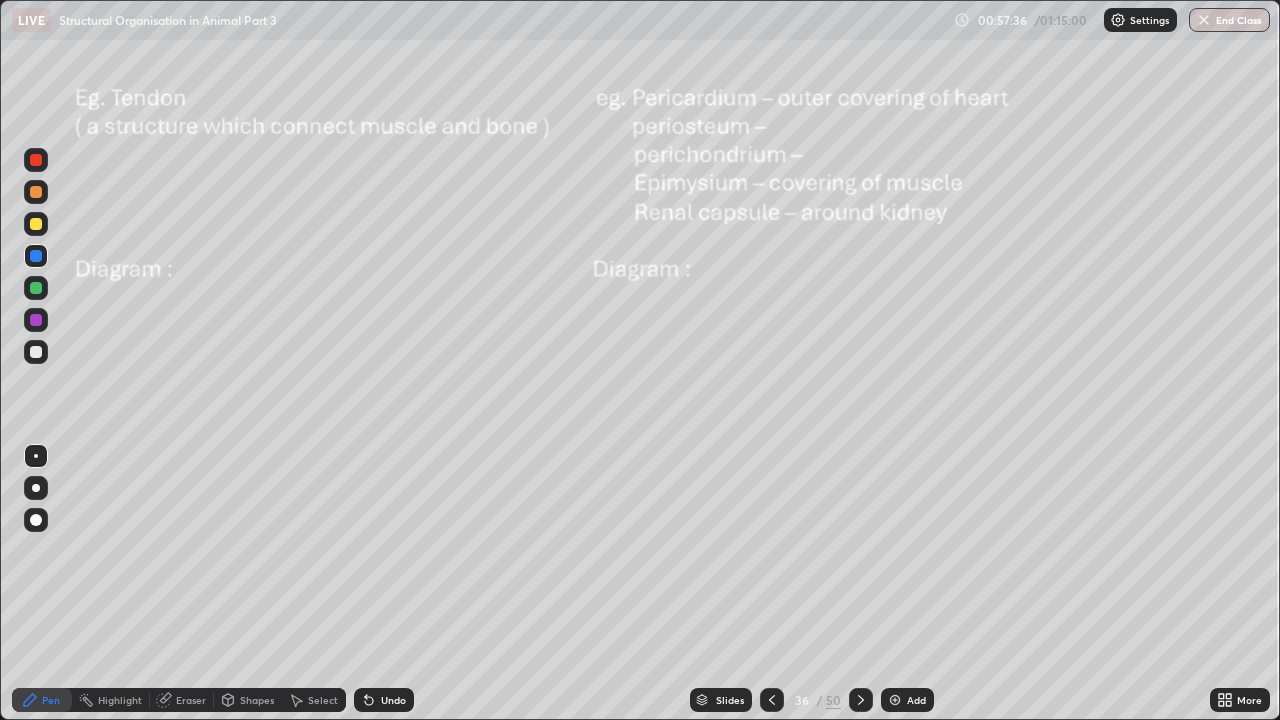 click 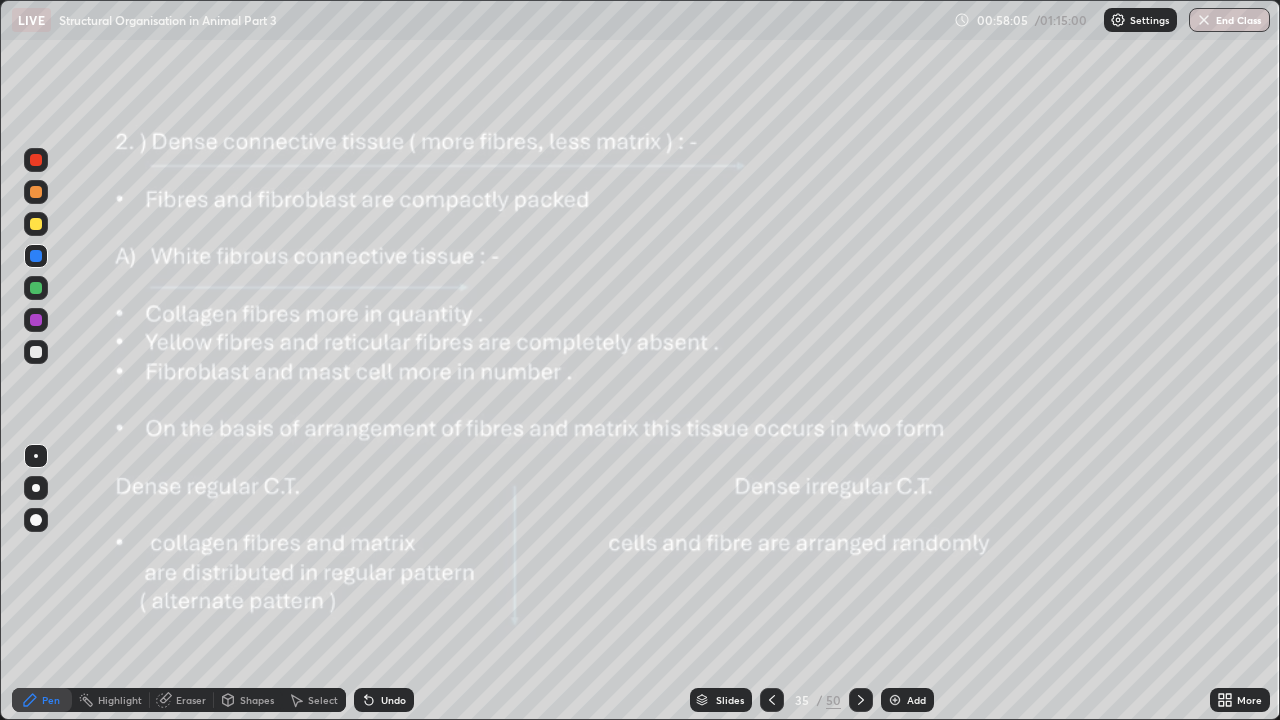 click at bounding box center [861, 700] 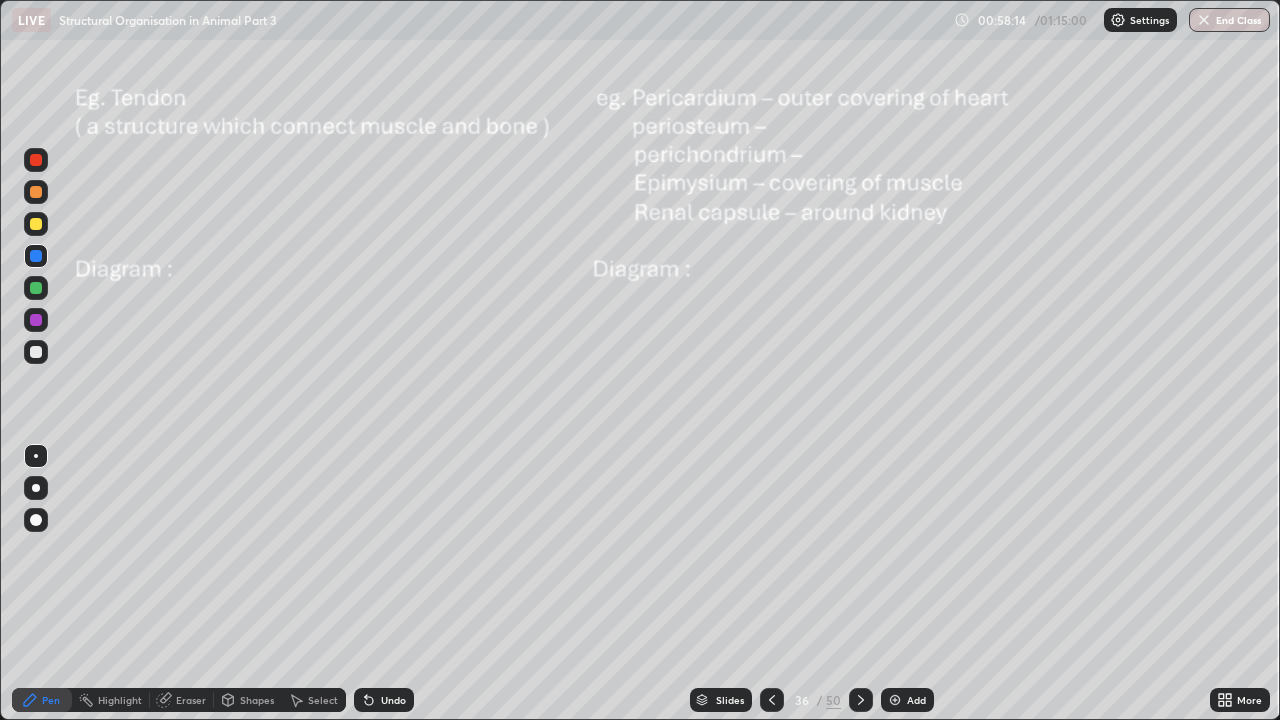 click 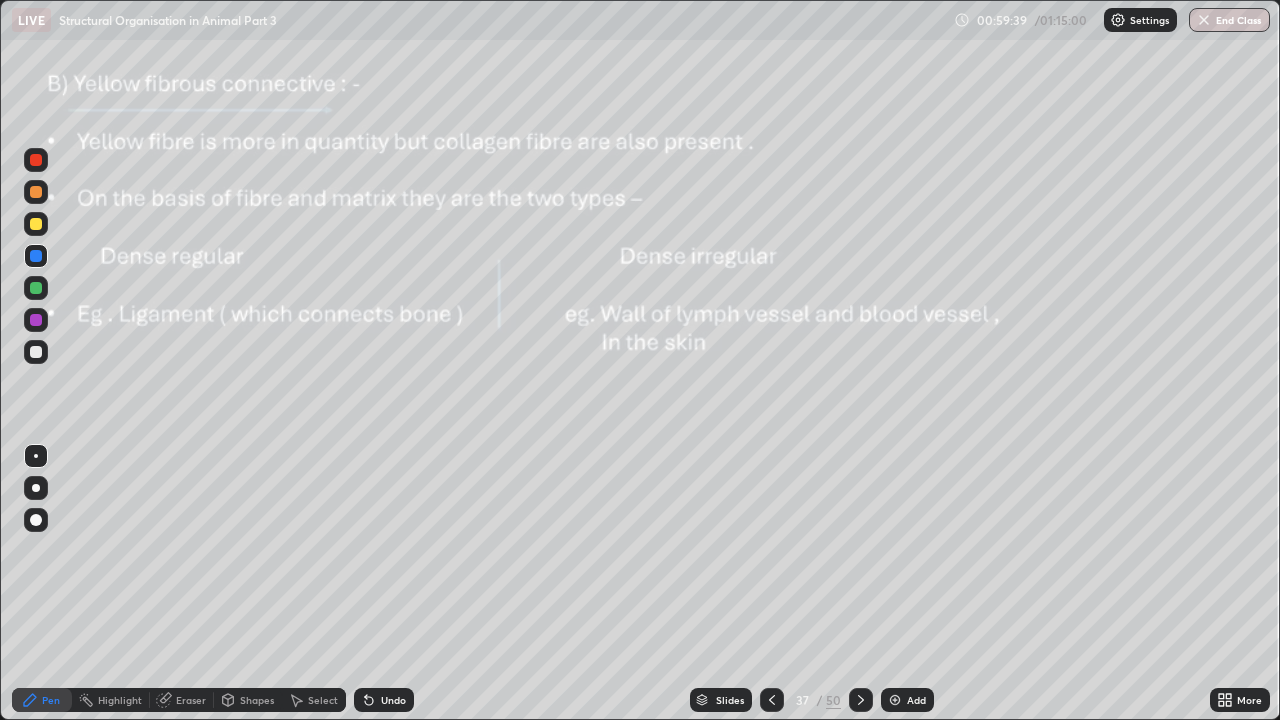 click at bounding box center (36, 160) 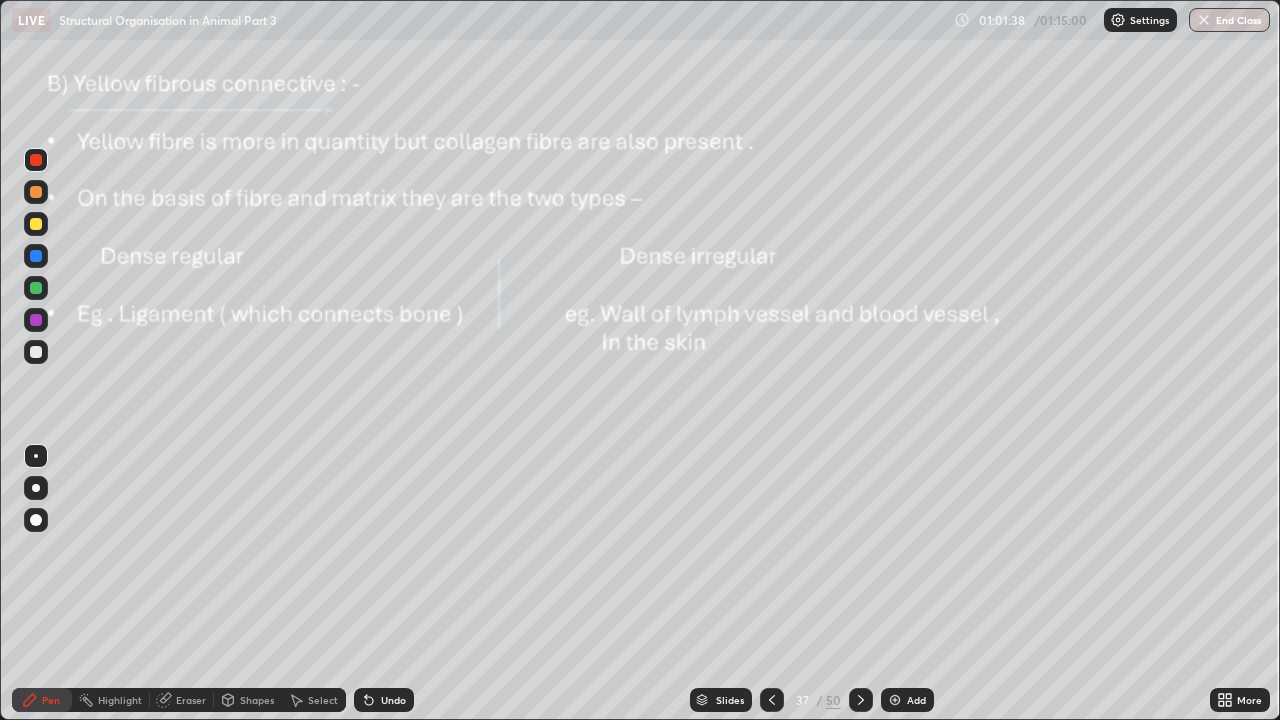 click 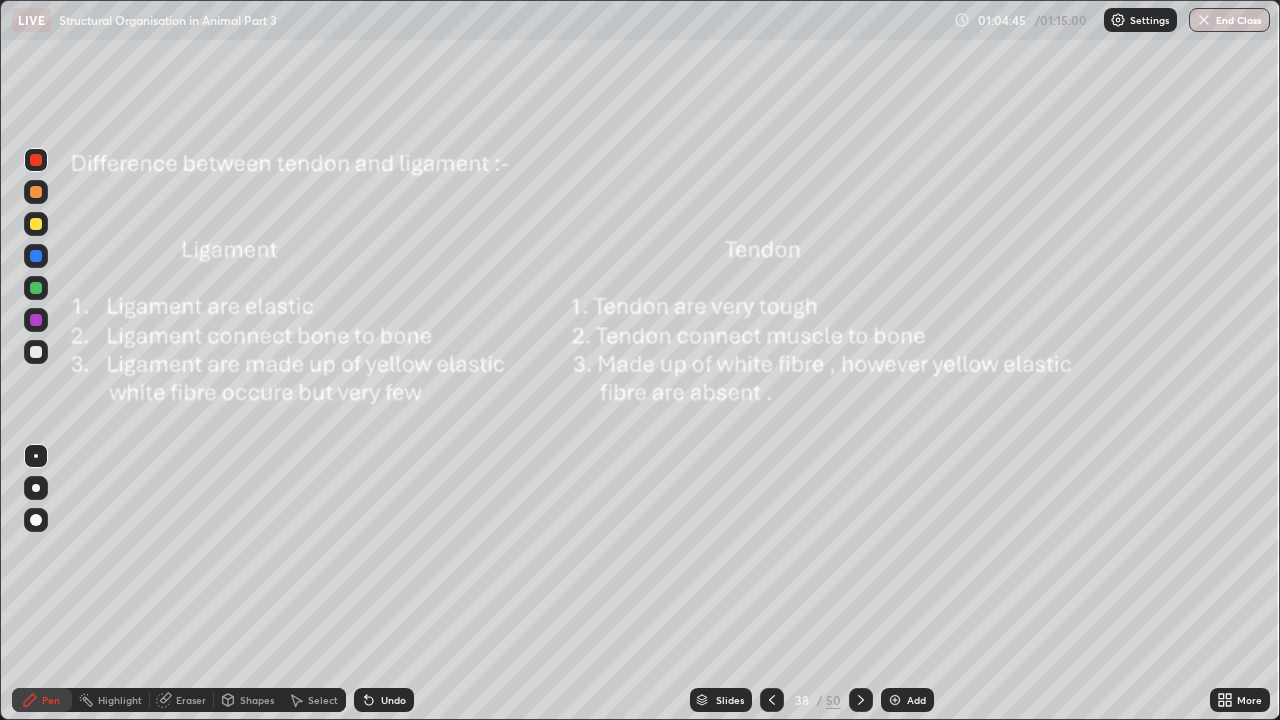 click at bounding box center (36, 320) 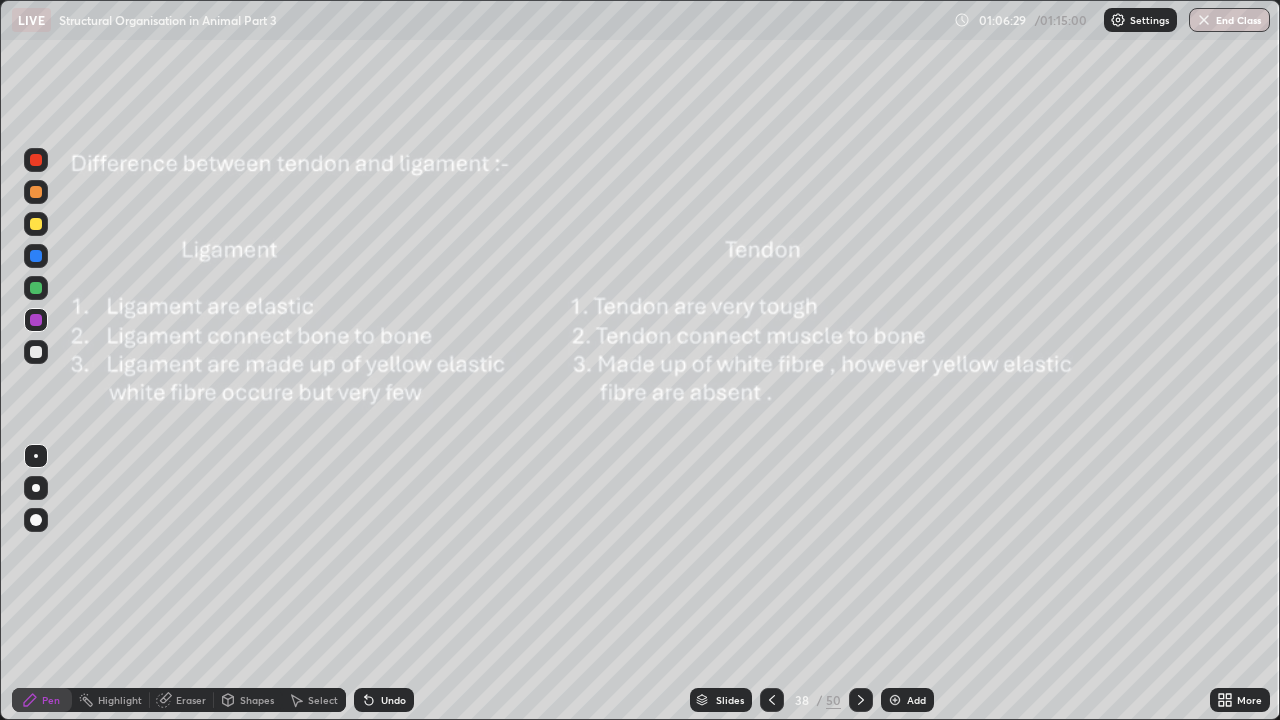 click at bounding box center [861, 700] 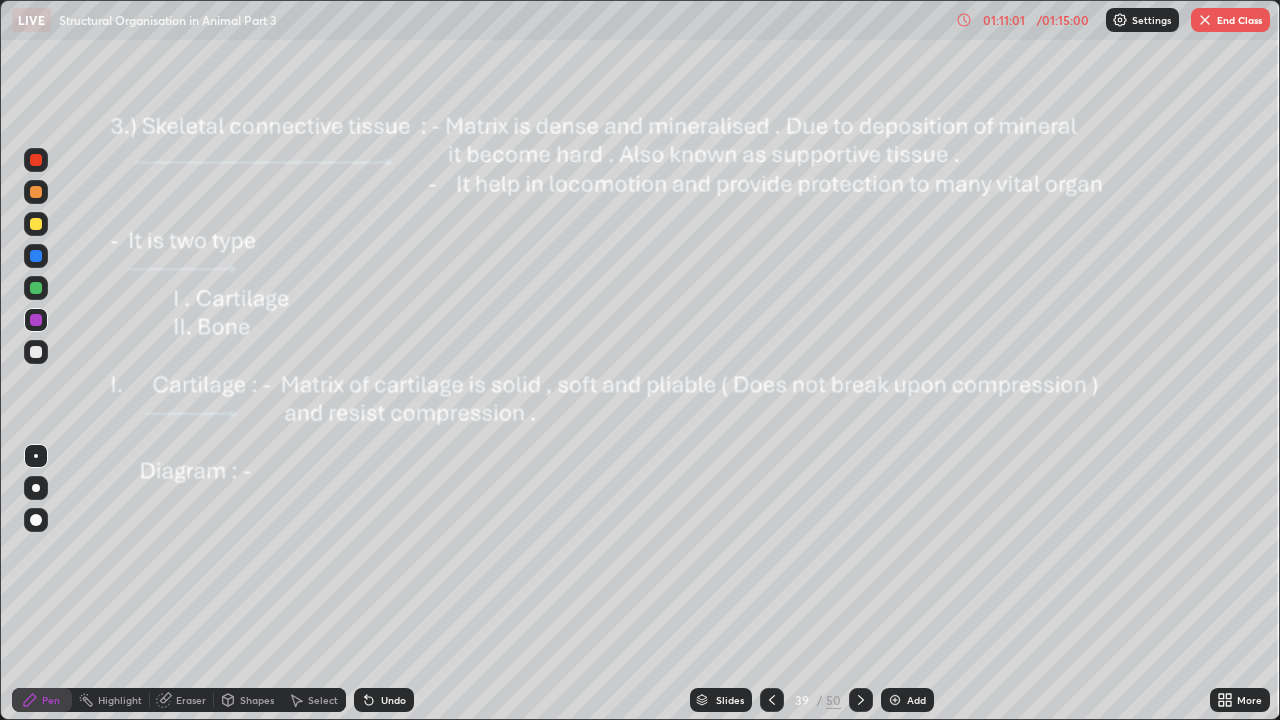 click at bounding box center [895, 700] 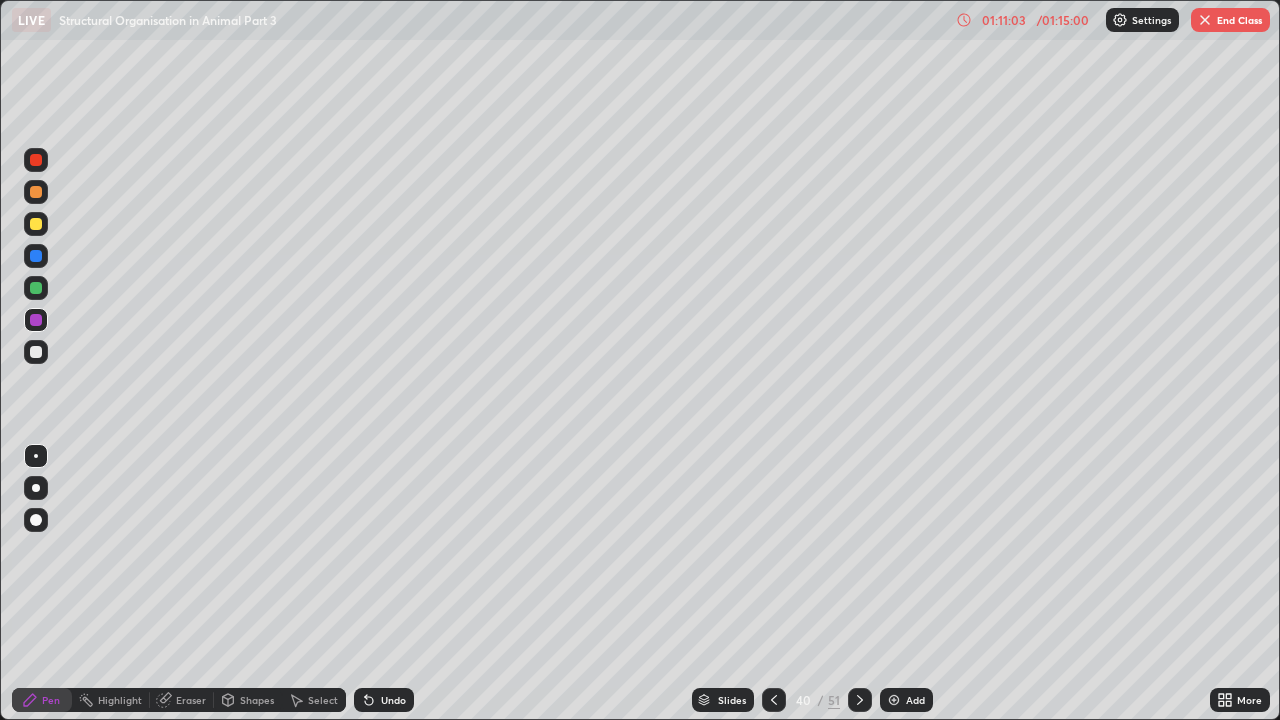 click 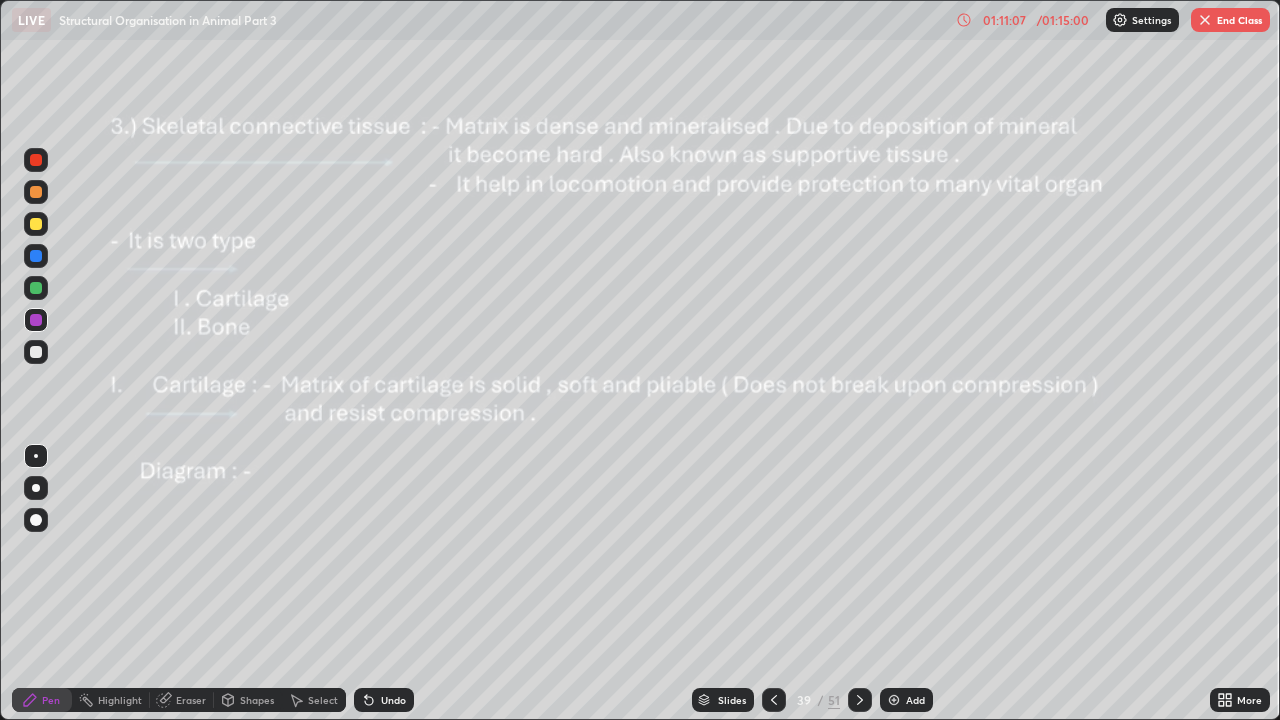 click at bounding box center (894, 700) 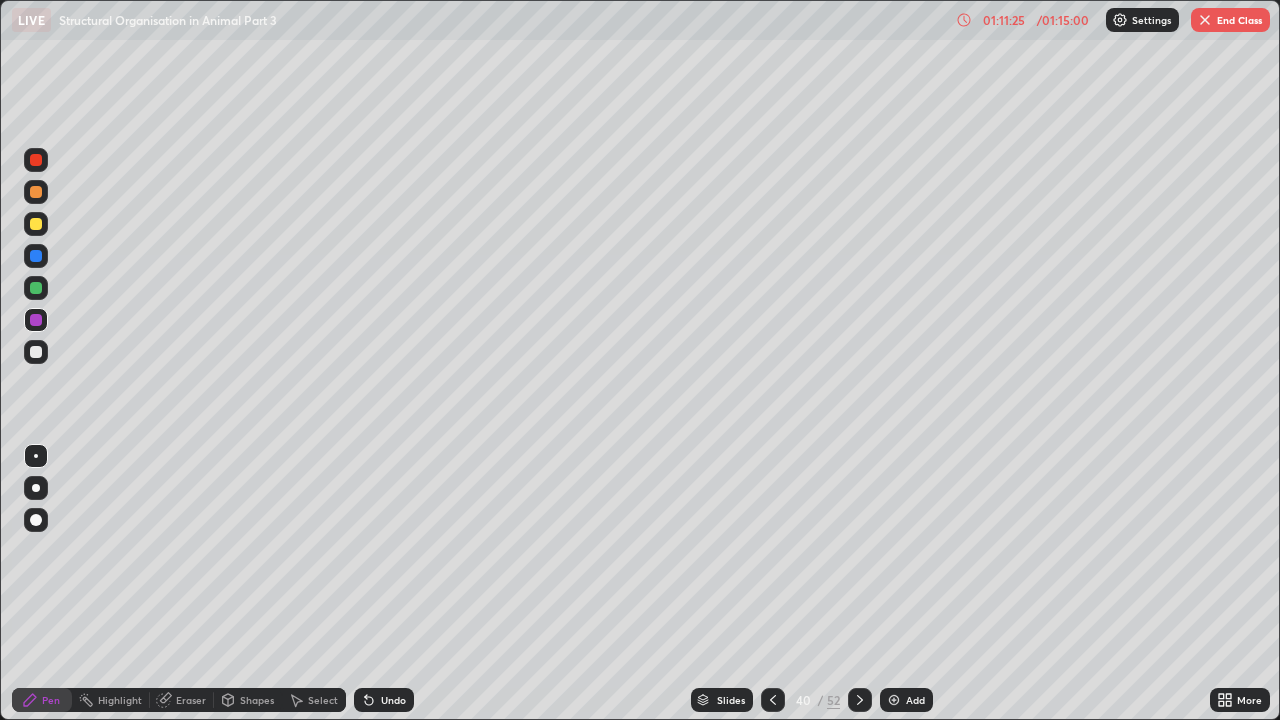 click at bounding box center (36, 160) 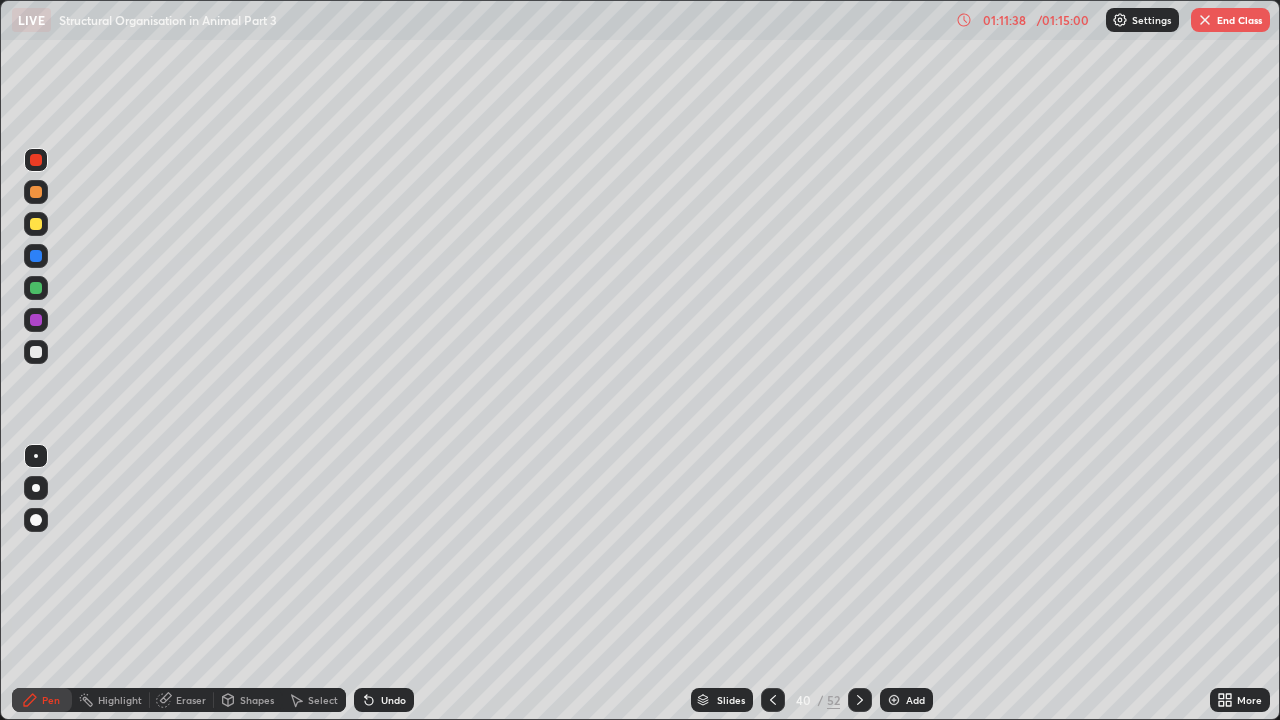 click at bounding box center (36, 192) 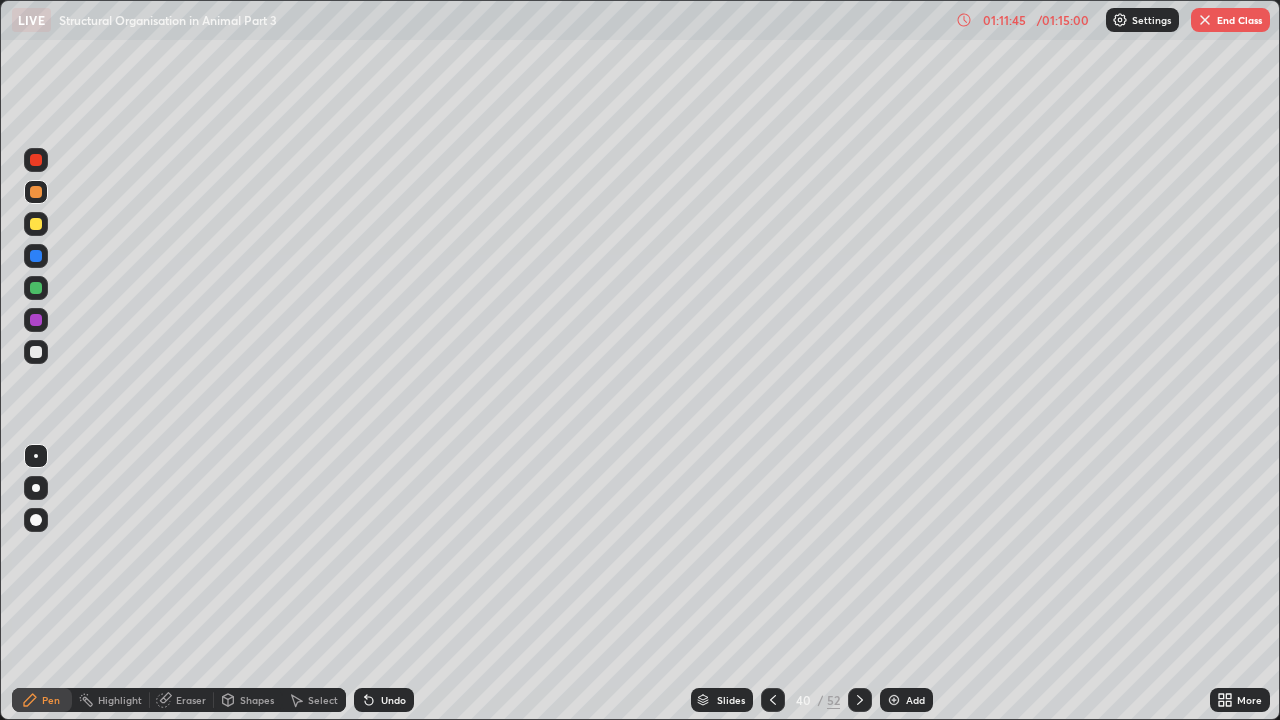 click at bounding box center (36, 352) 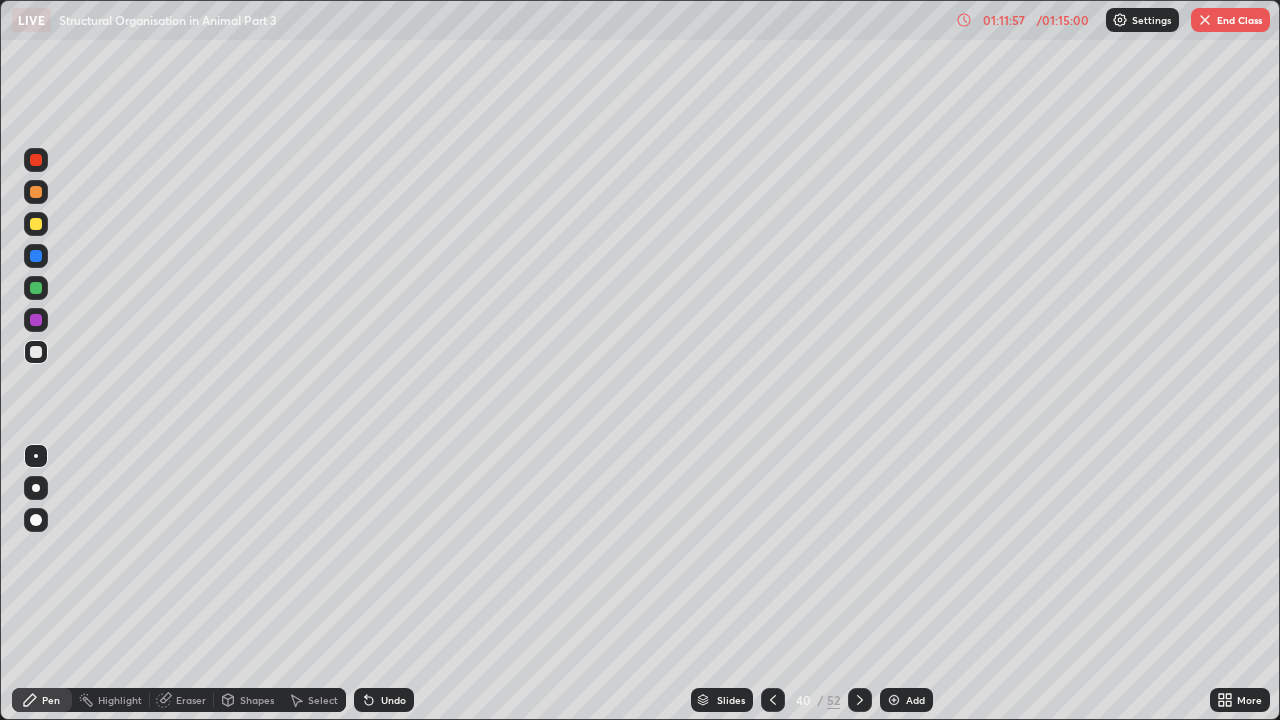 click at bounding box center [36, 288] 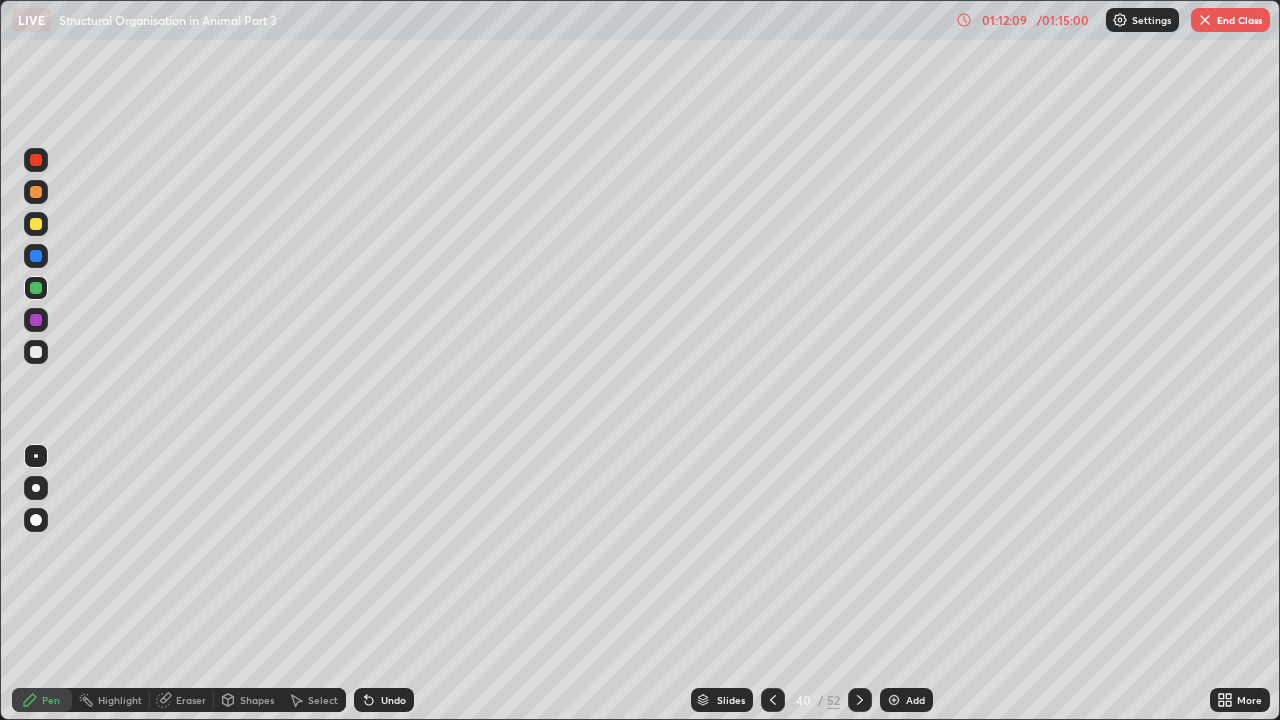 click at bounding box center (36, 352) 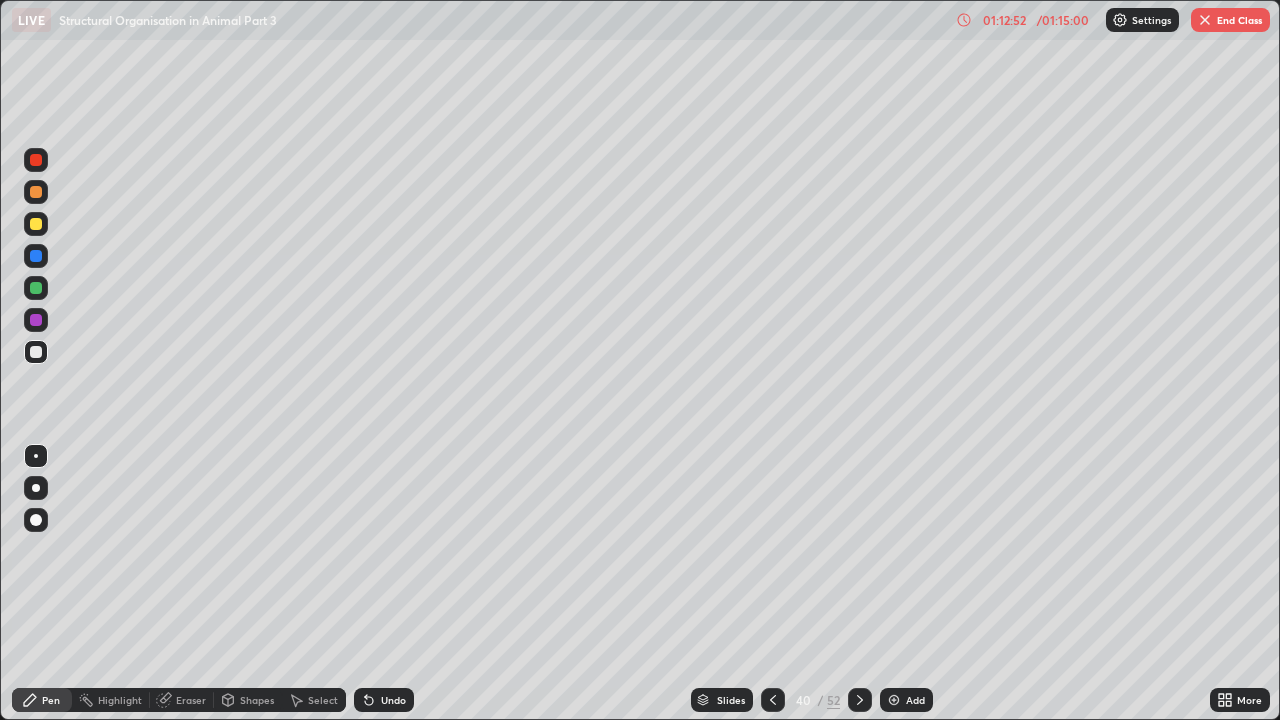 click at bounding box center [36, 488] 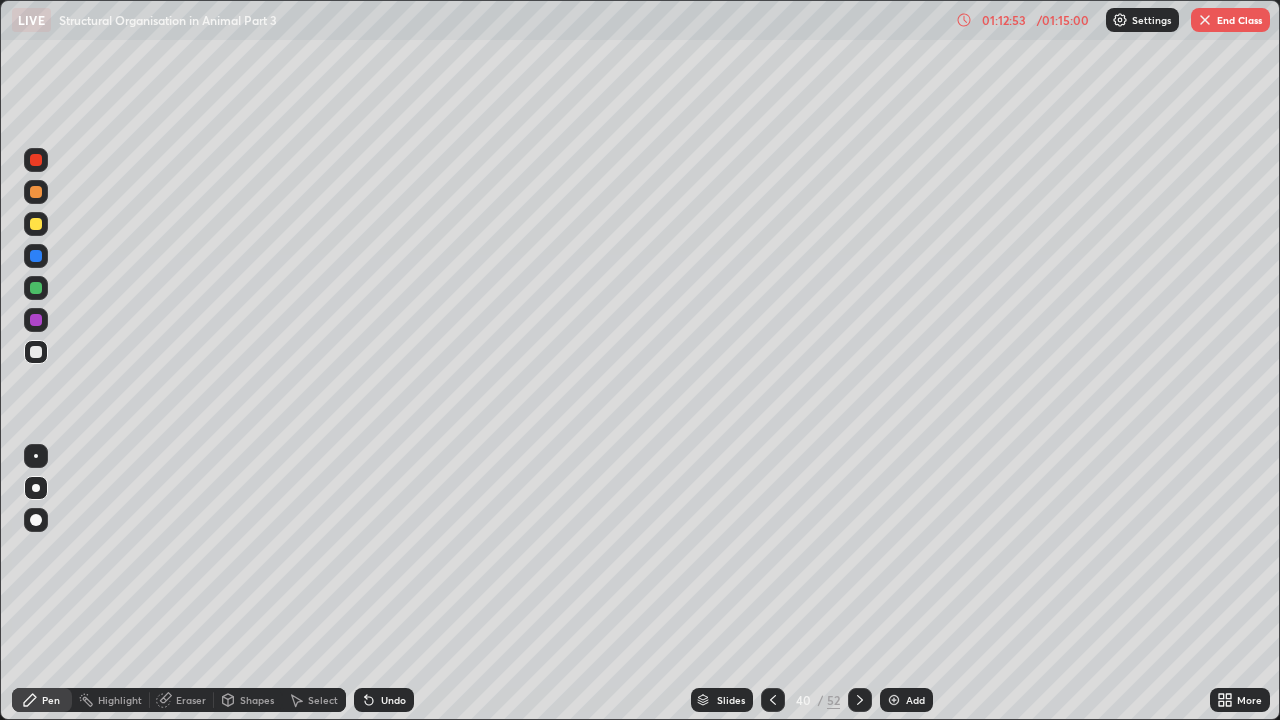 click at bounding box center (36, 192) 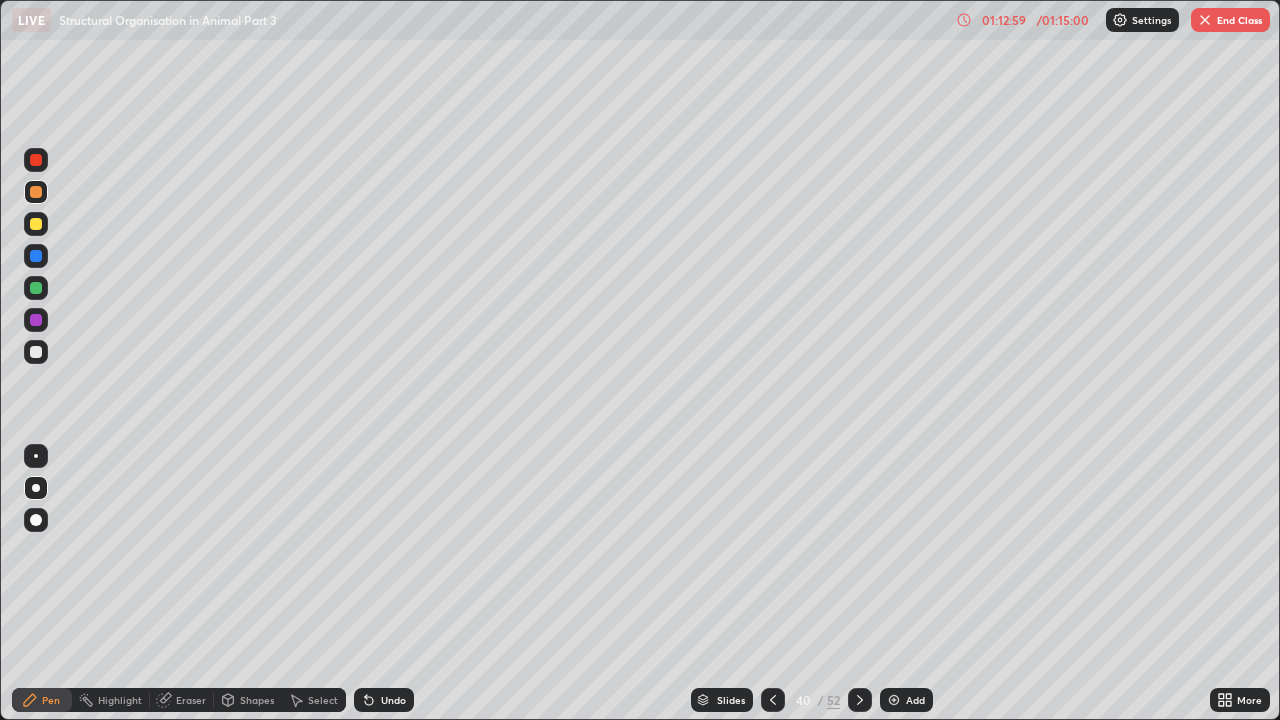 click on "Undo" at bounding box center [393, 700] 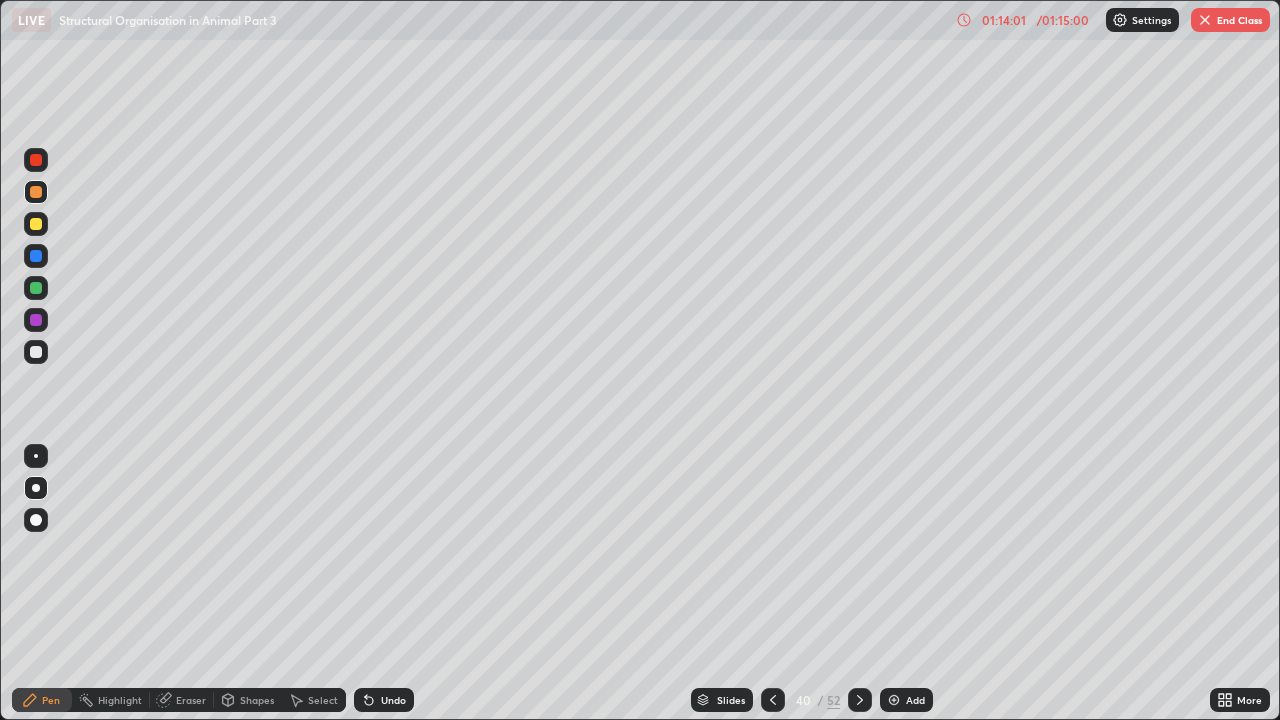 click at bounding box center (36, 320) 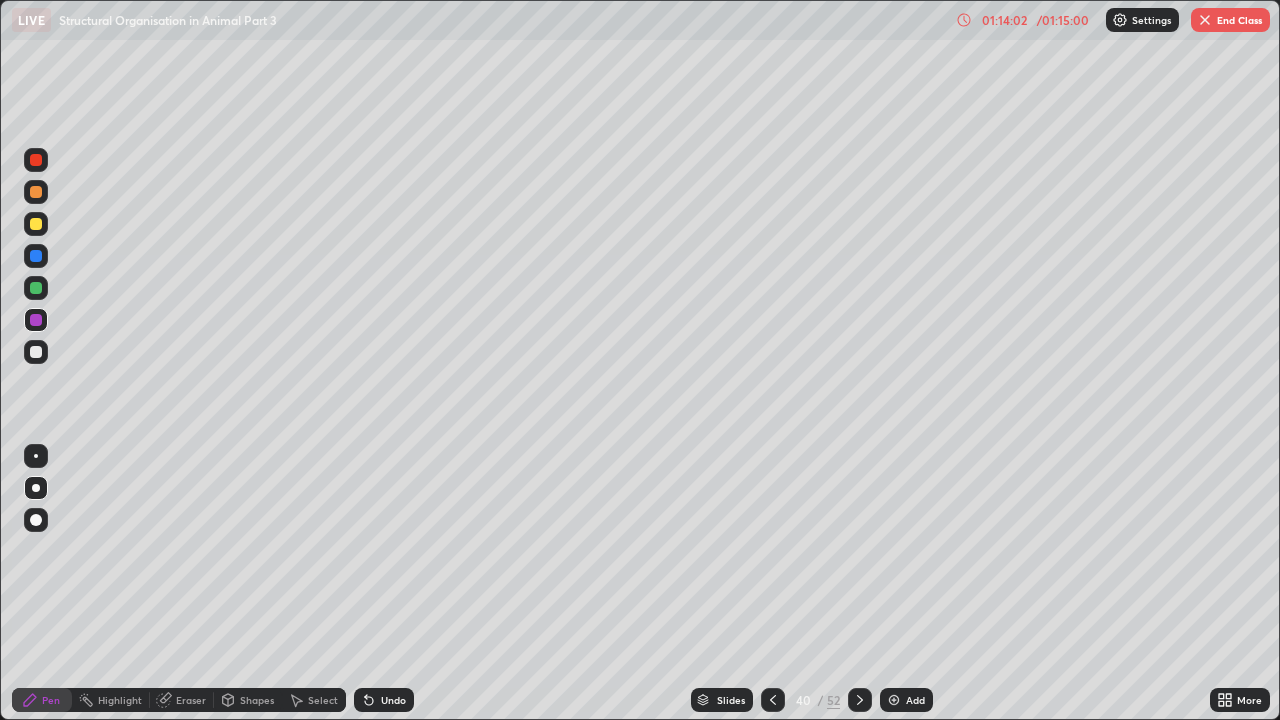 click at bounding box center [36, 520] 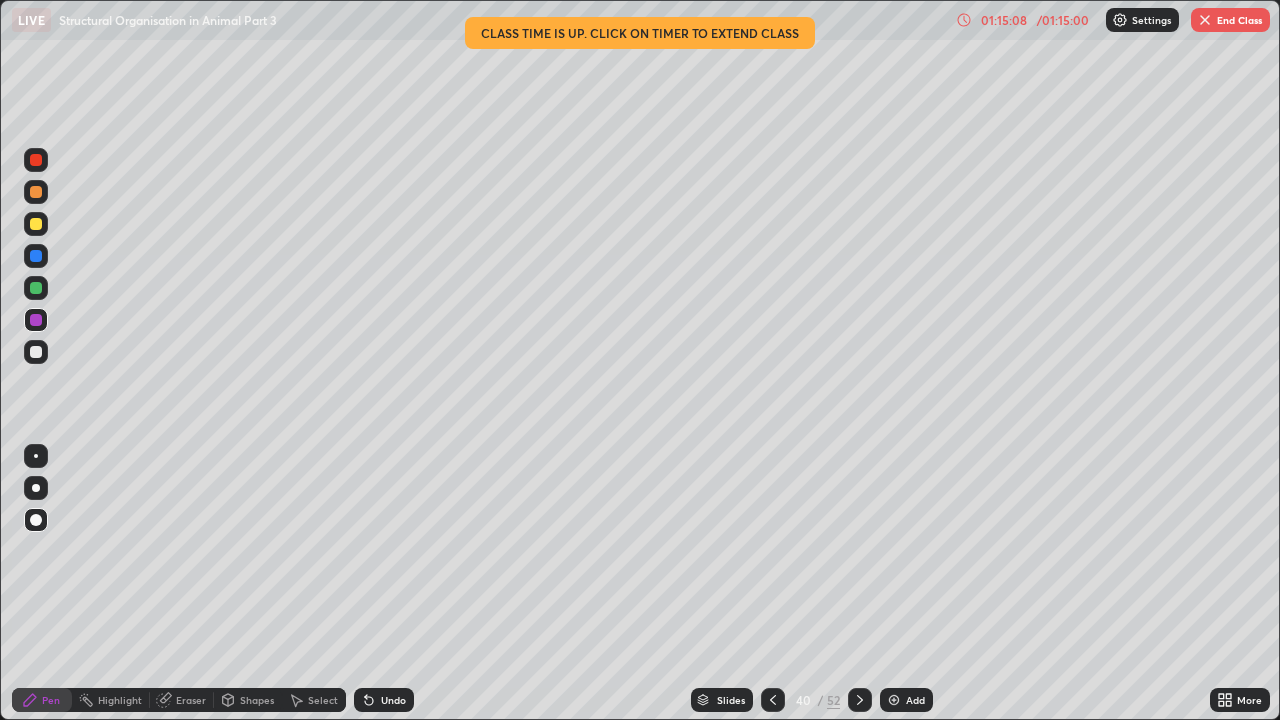 click 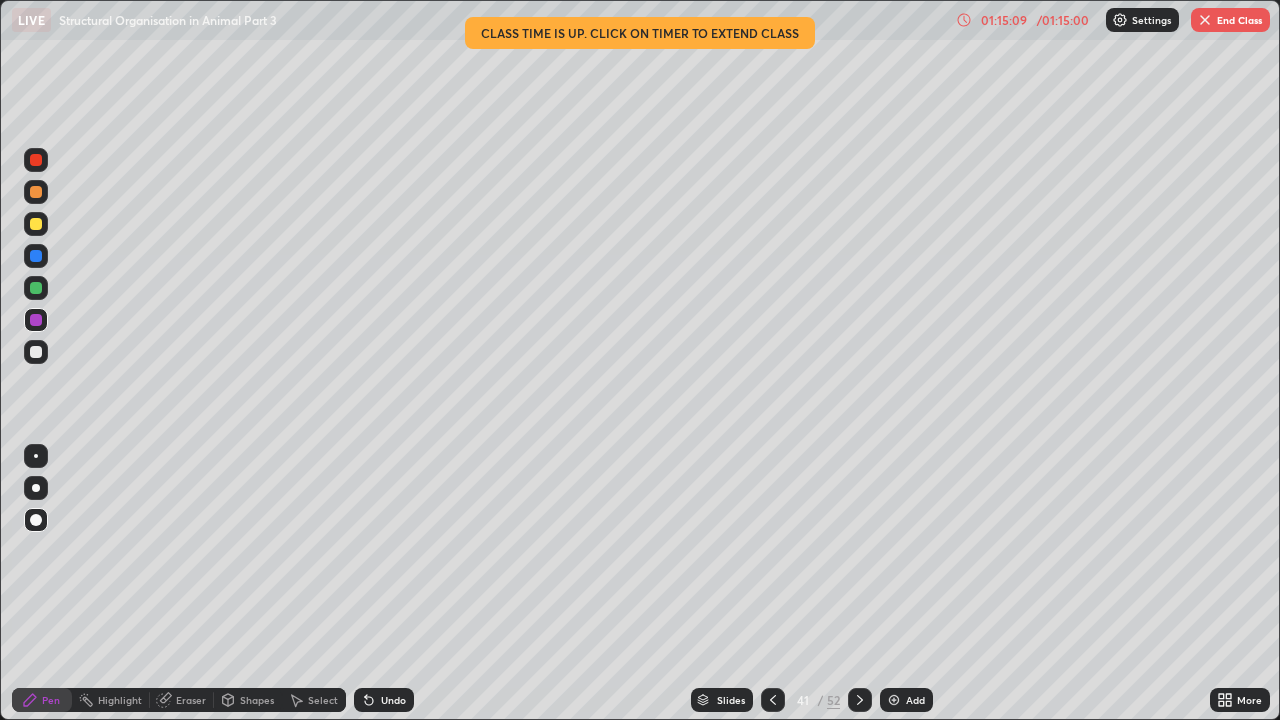 click 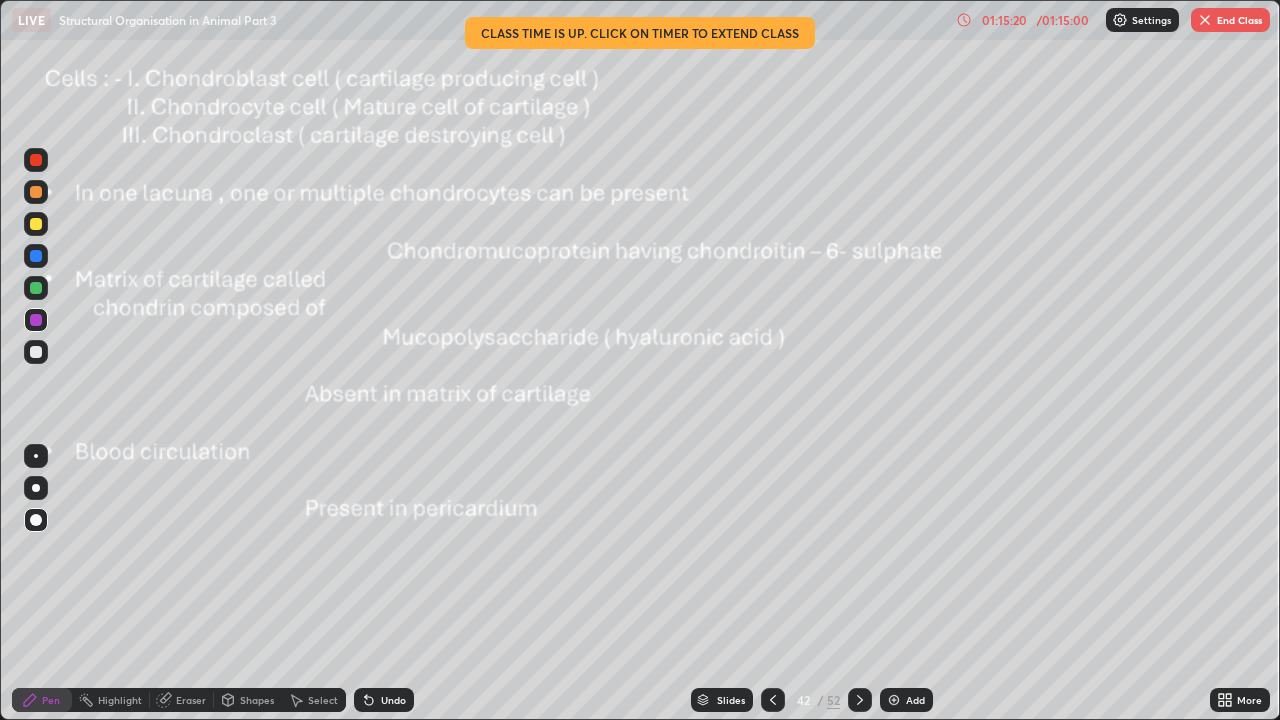 click 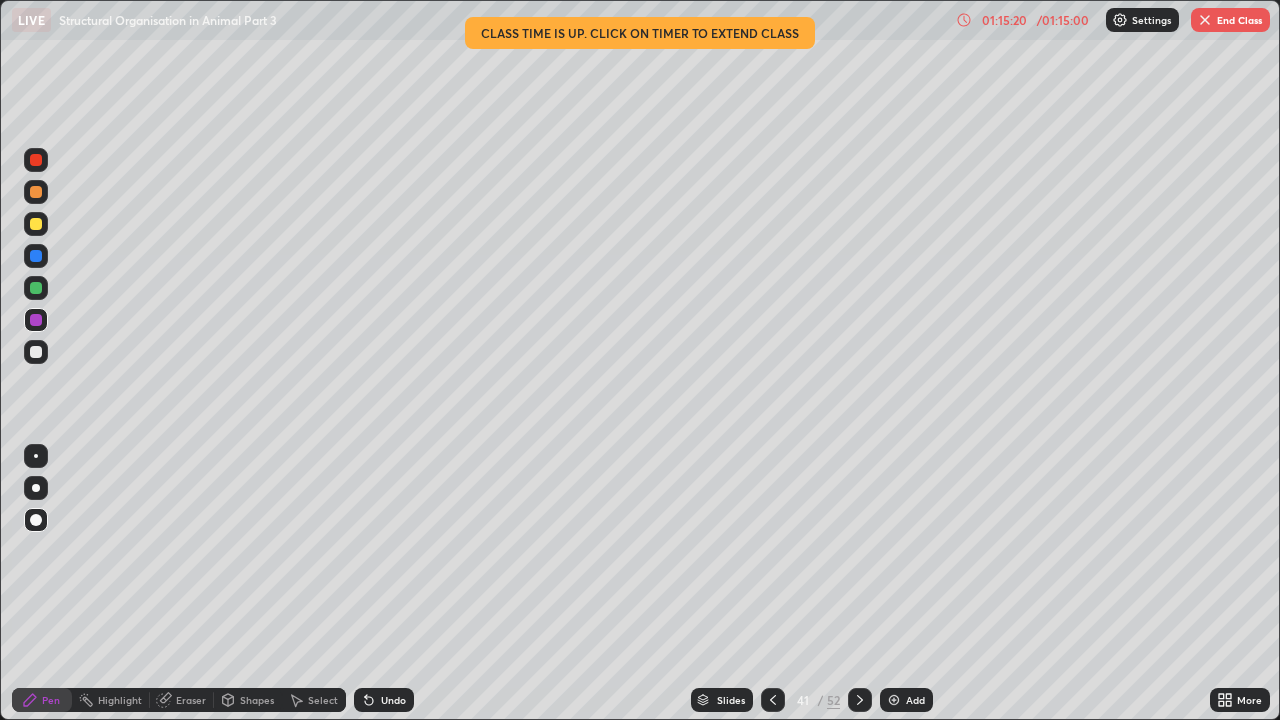 click 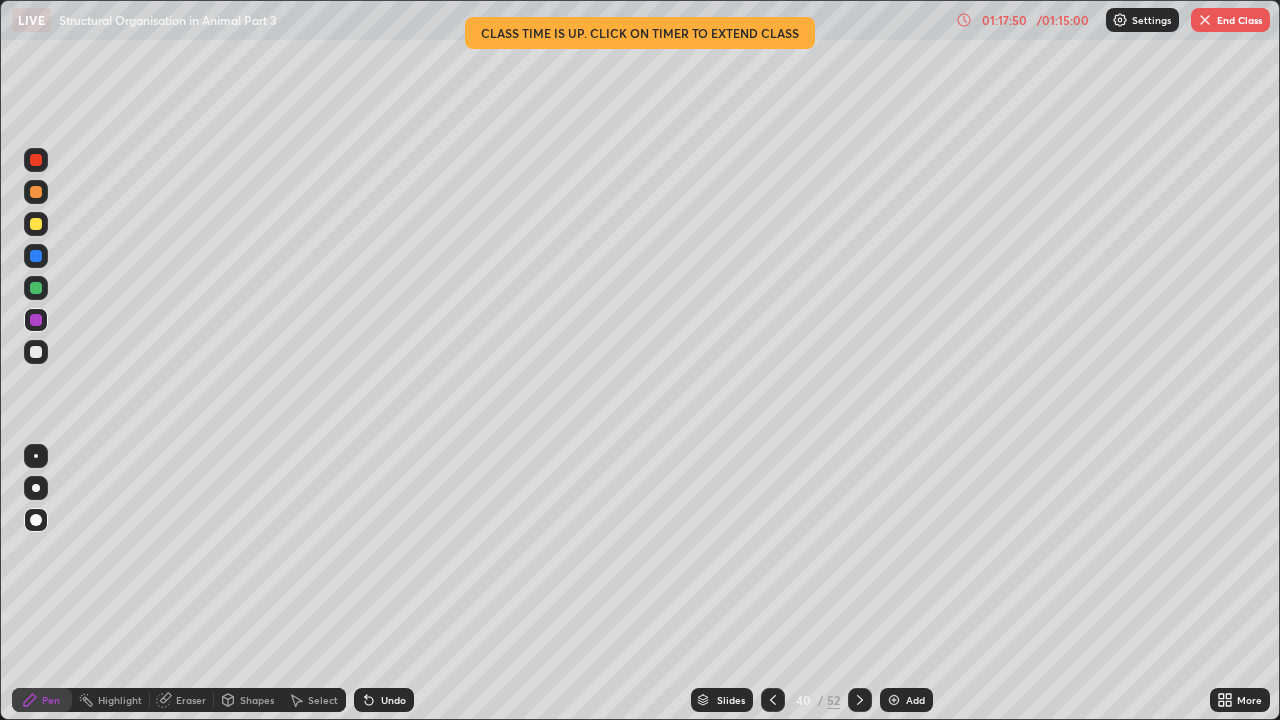 click on "End Class" at bounding box center (1230, 20) 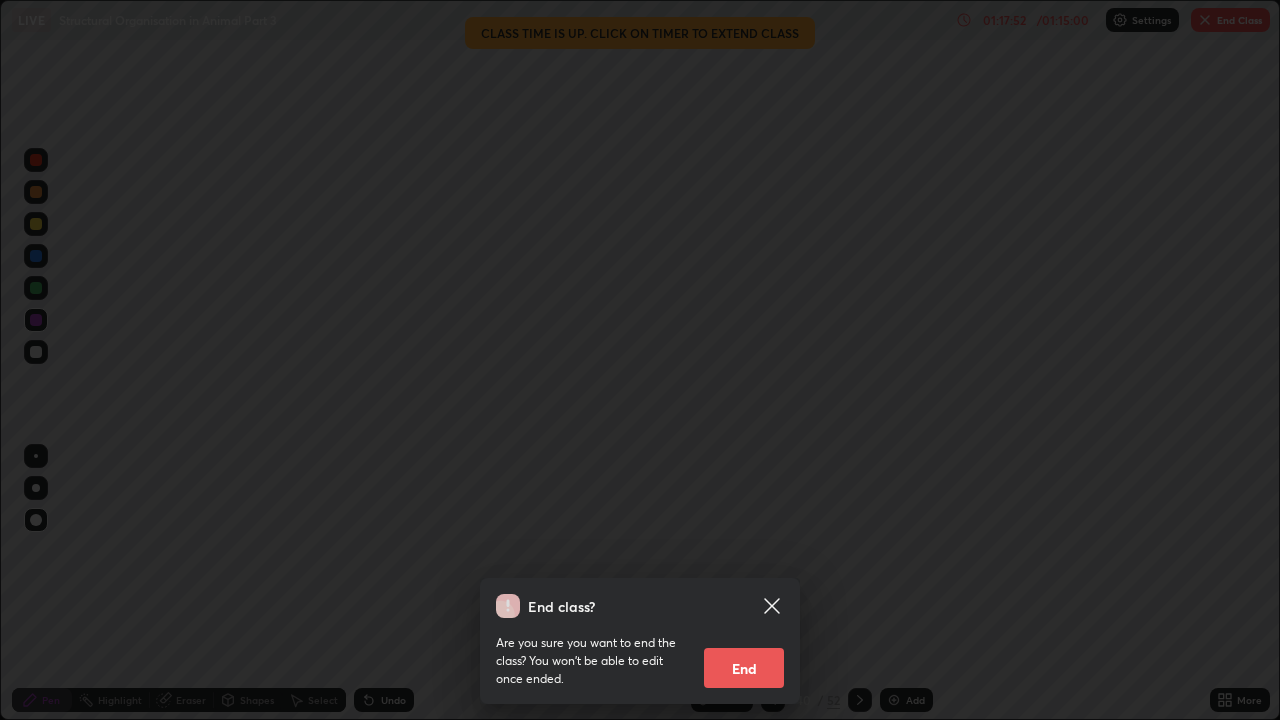 click on "End" at bounding box center (744, 668) 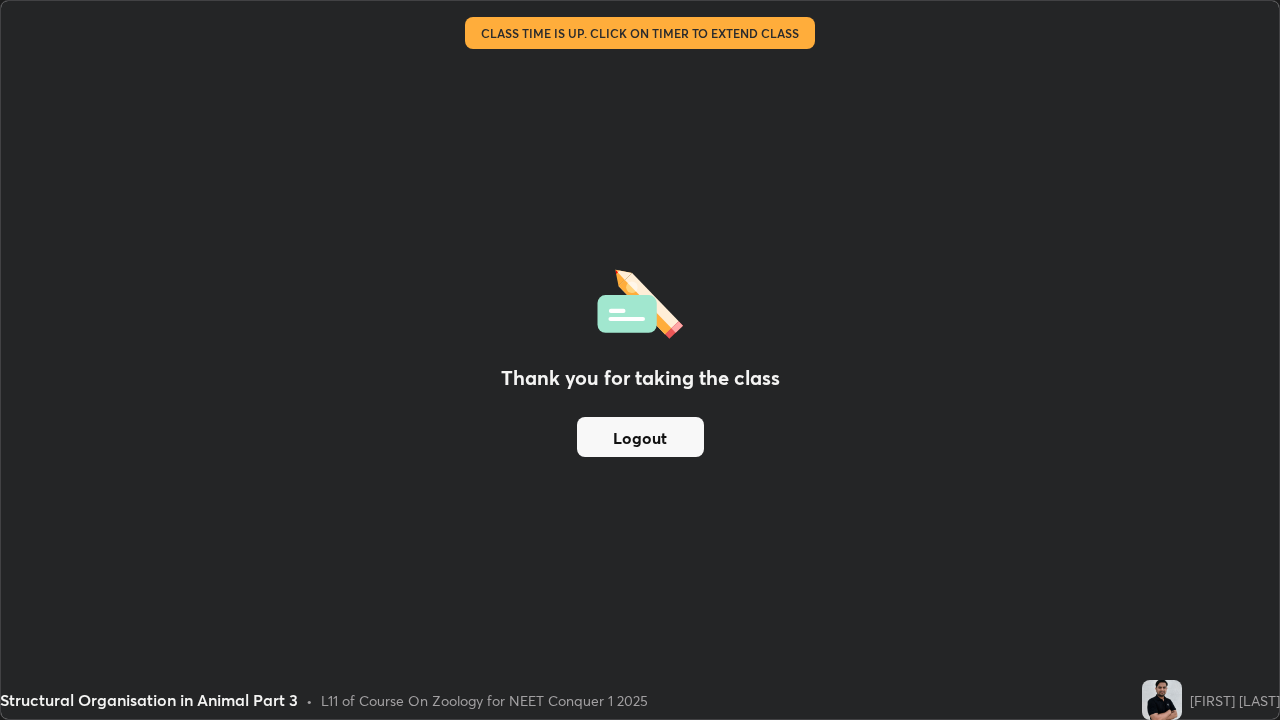 click on "Logout" at bounding box center (640, 437) 